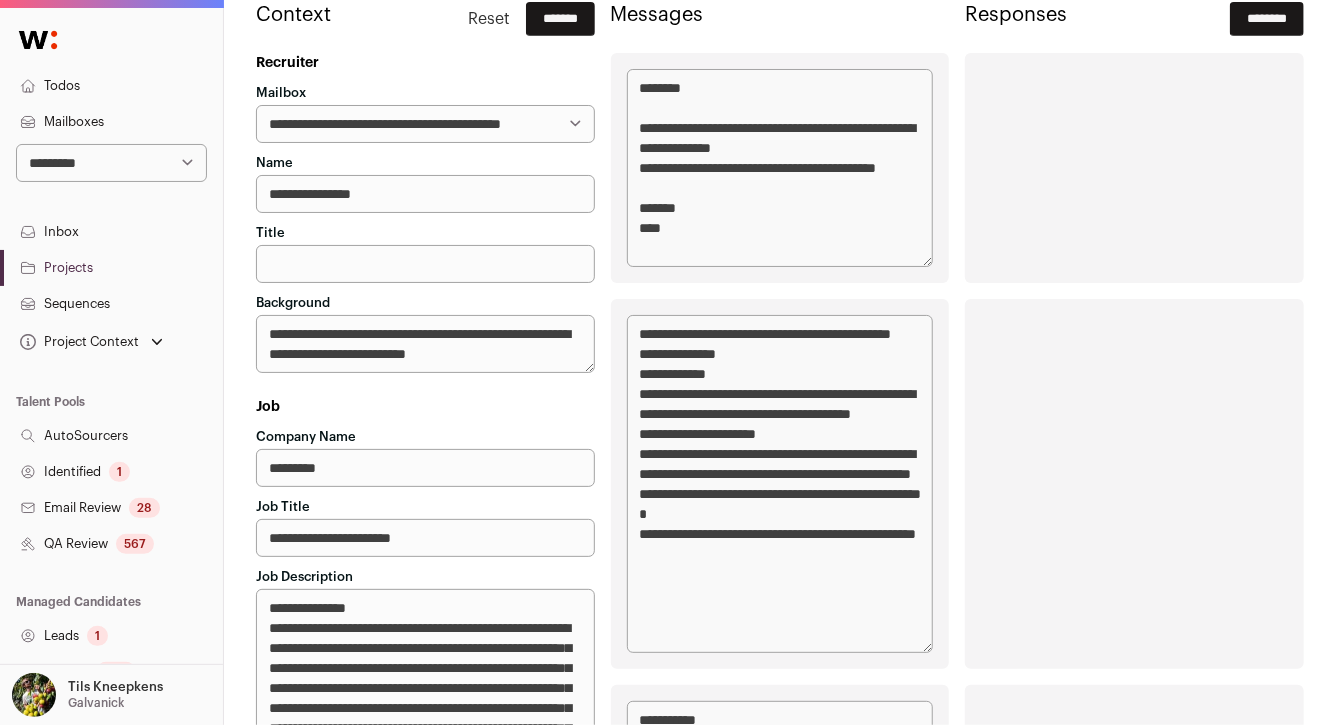 scroll, scrollTop: 238, scrollLeft: 0, axis: vertical 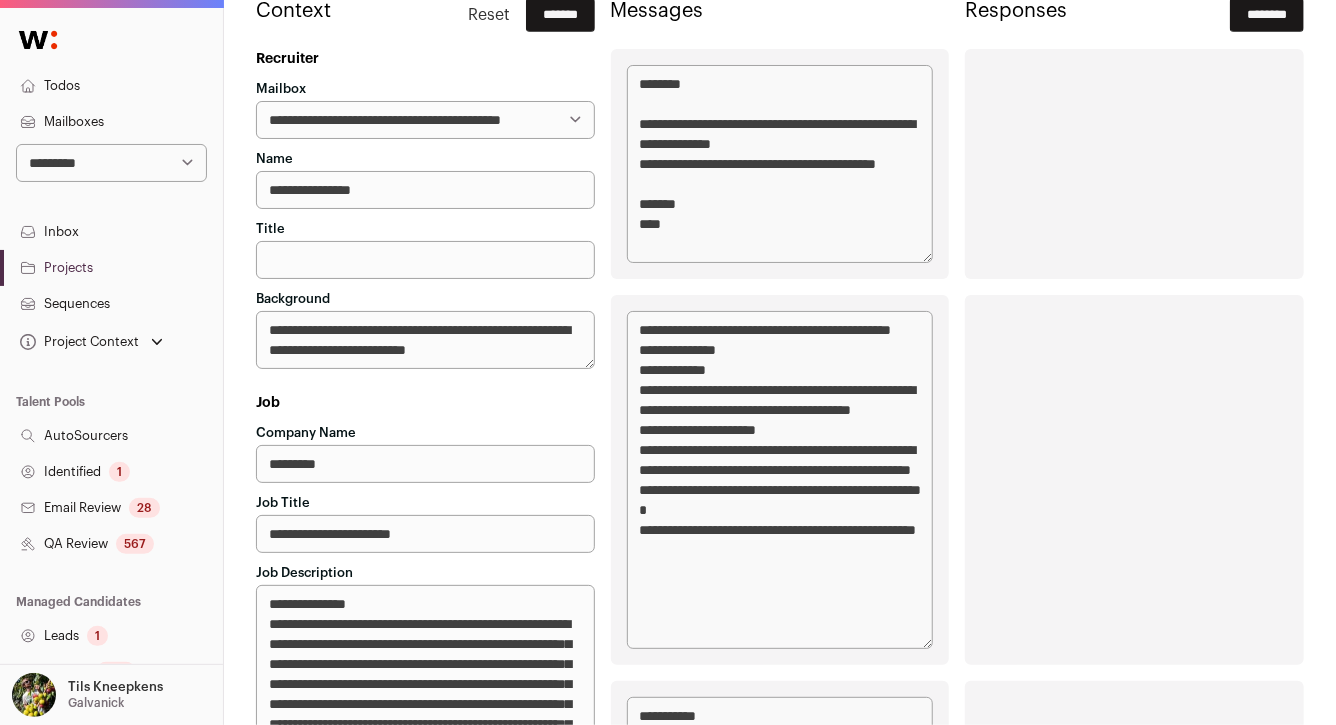 click on "**********" at bounding box center [425, 120] 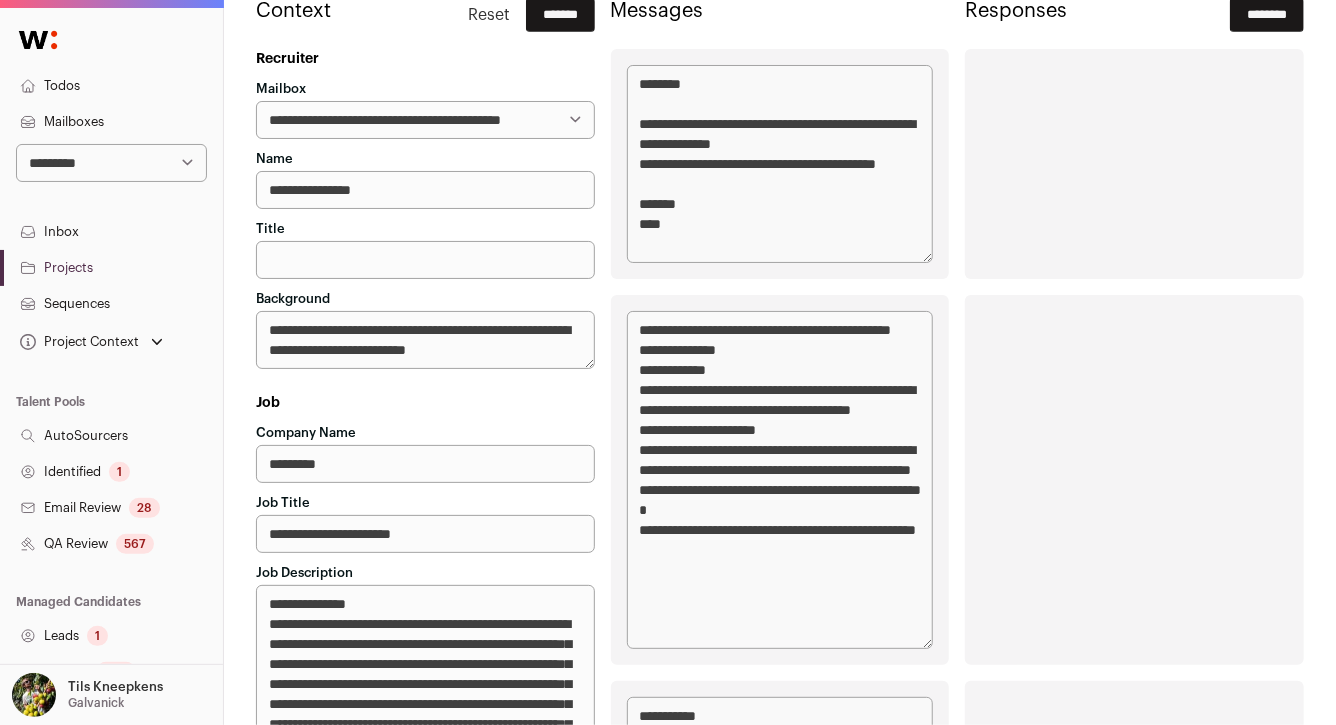 select on "****" 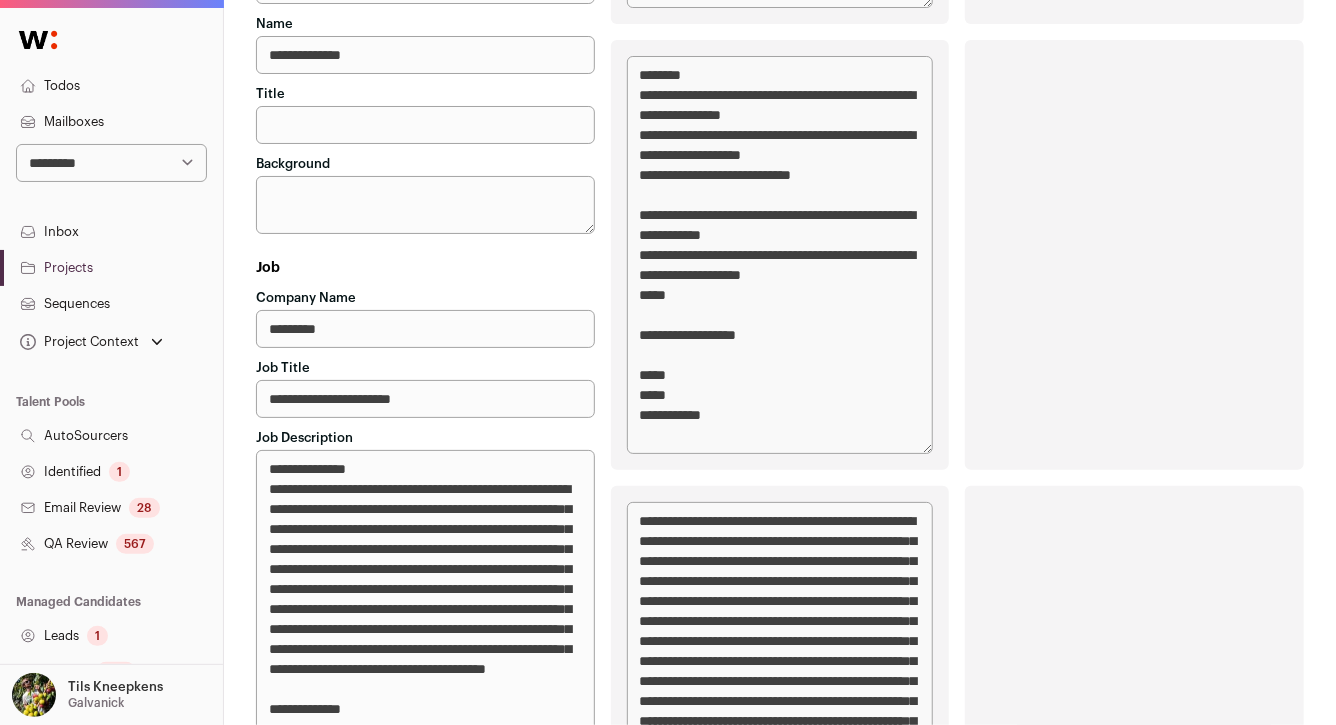 scroll, scrollTop: 356, scrollLeft: 0, axis: vertical 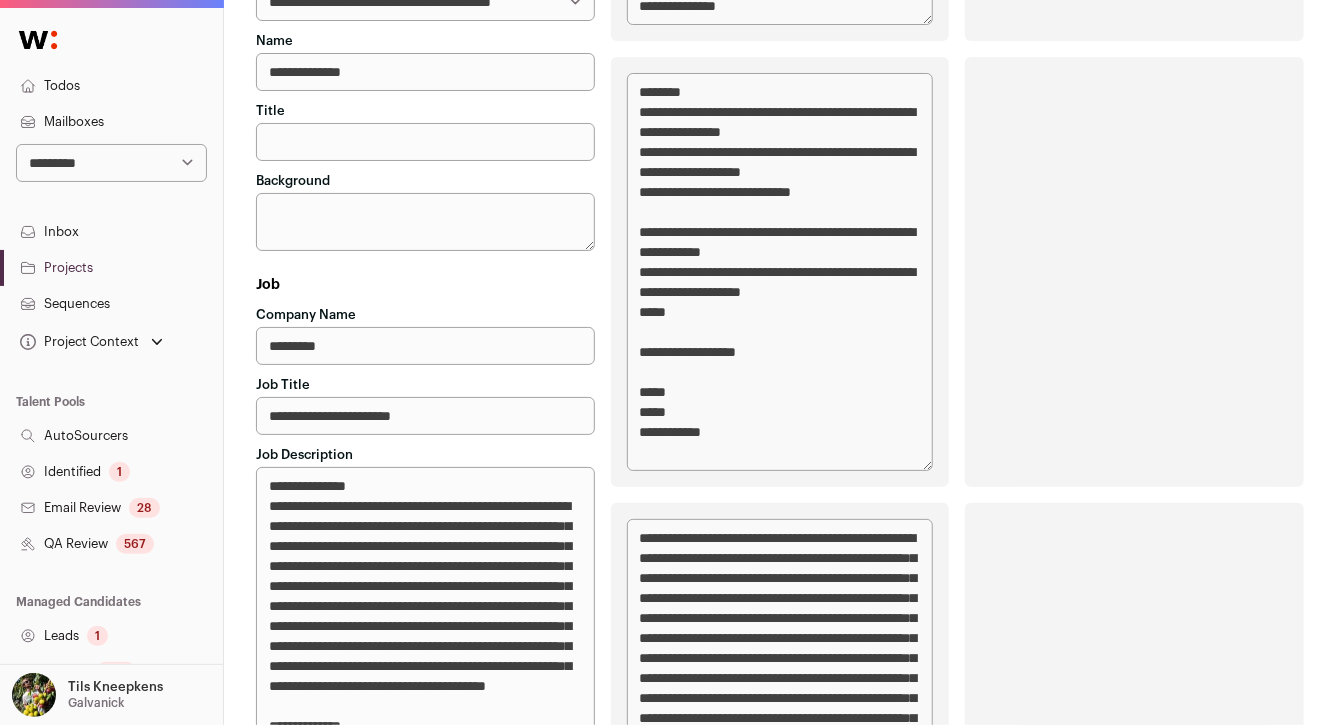 click on "**********" at bounding box center (425, 72) 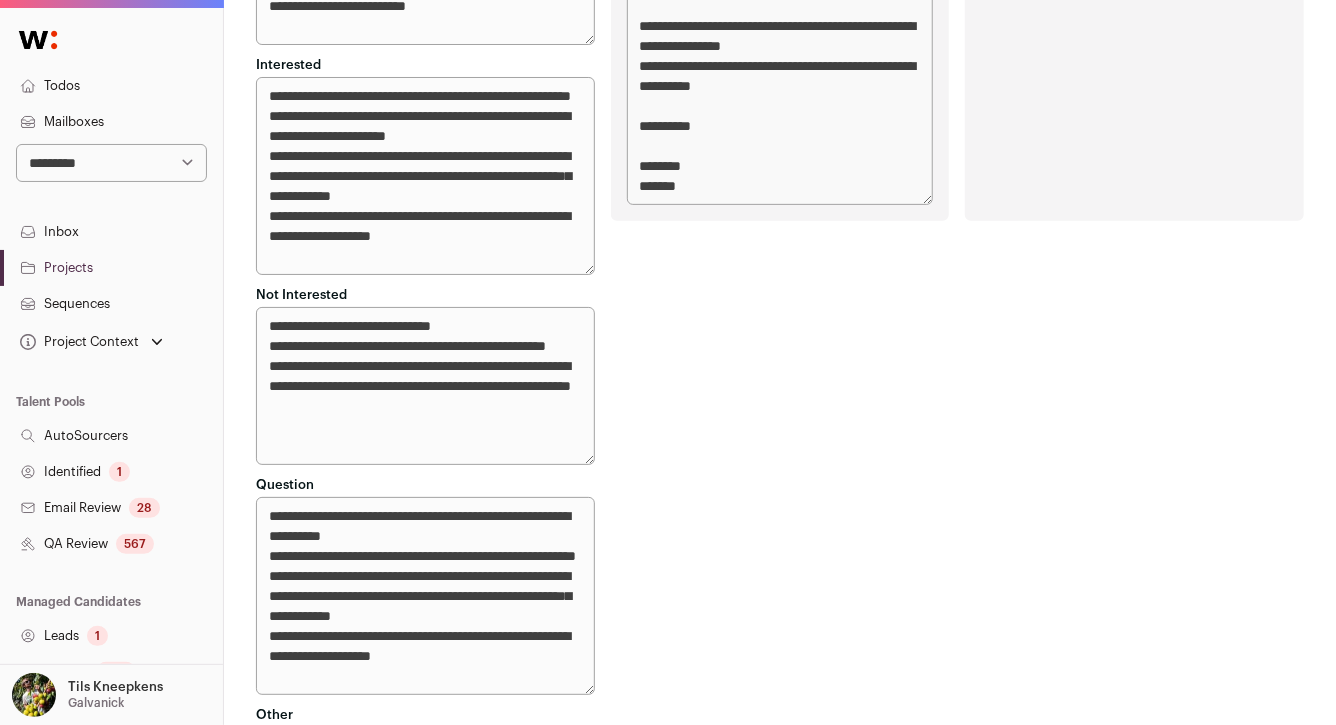 scroll, scrollTop: 7632, scrollLeft: 0, axis: vertical 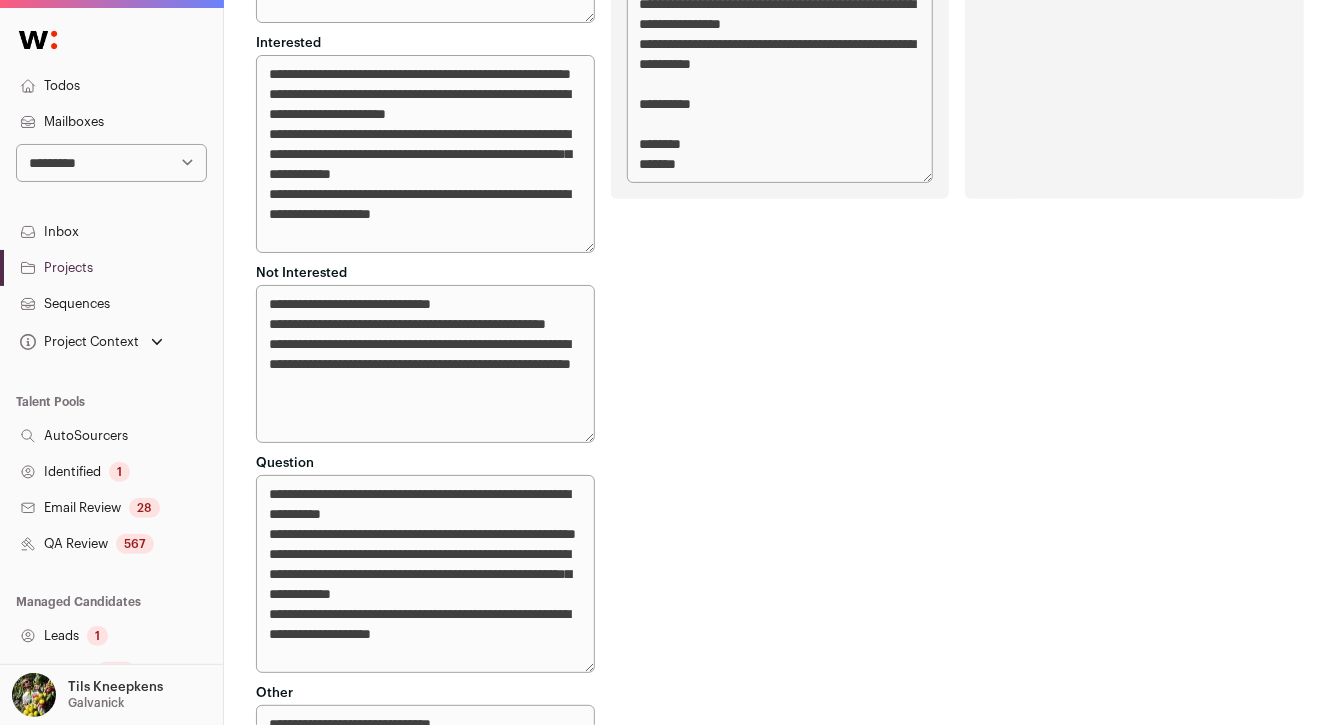 type on "****" 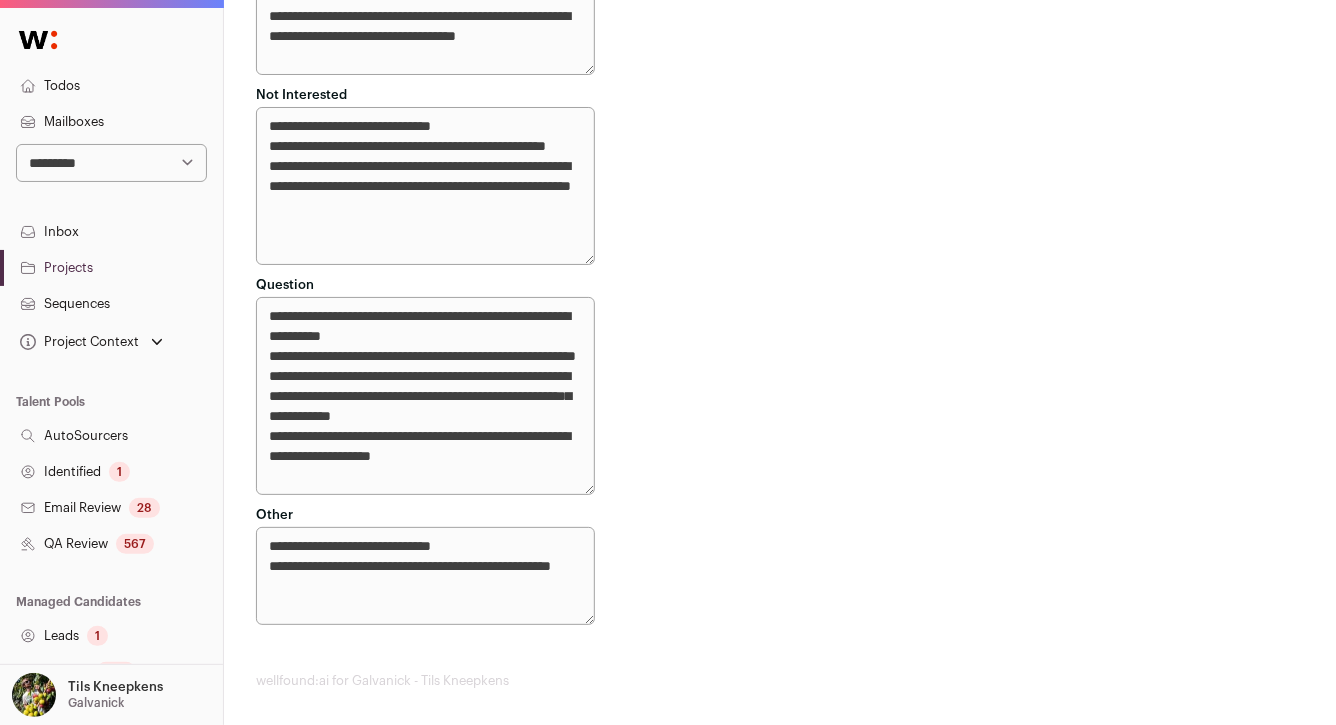 scroll, scrollTop: 7860, scrollLeft: 0, axis: vertical 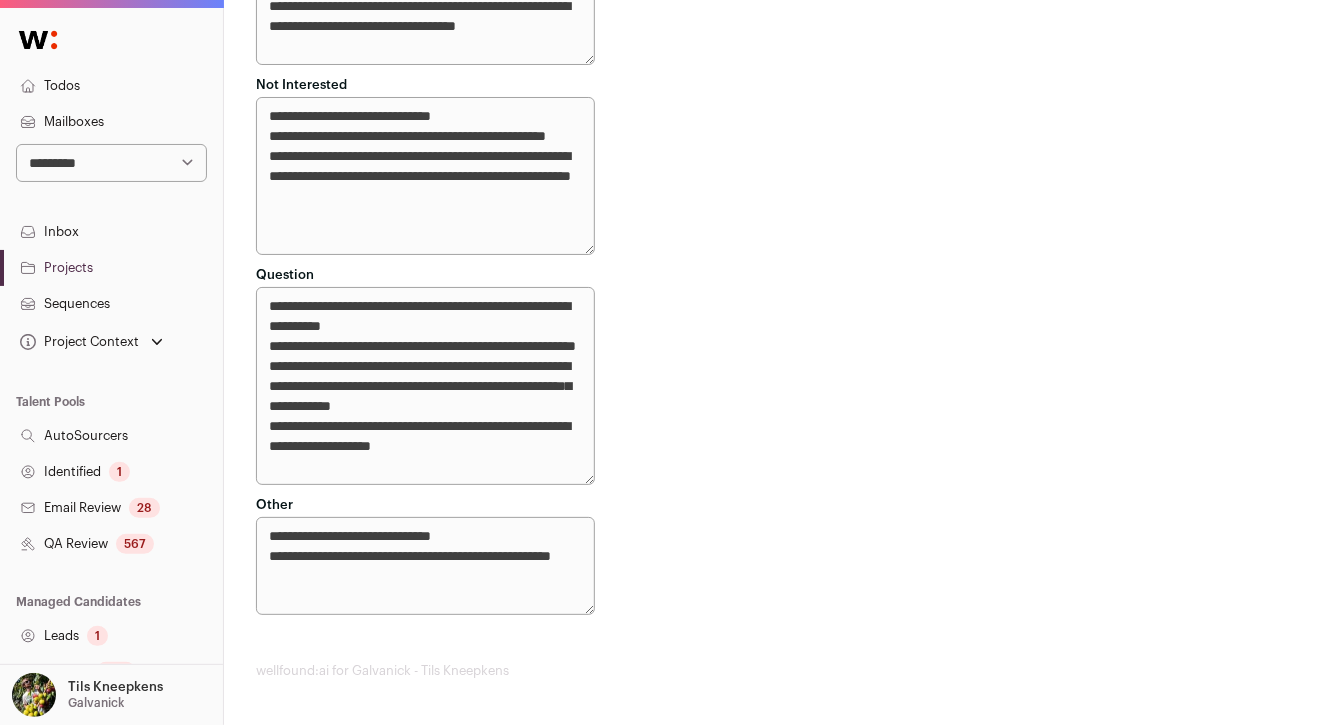 type on "**********" 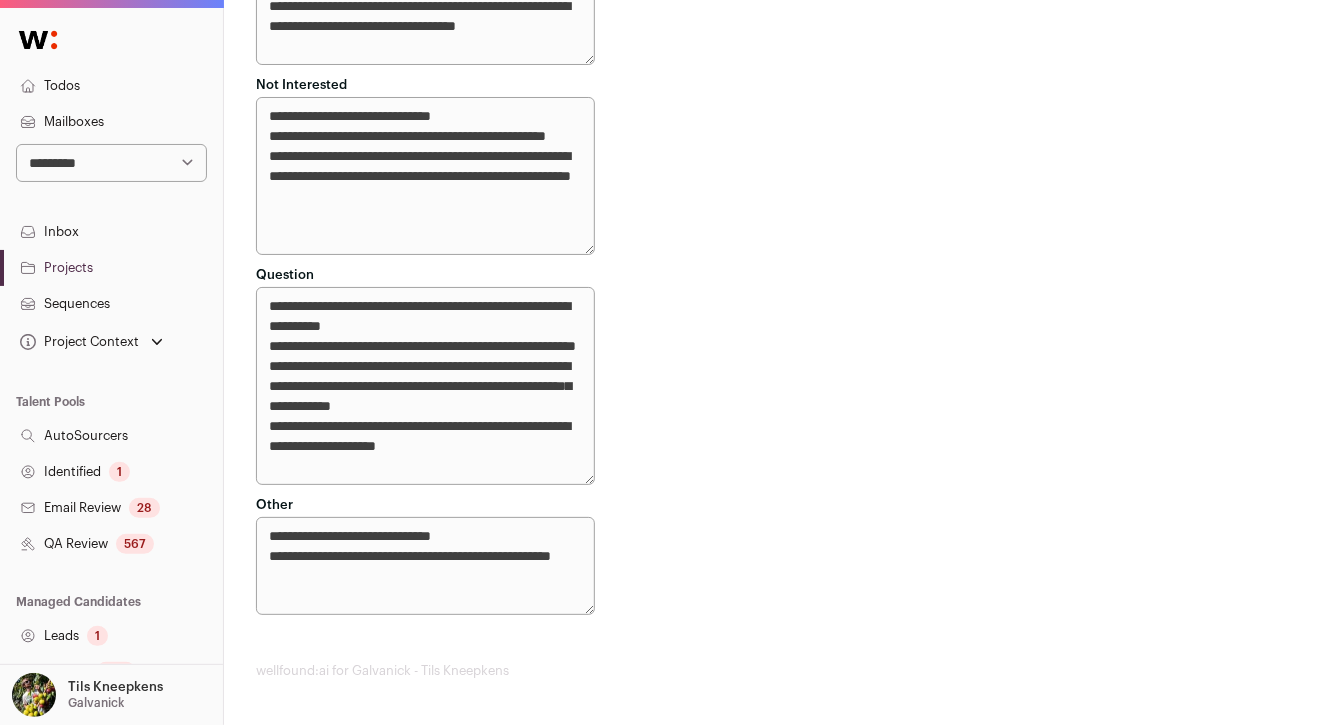 paste on "**********" 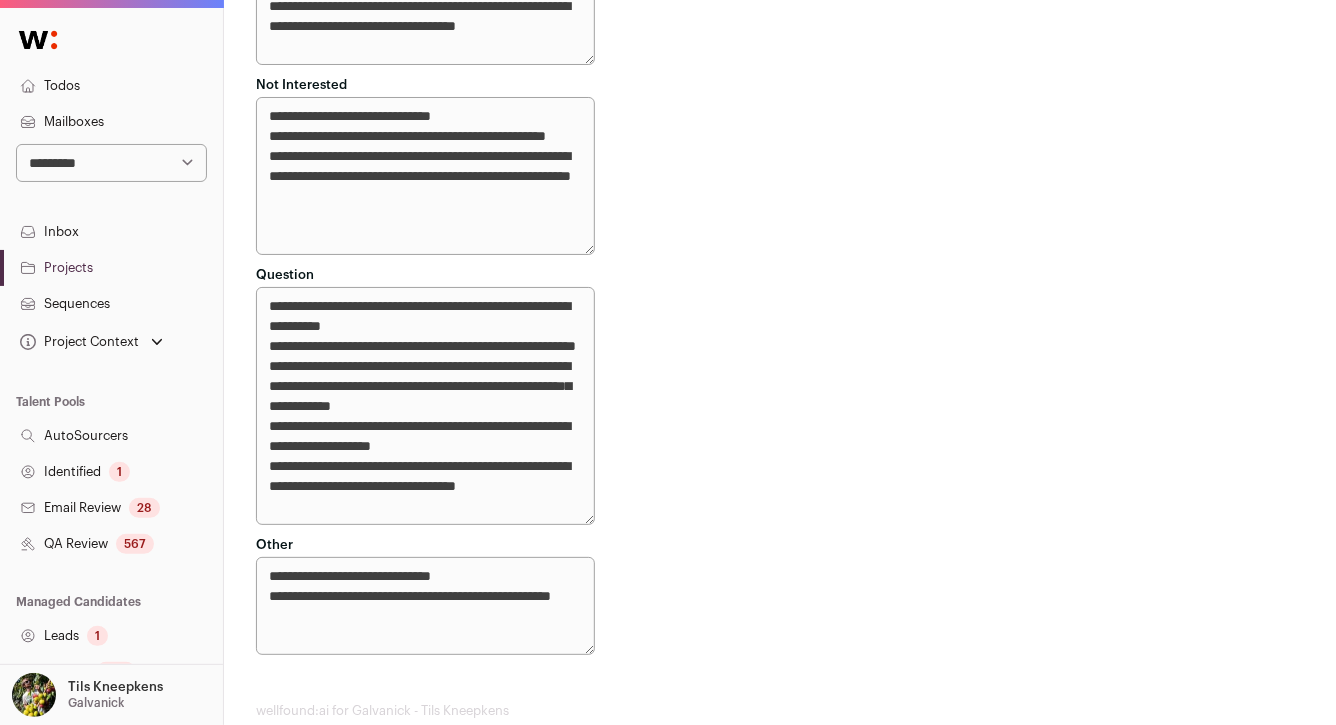 type on "**********" 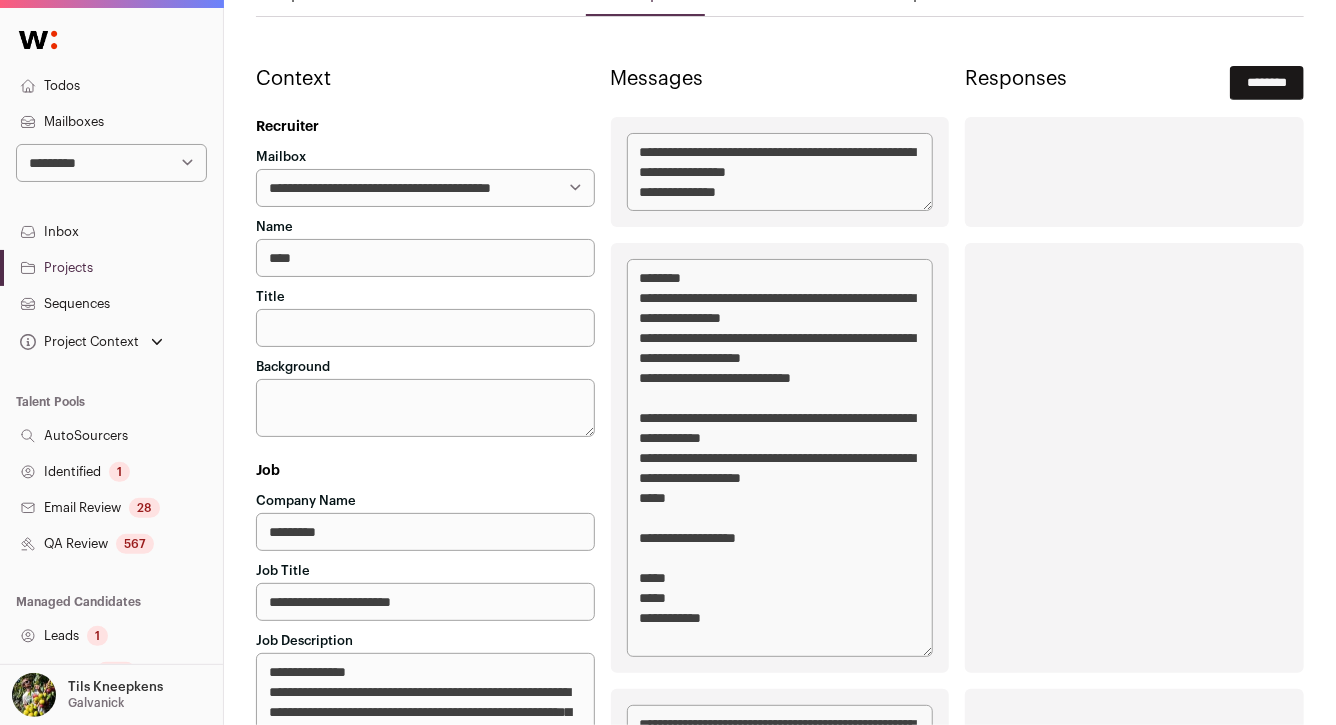 scroll, scrollTop: 0, scrollLeft: 0, axis: both 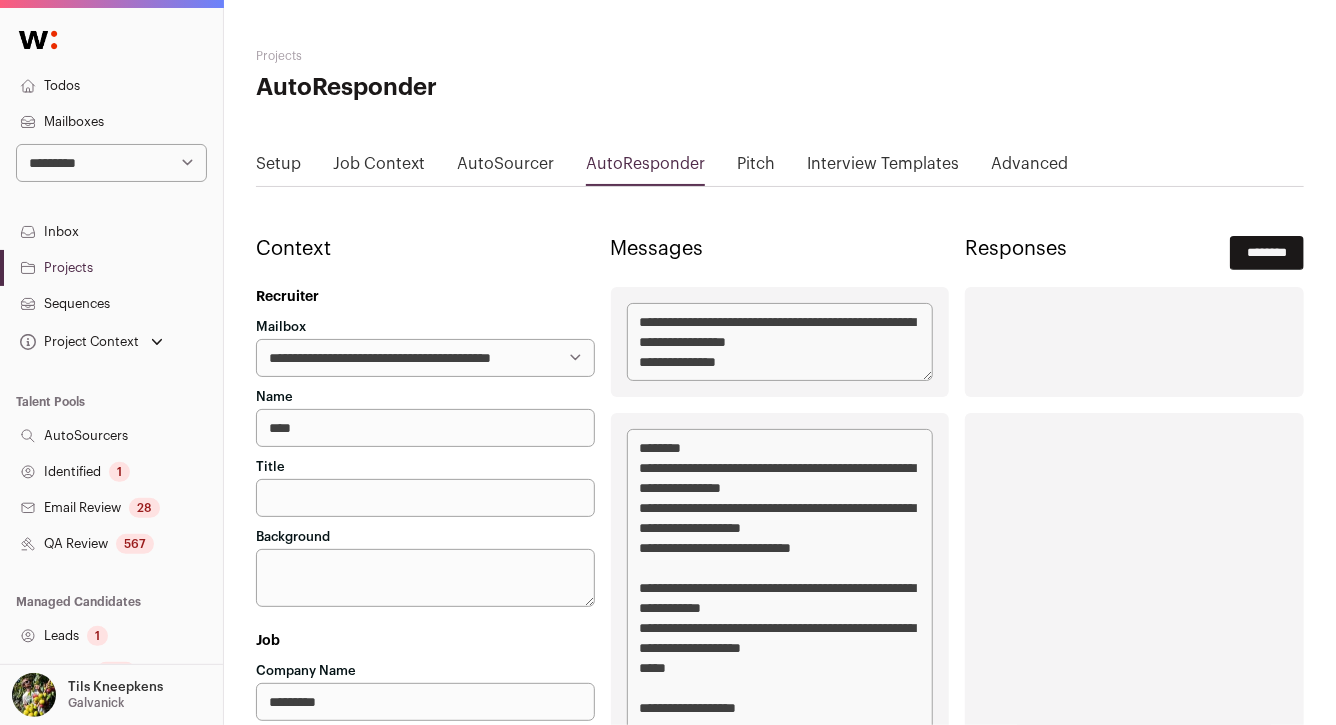 click on "********" at bounding box center (1267, 253) 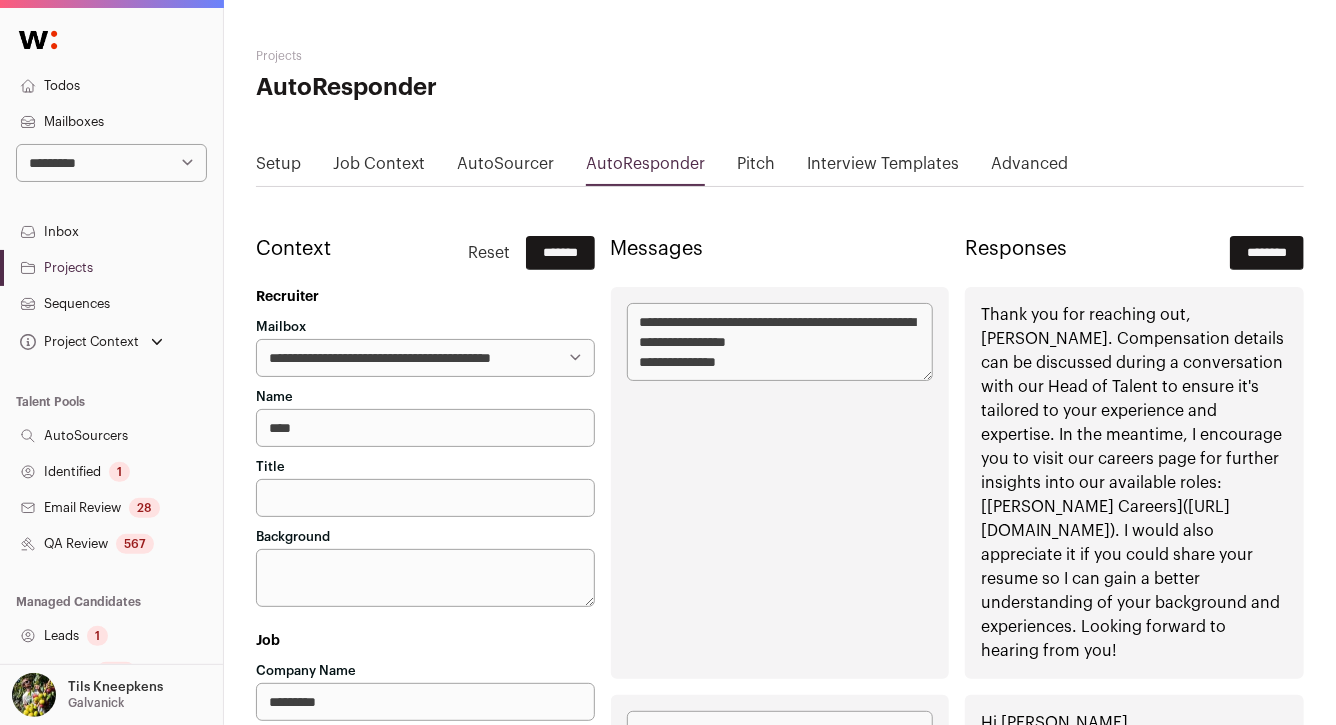 click on "*******" at bounding box center [560, 253] 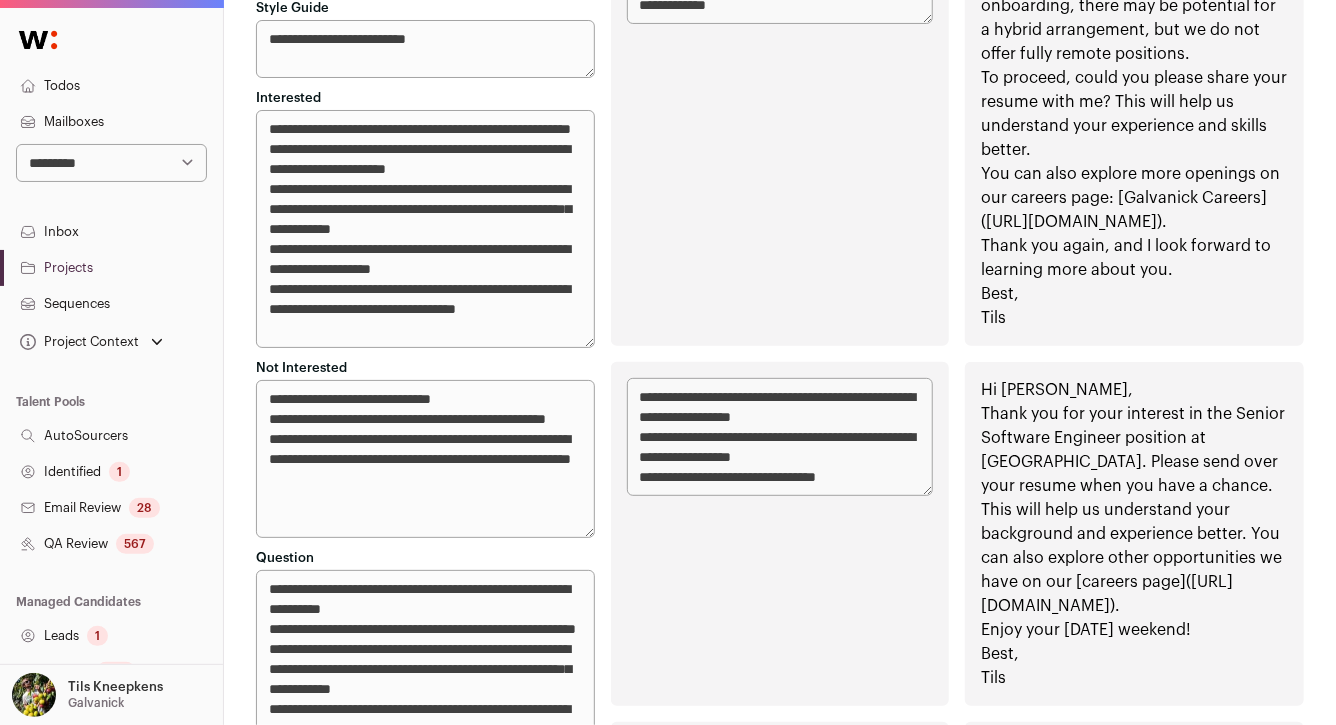 scroll, scrollTop: 7544, scrollLeft: 0, axis: vertical 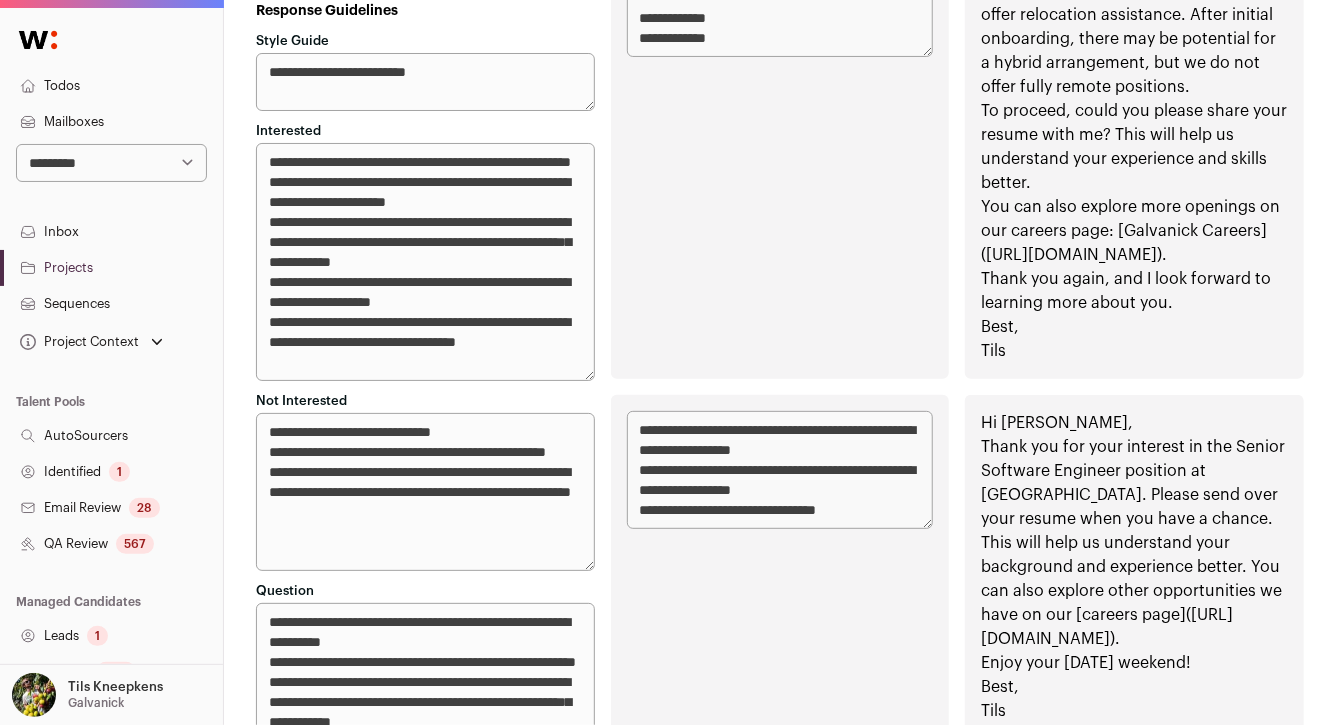 click on "**********" at bounding box center (425, 492) 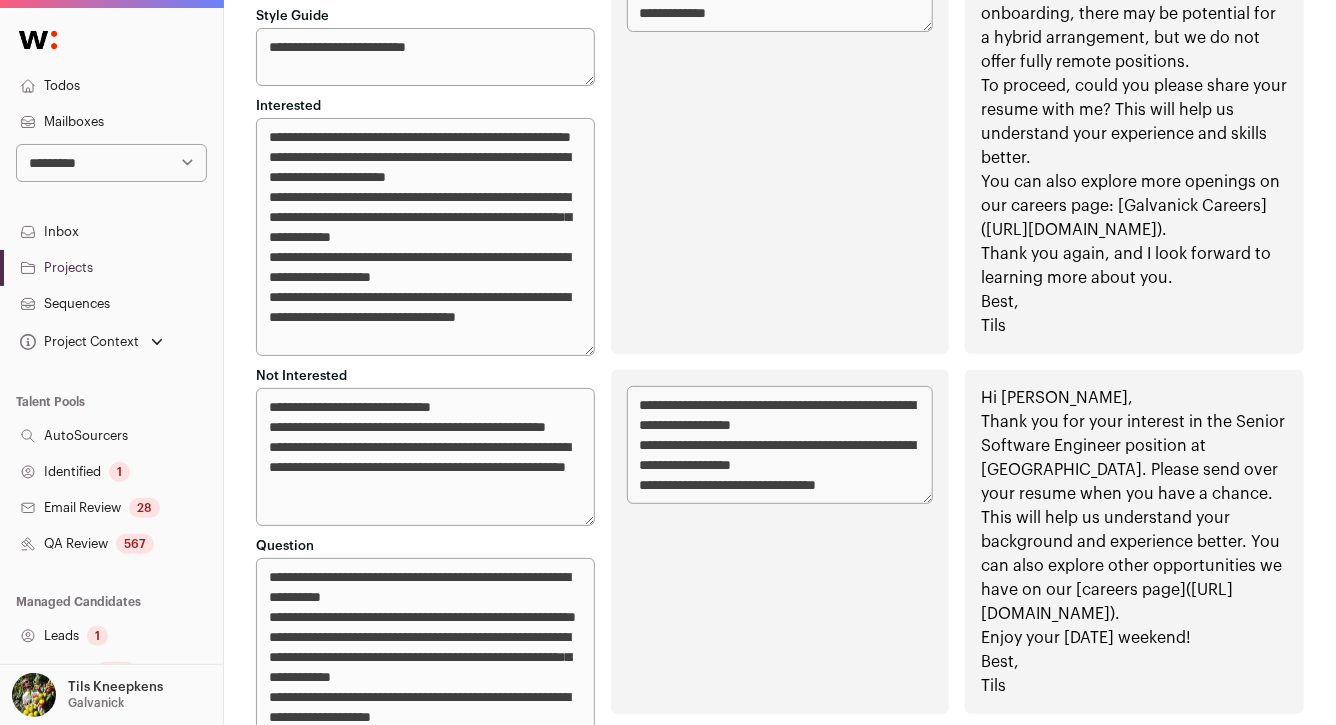 scroll, scrollTop: 7570, scrollLeft: 0, axis: vertical 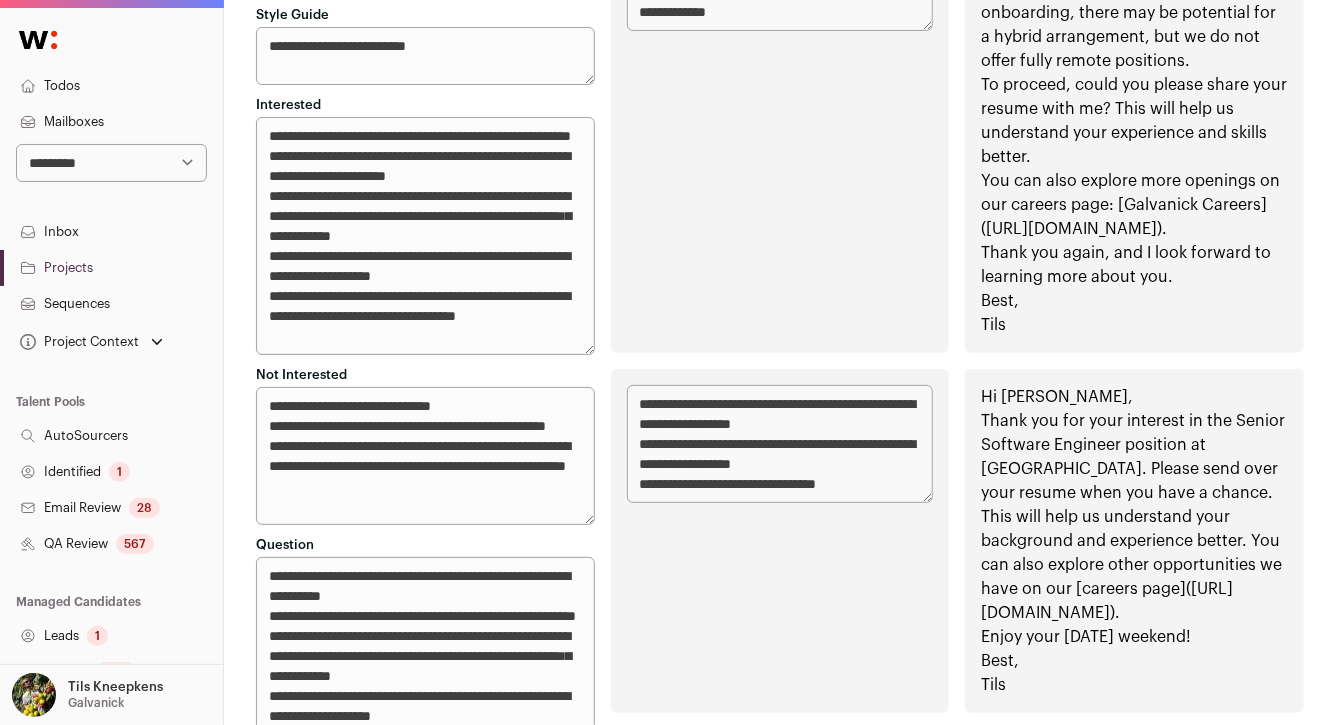 type on "**********" 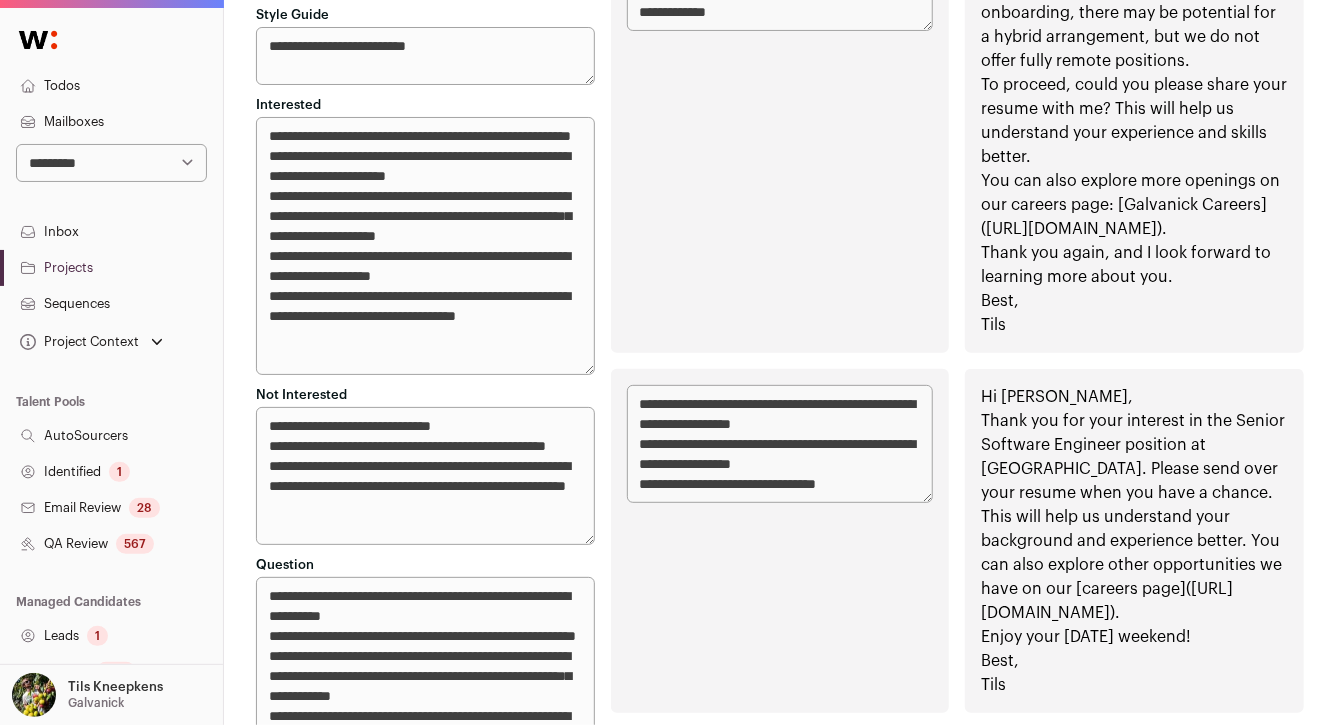 click on "**********" at bounding box center [425, 246] 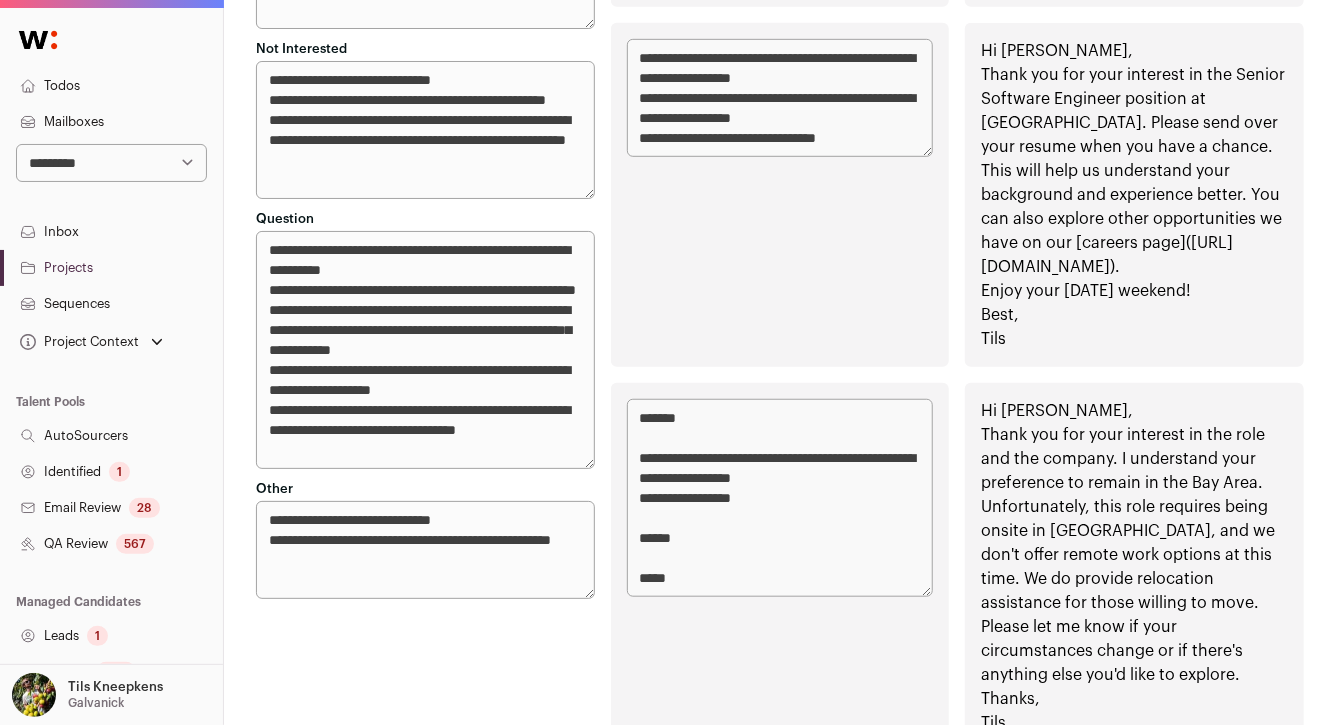 scroll, scrollTop: 7943, scrollLeft: 0, axis: vertical 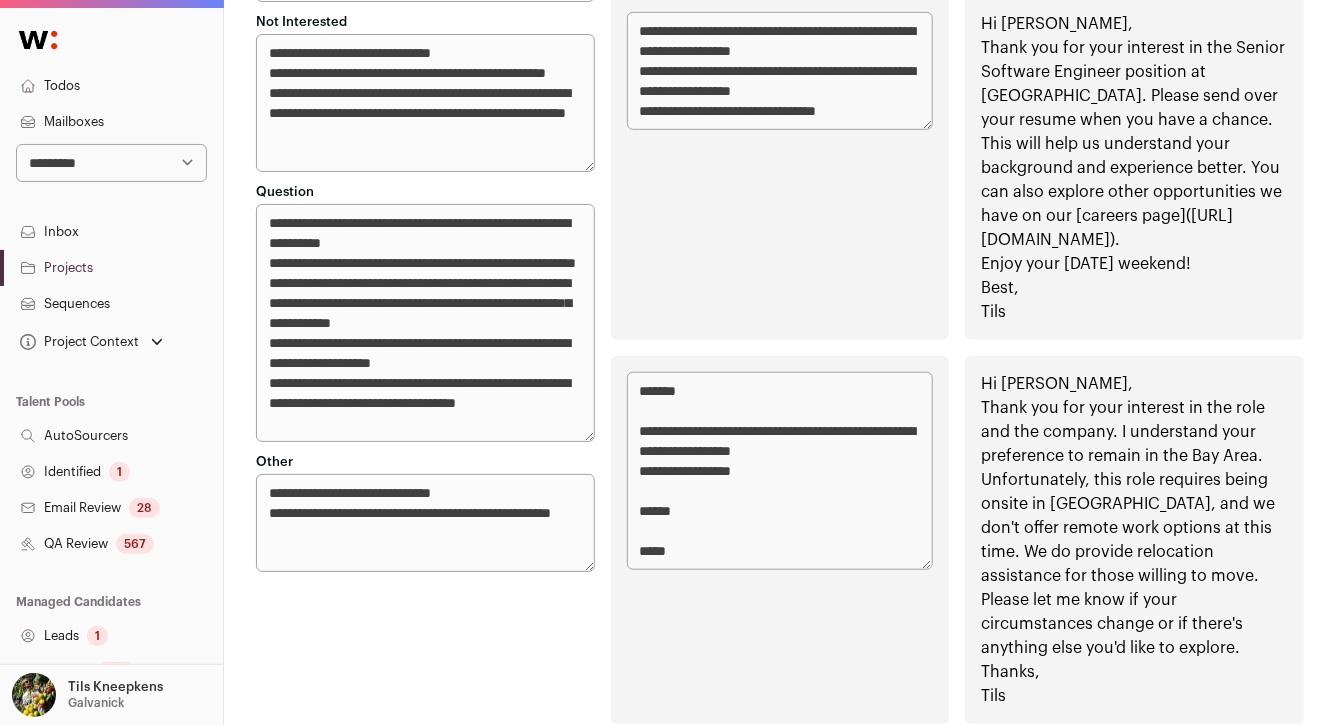 type on "**********" 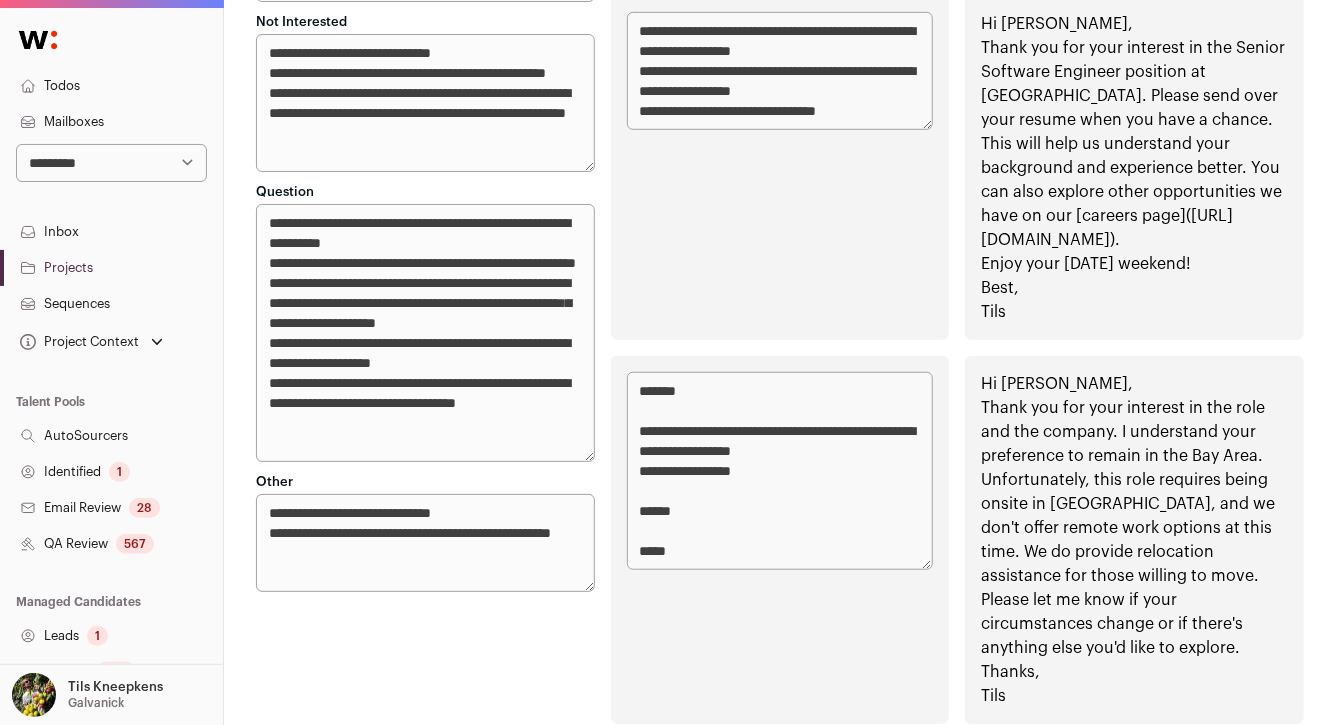 click on "**********" at bounding box center (425, 333) 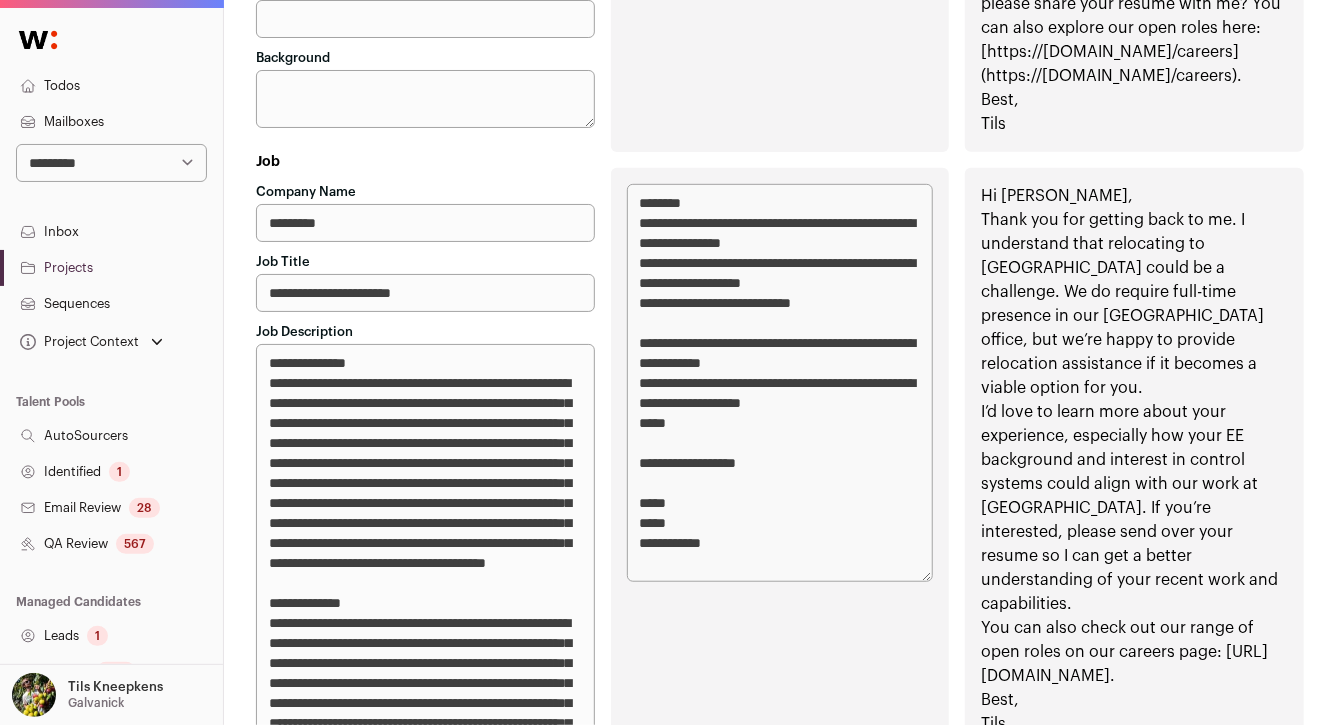 scroll, scrollTop: 0, scrollLeft: 0, axis: both 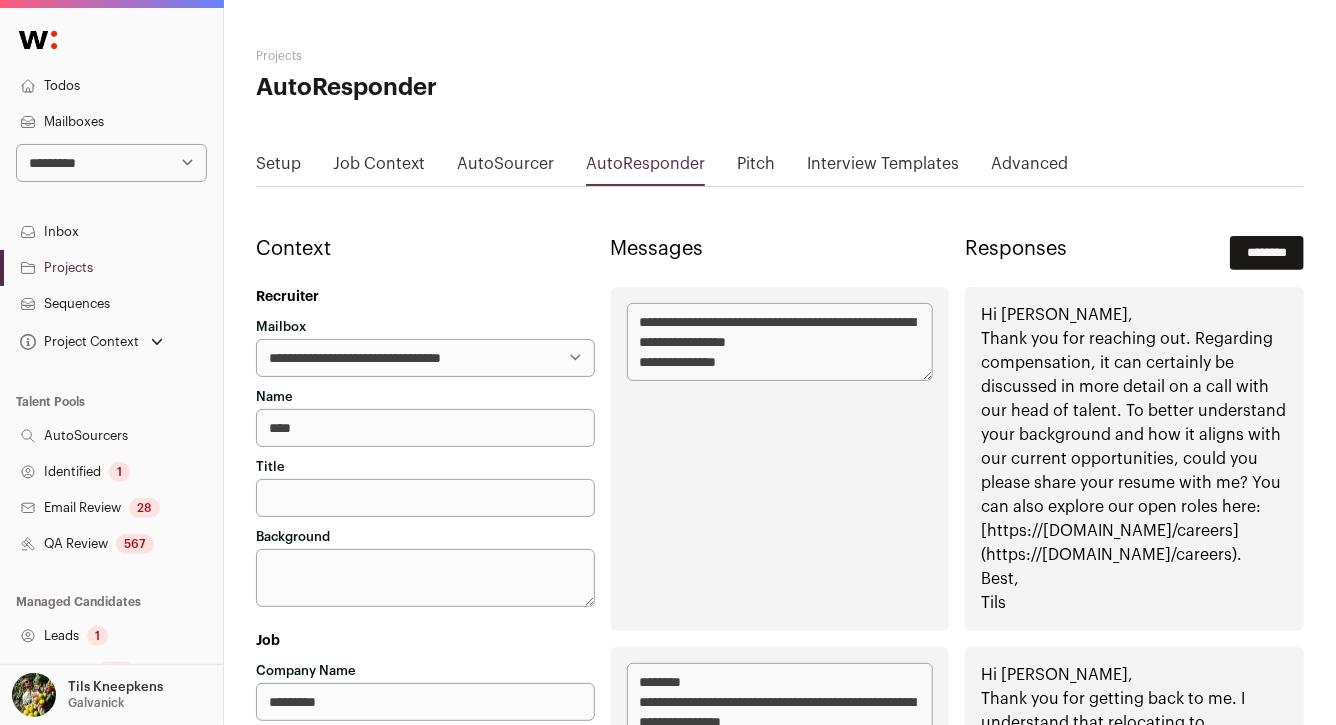 type on "**********" 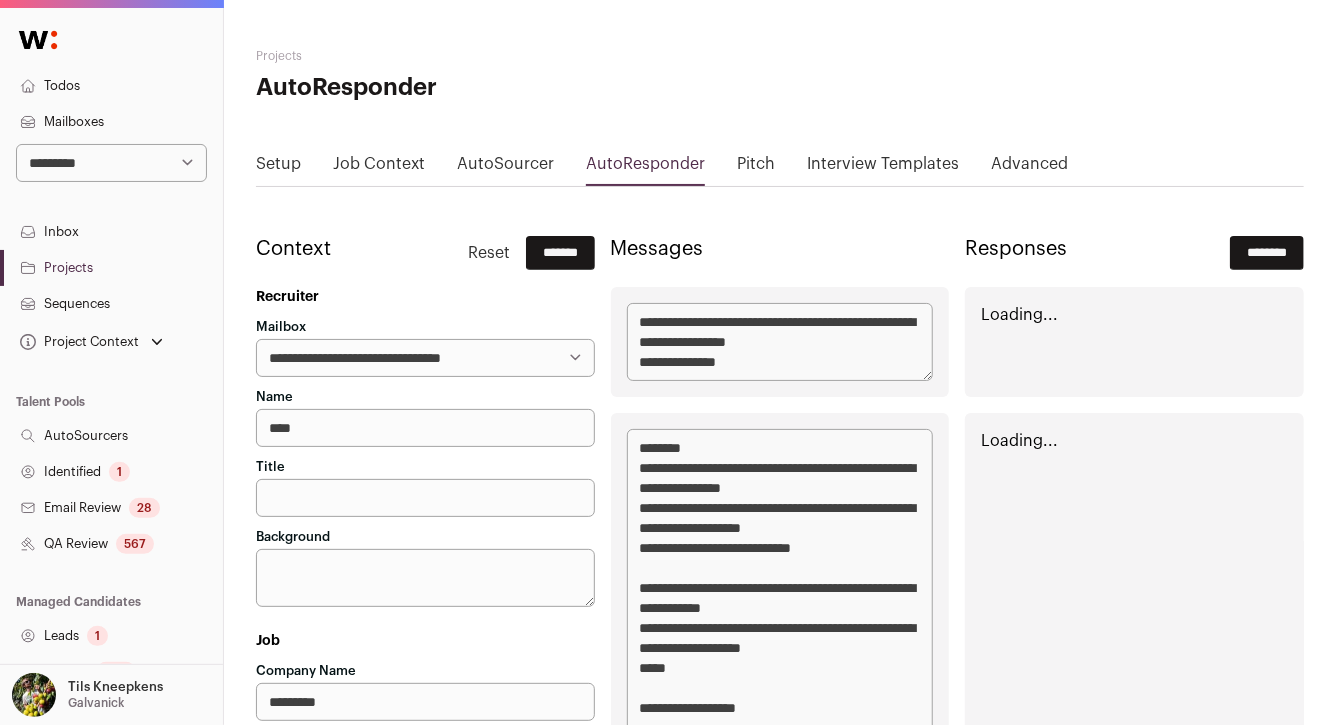 click on "*******" at bounding box center (560, 253) 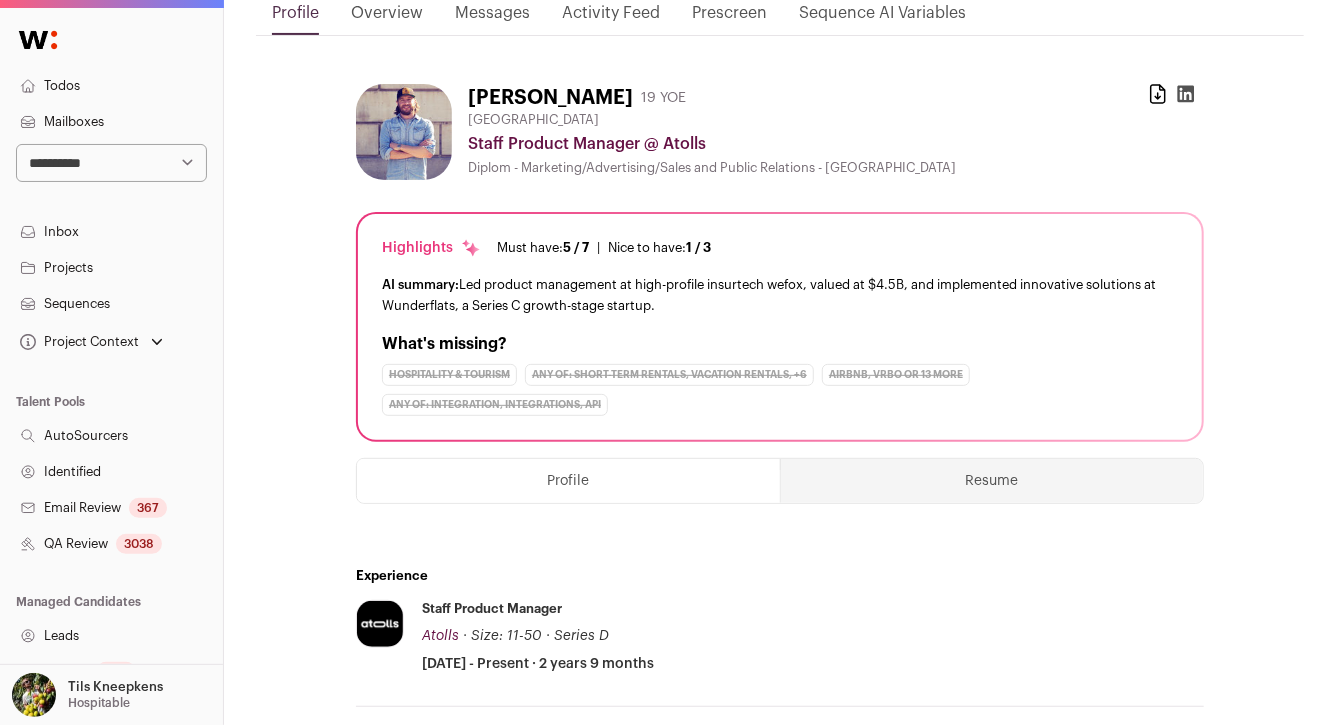 scroll, scrollTop: 200, scrollLeft: 0, axis: vertical 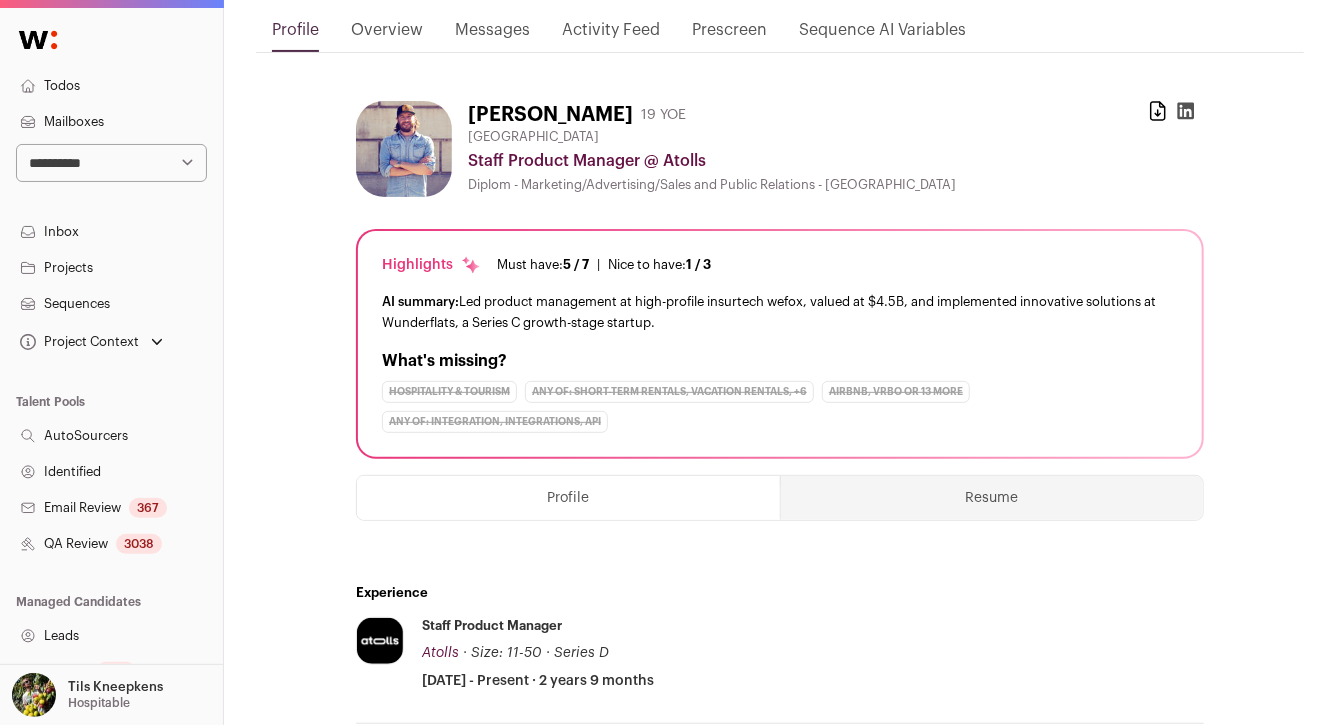 click on "**********" at bounding box center (780, -67) 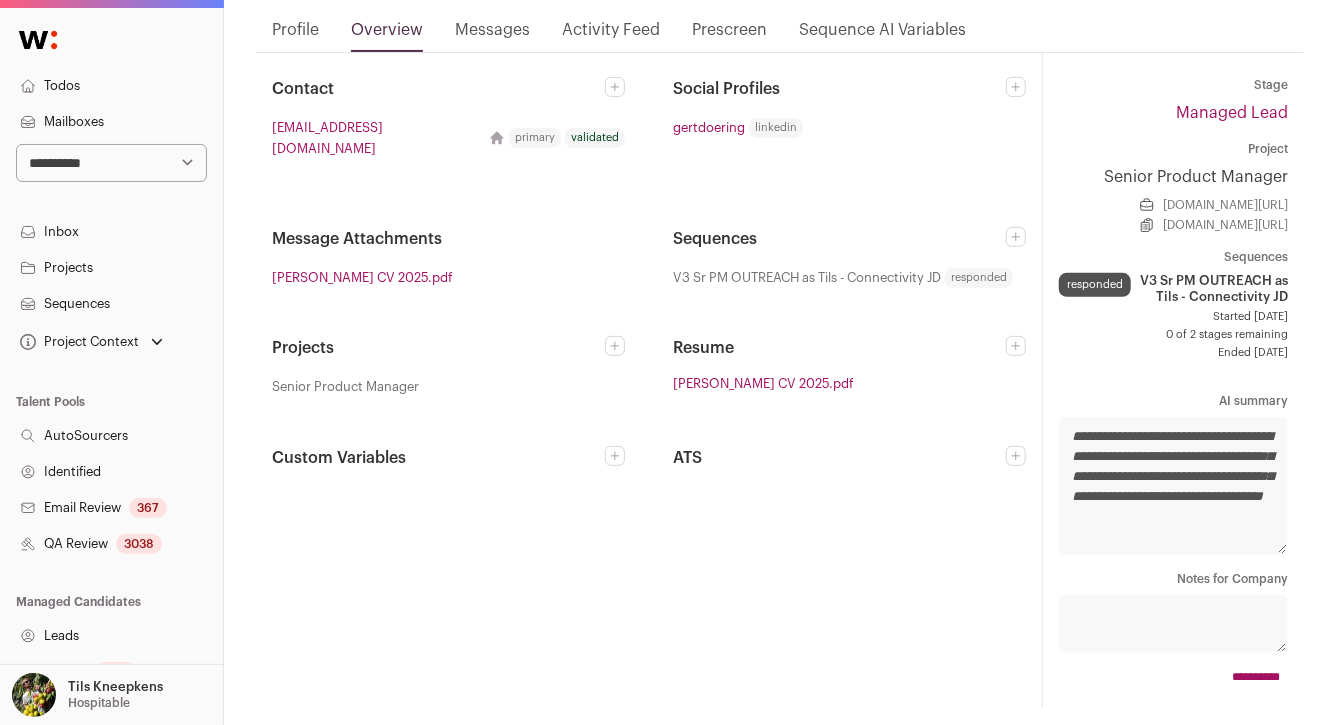 click on "Profile" at bounding box center (295, 35) 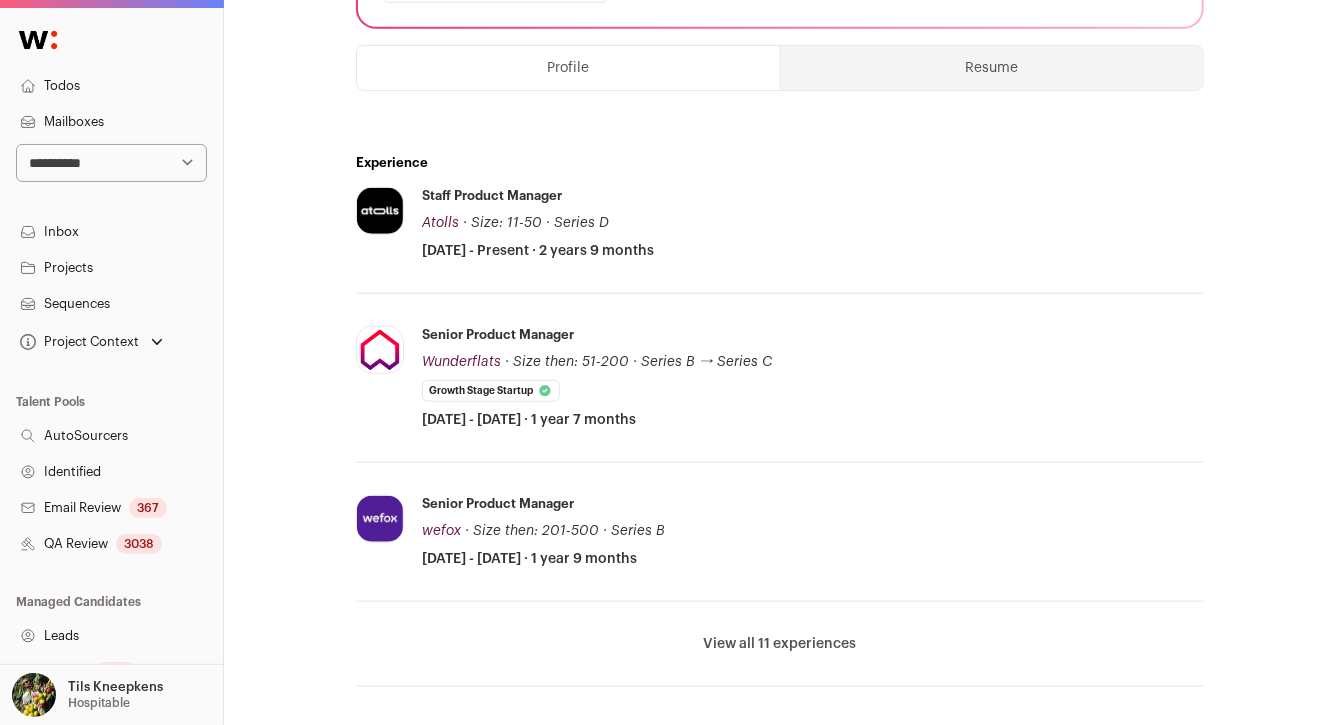 scroll, scrollTop: 0, scrollLeft: 0, axis: both 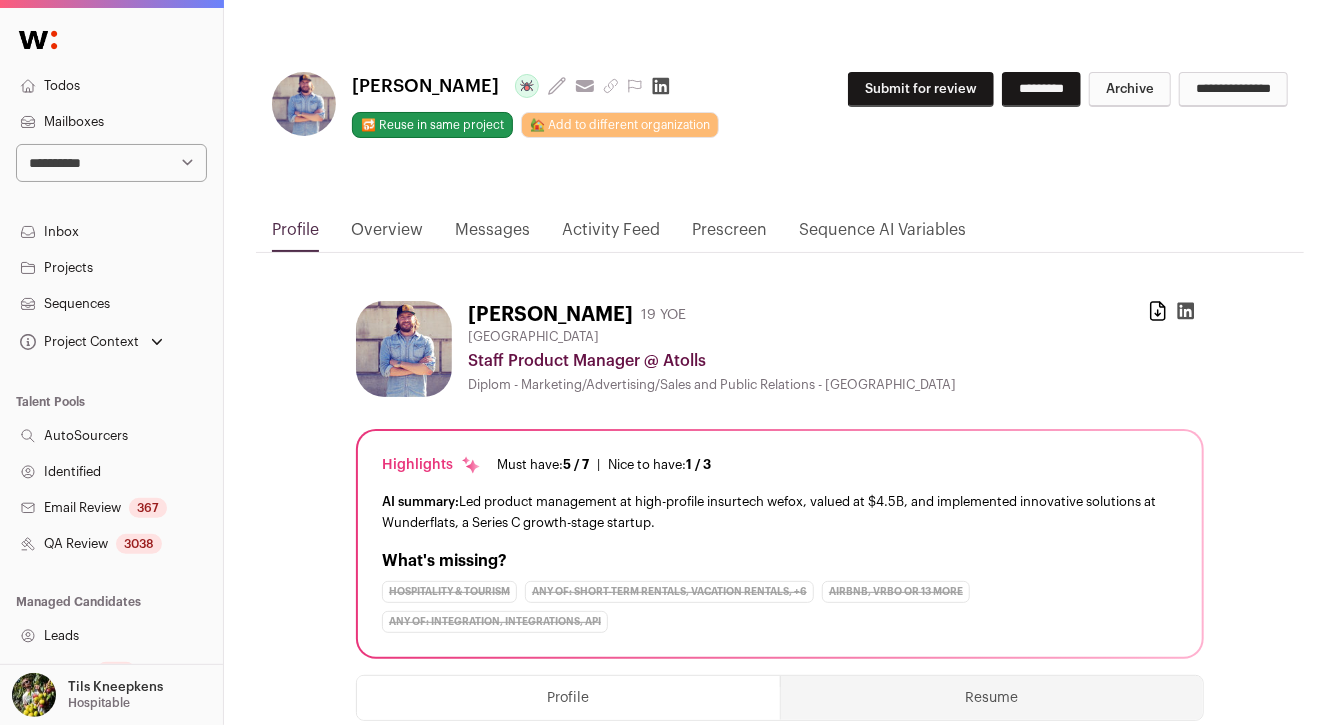 click on "Submit for review" at bounding box center (921, 89) 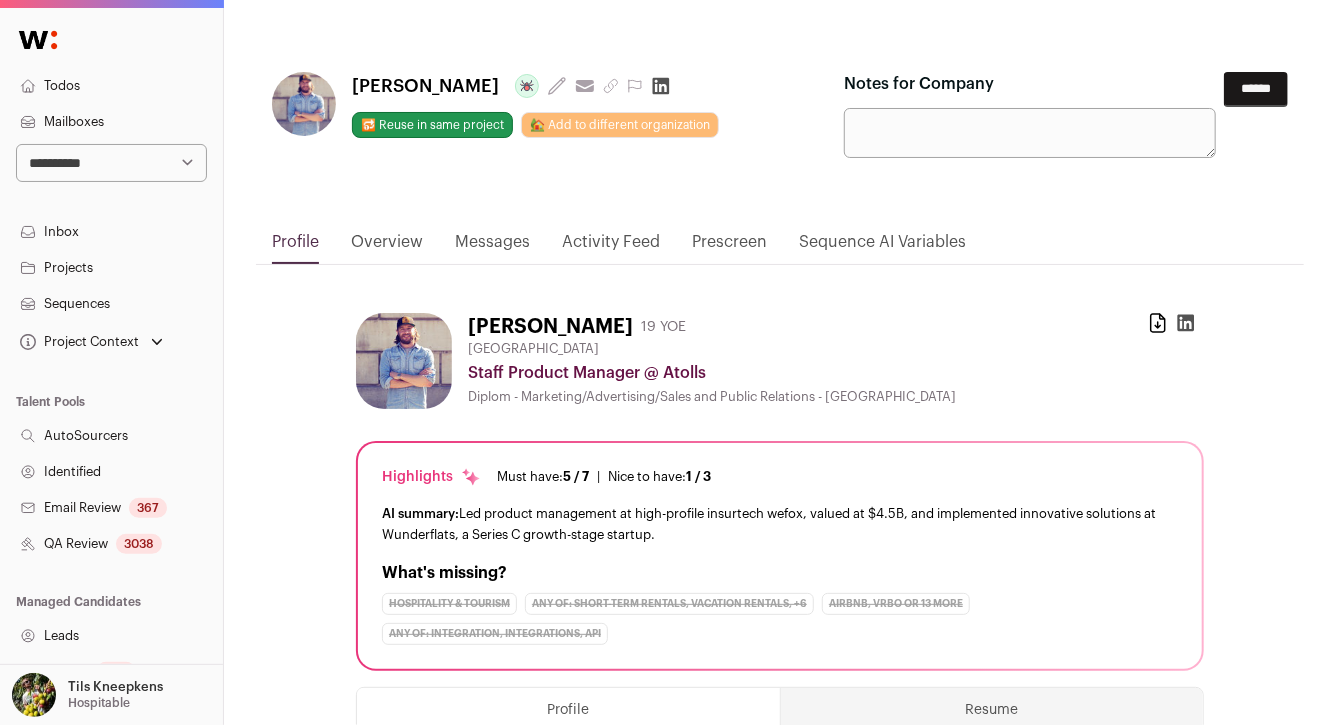 click on "Notes for Company" at bounding box center [1030, 133] 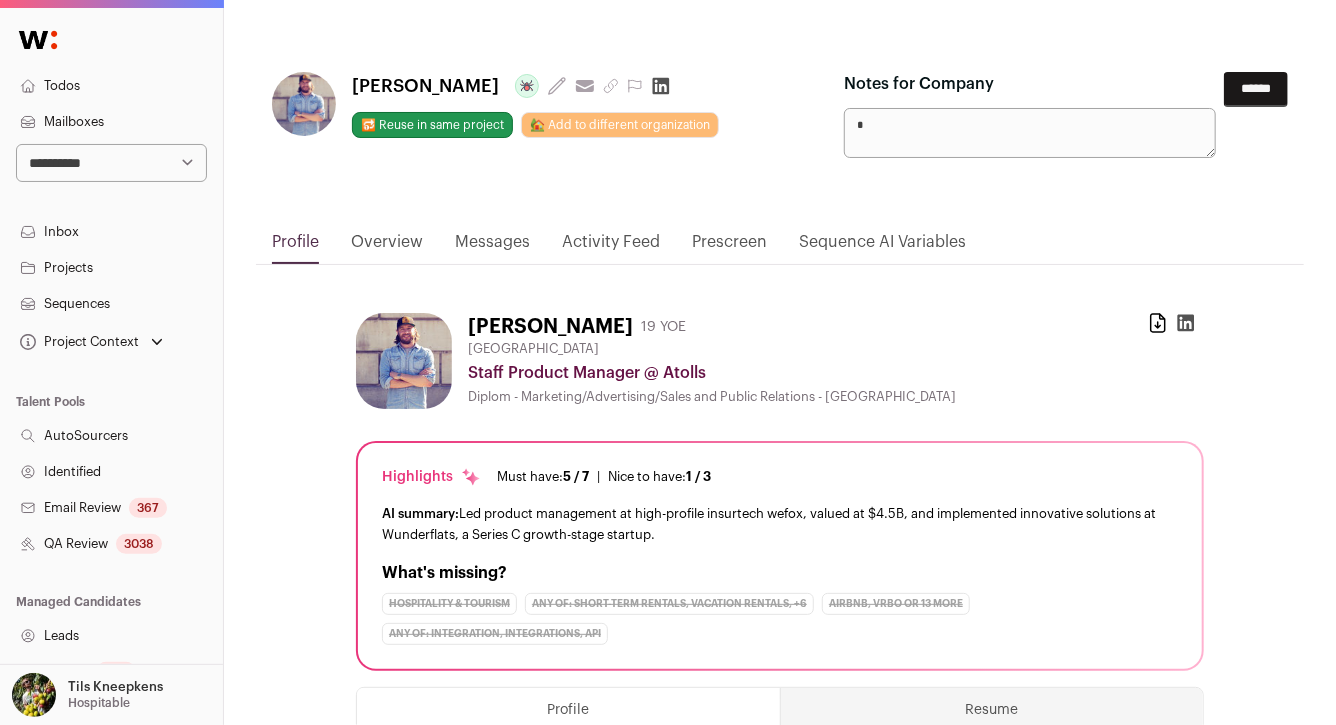paste on "**********" 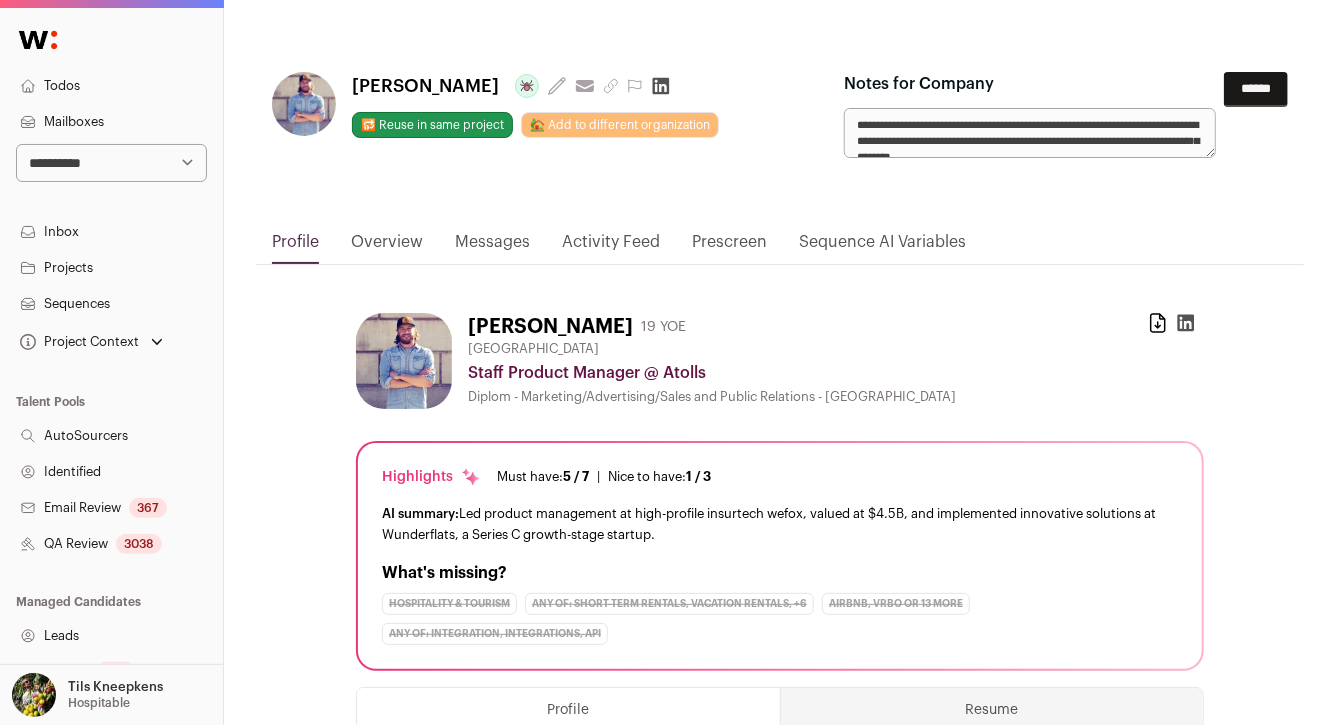 scroll, scrollTop: 5, scrollLeft: 0, axis: vertical 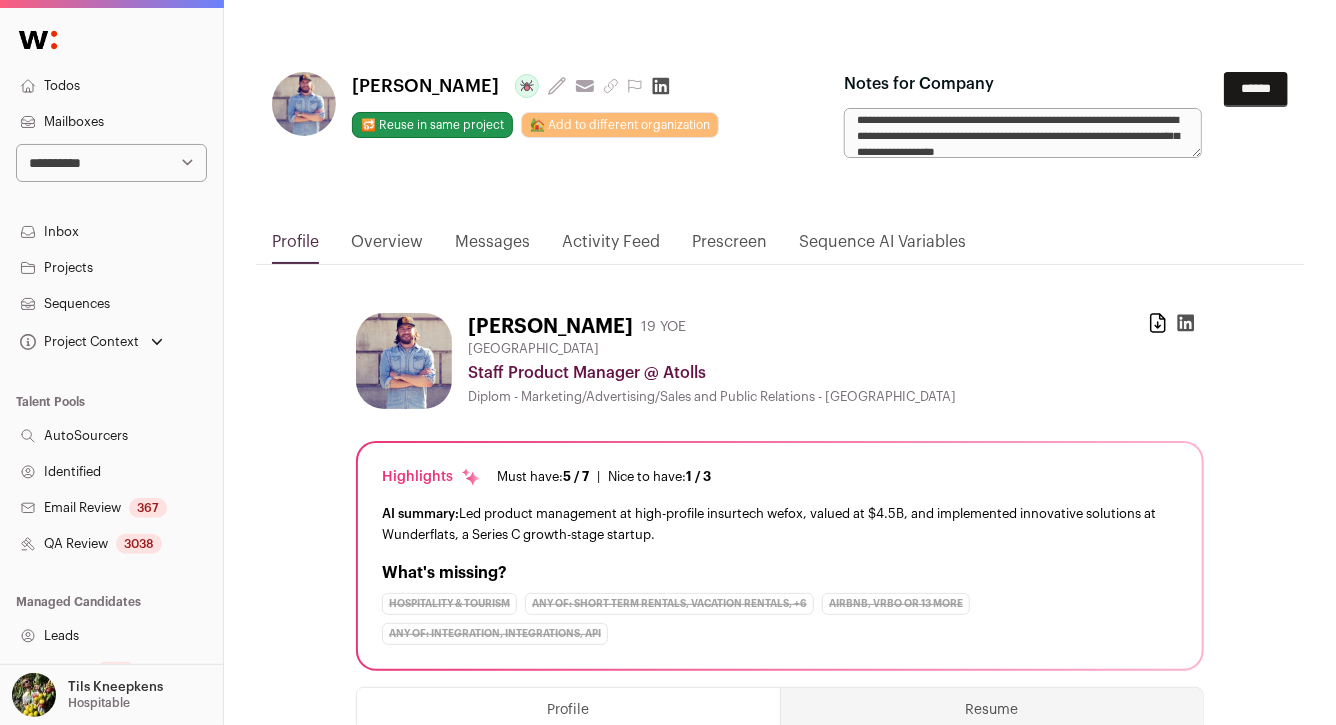 type on "**********" 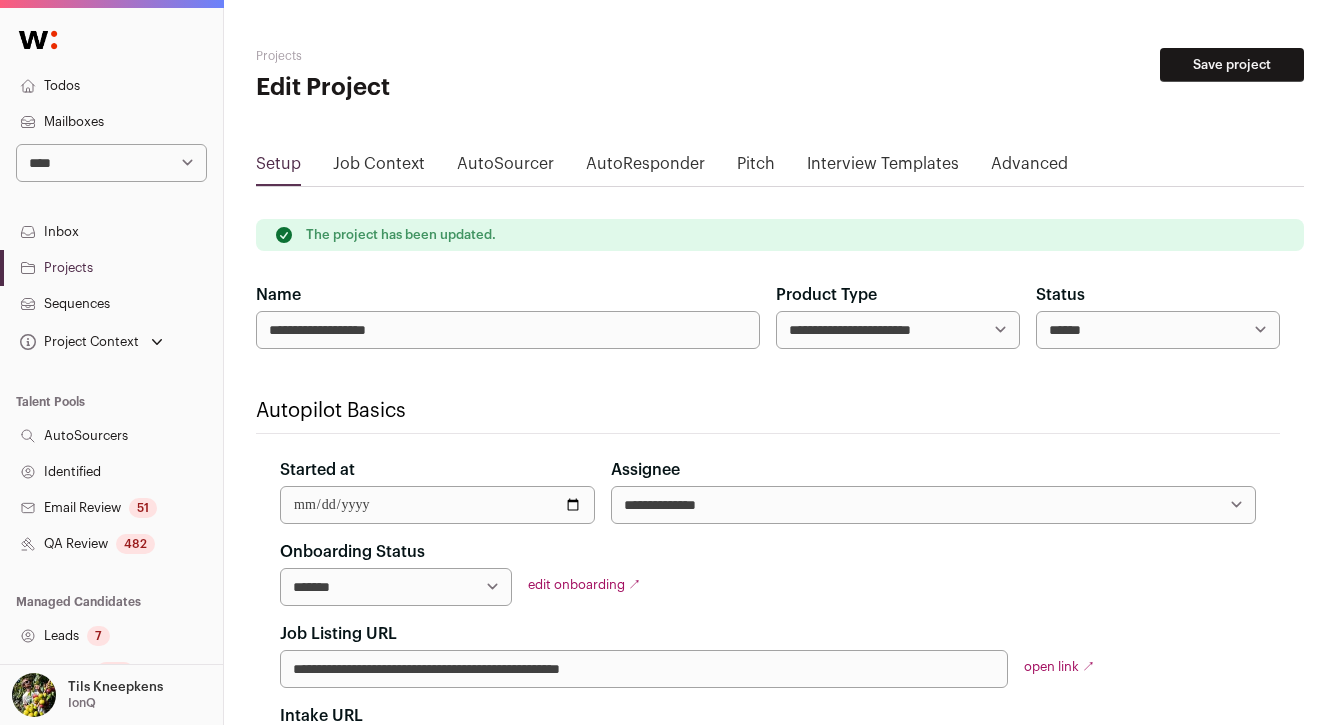 click on "**********" at bounding box center [111, 163] 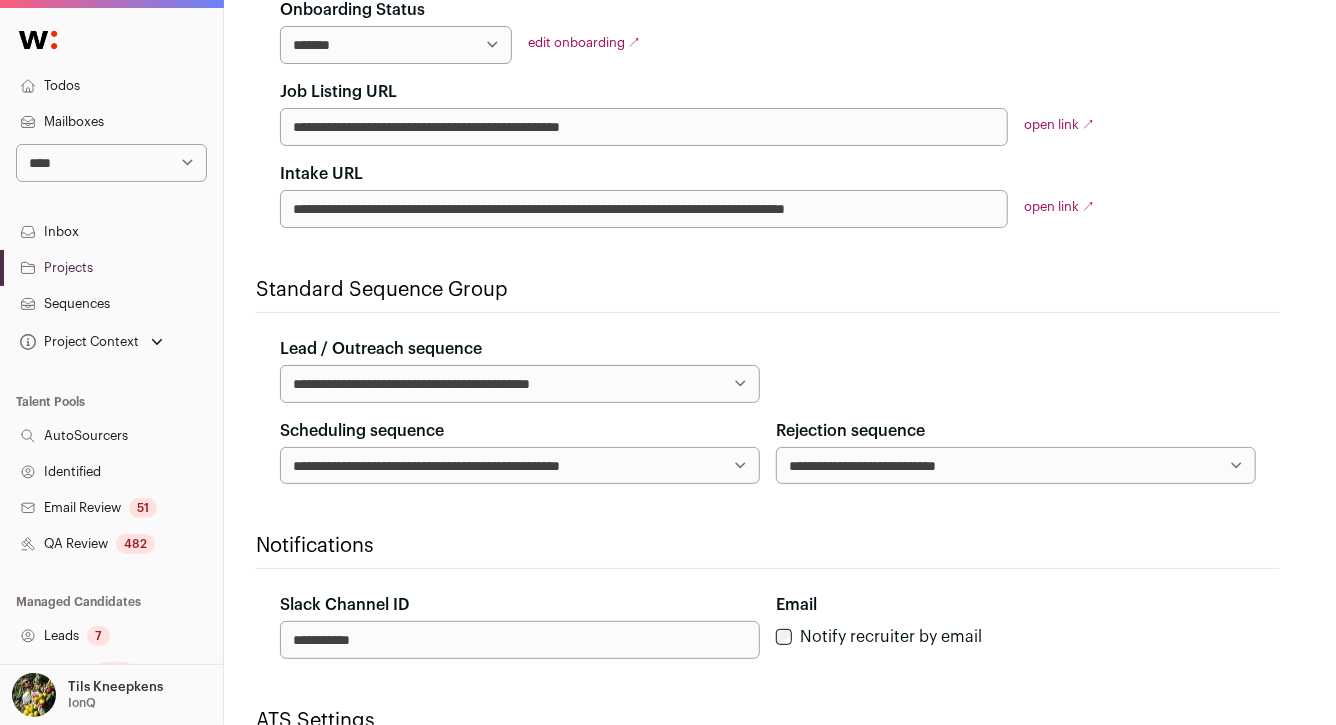 select on "****" 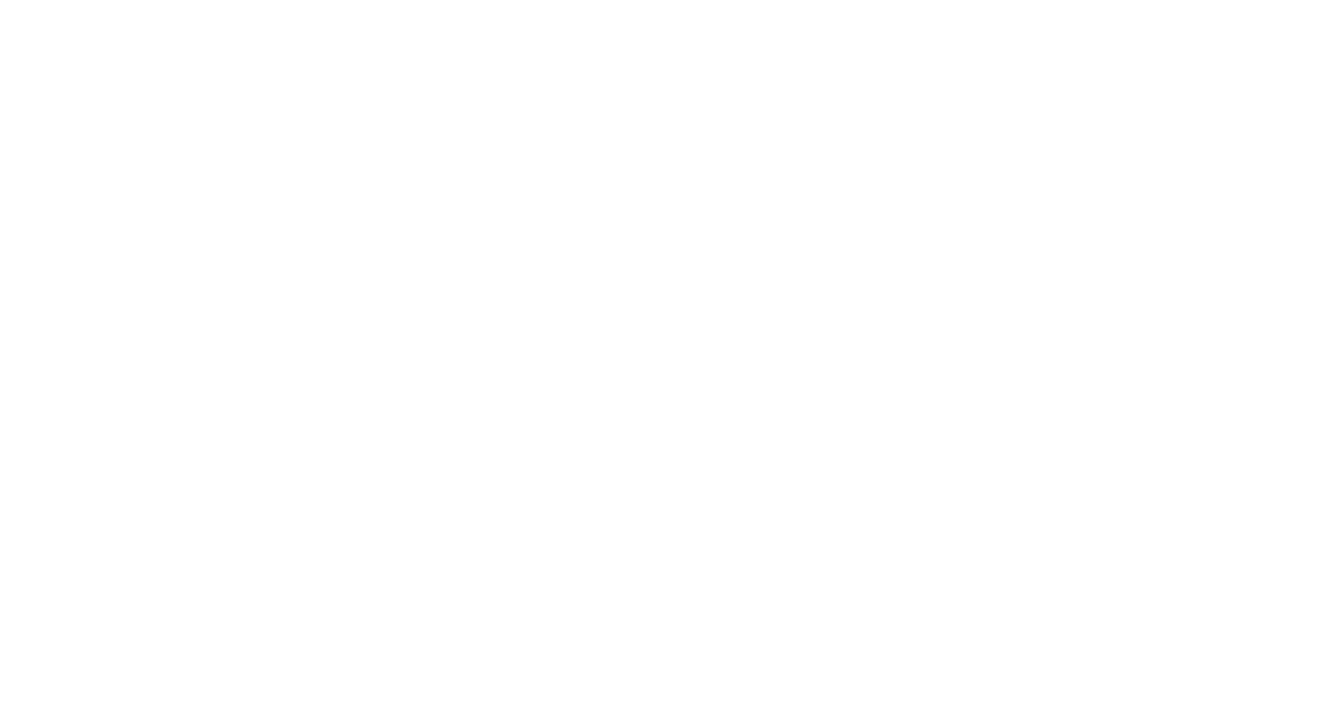 scroll, scrollTop: 0, scrollLeft: 0, axis: both 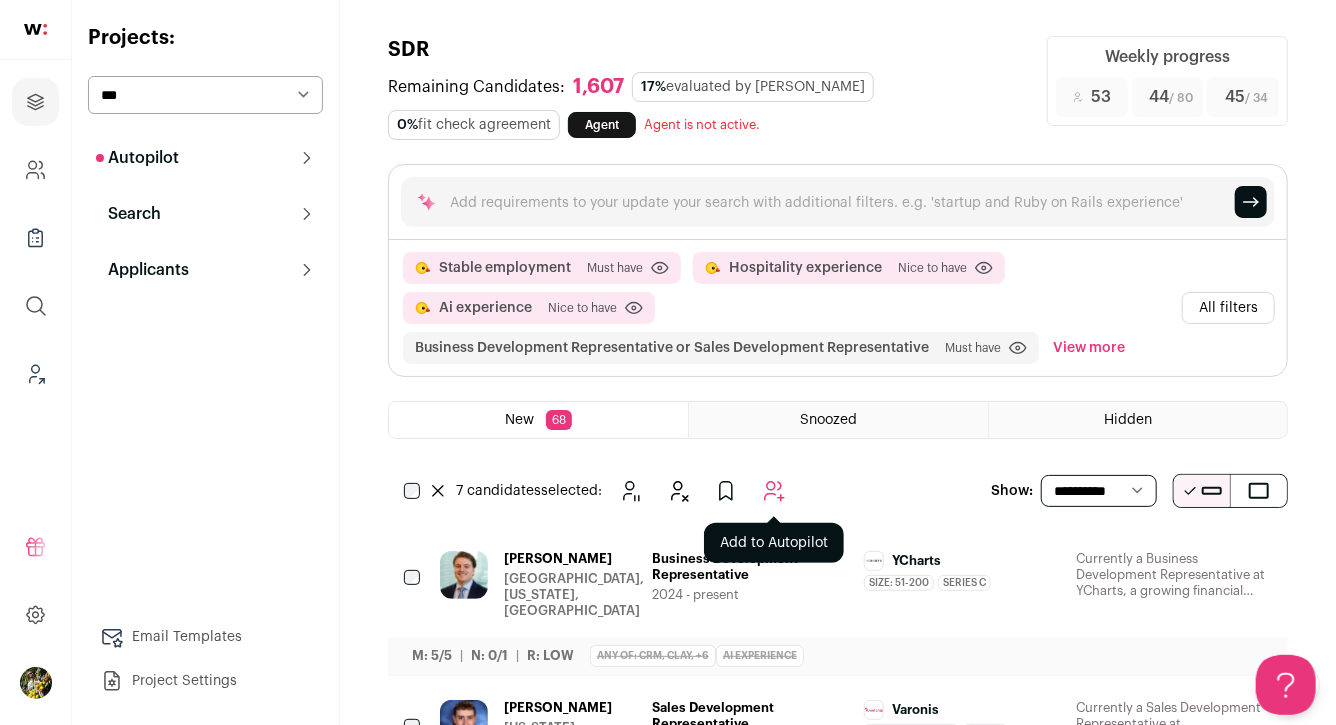 click 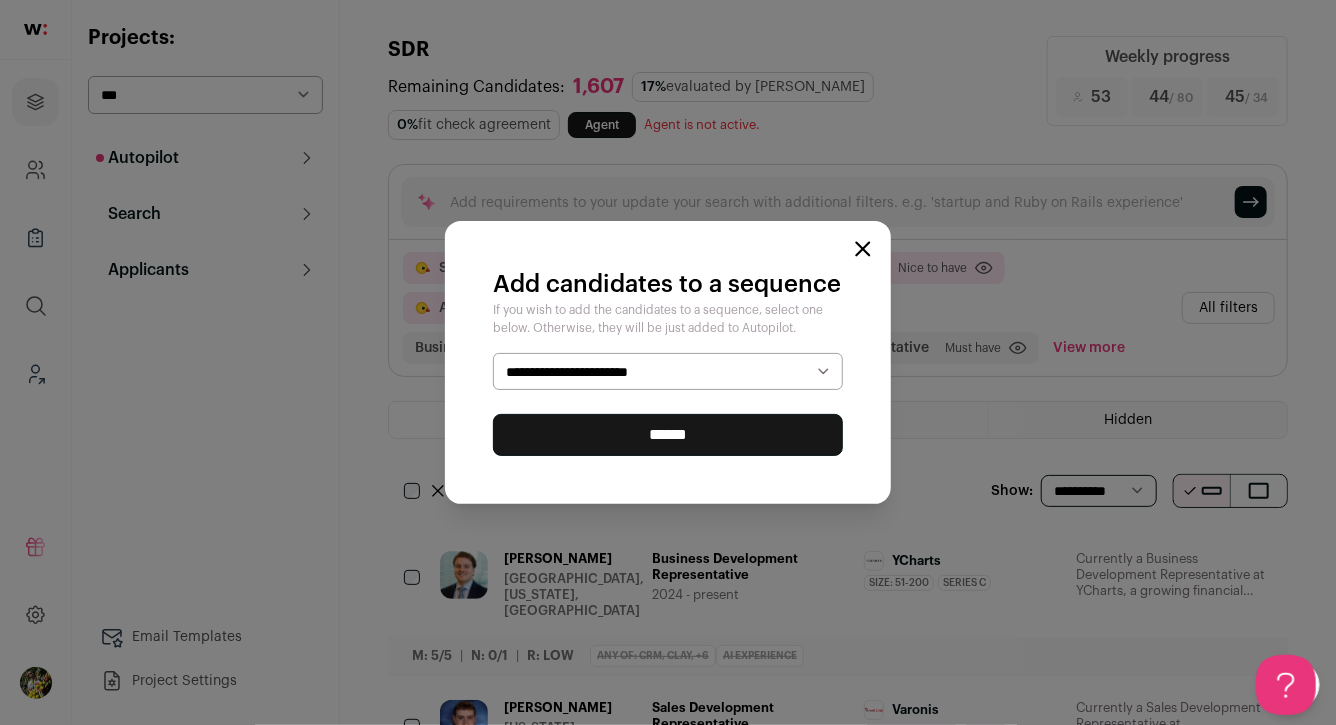 select on "*****" 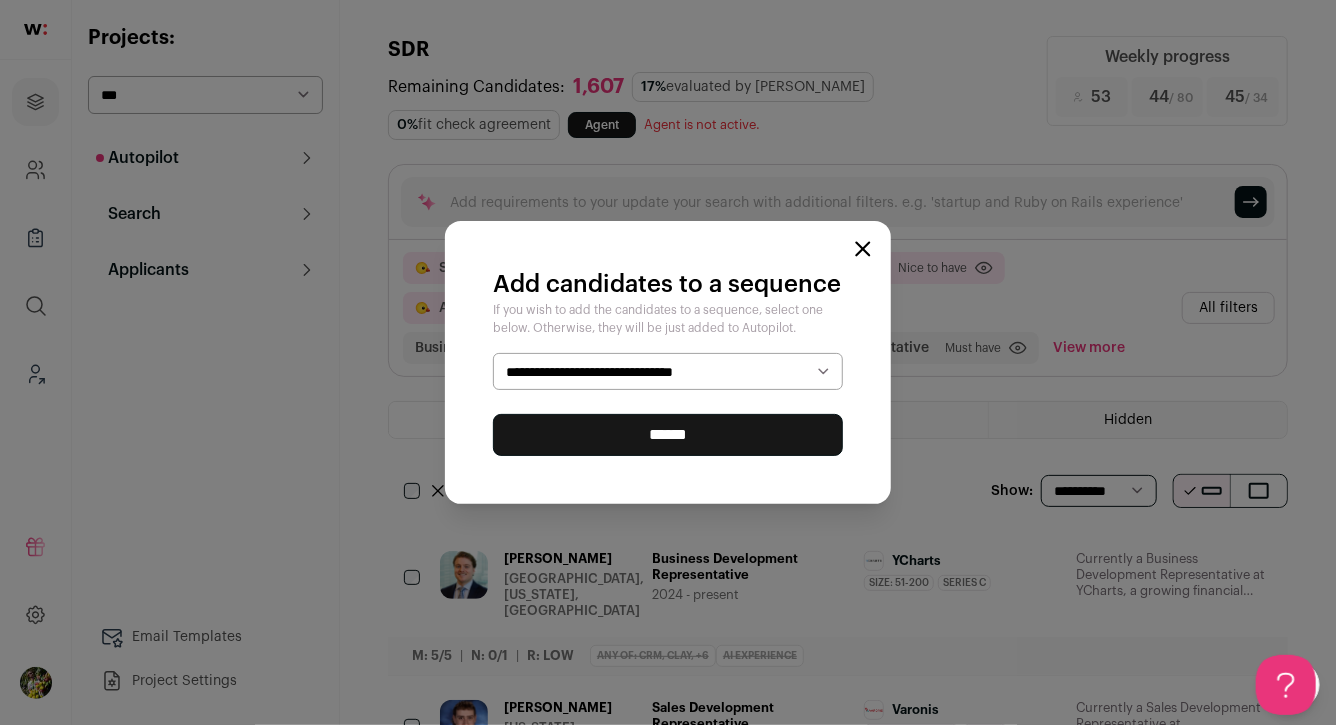 click on "******" at bounding box center [668, 435] 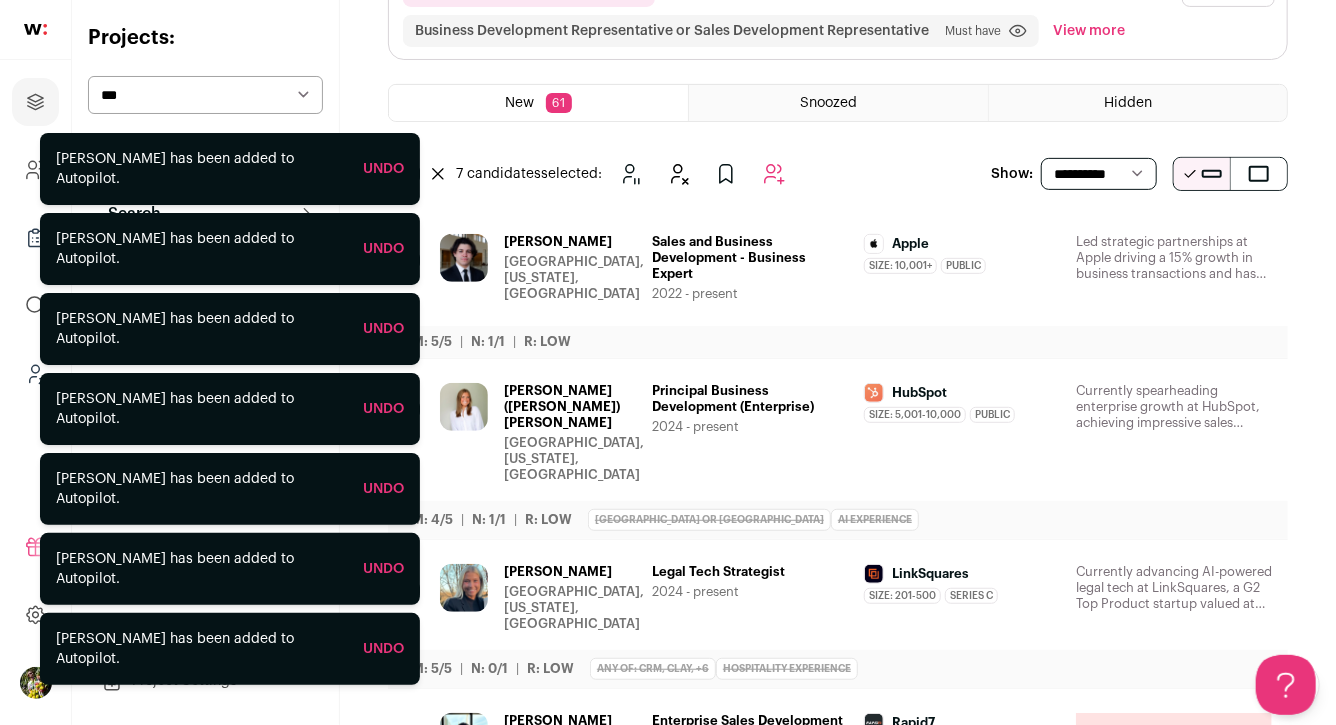 scroll, scrollTop: 319, scrollLeft: 0, axis: vertical 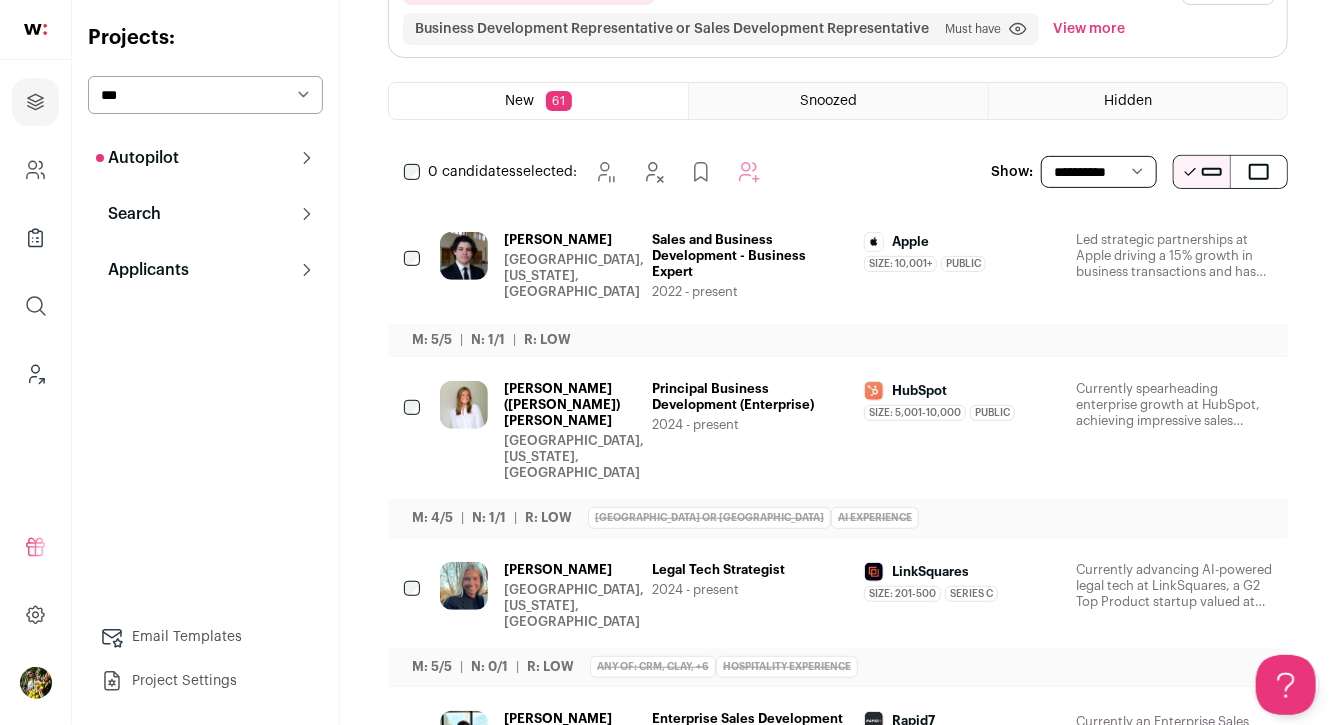 click 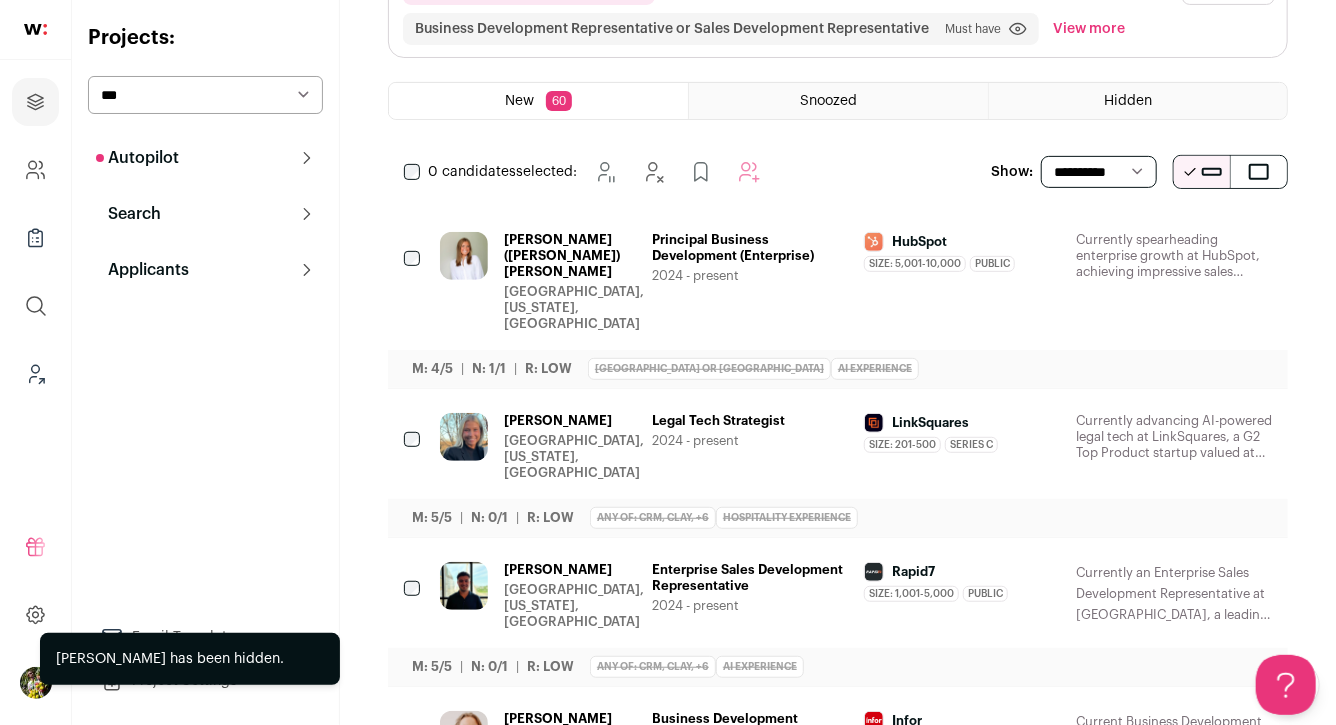click 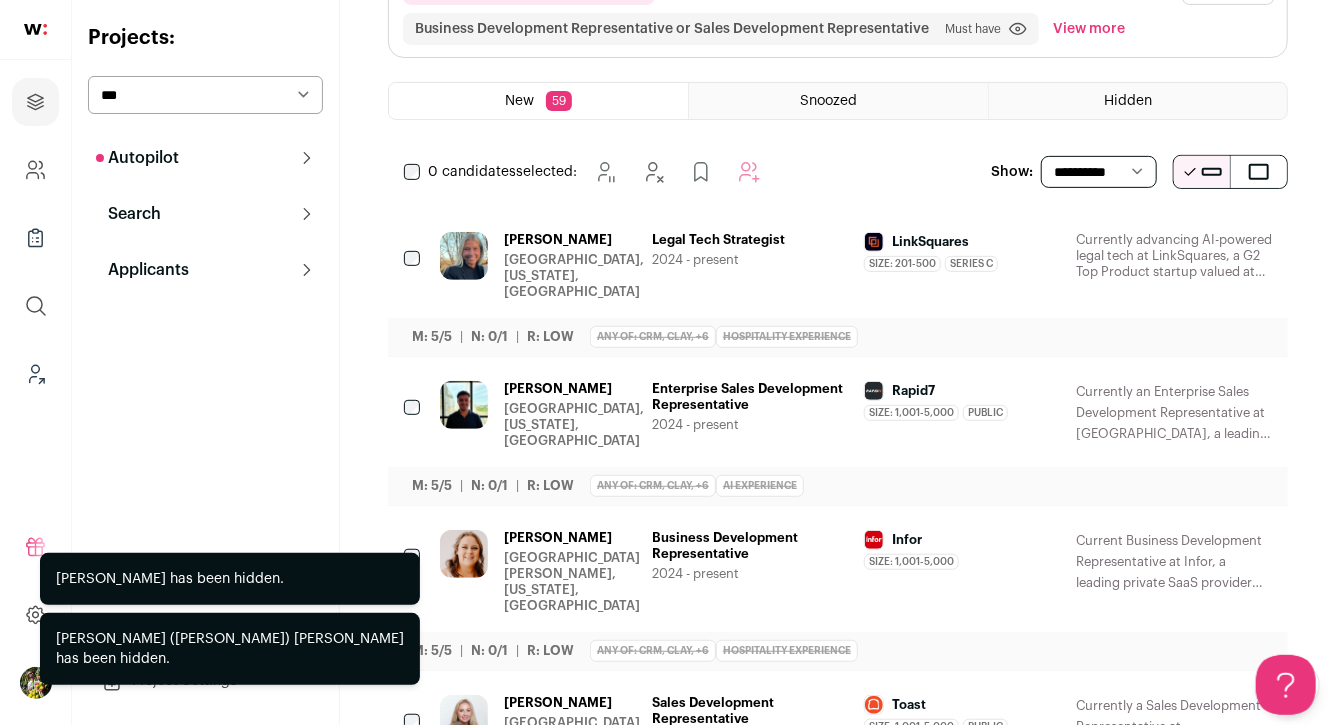 click 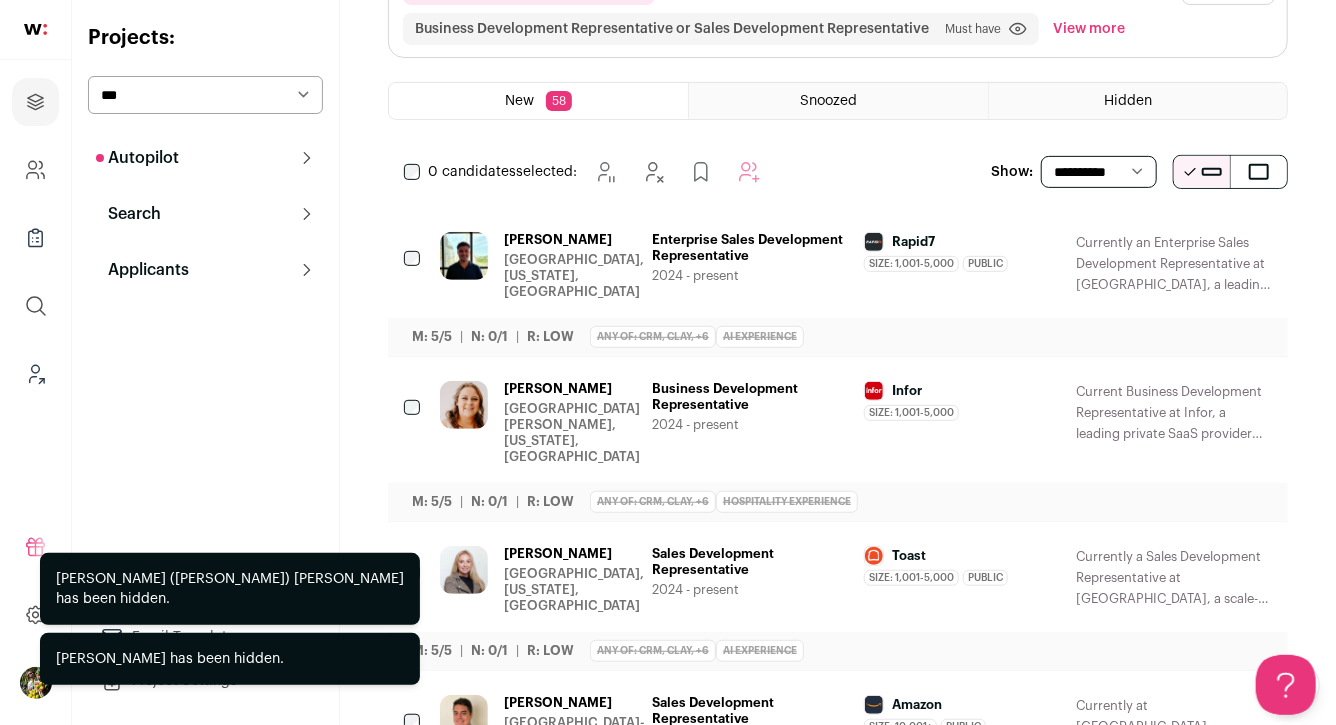click 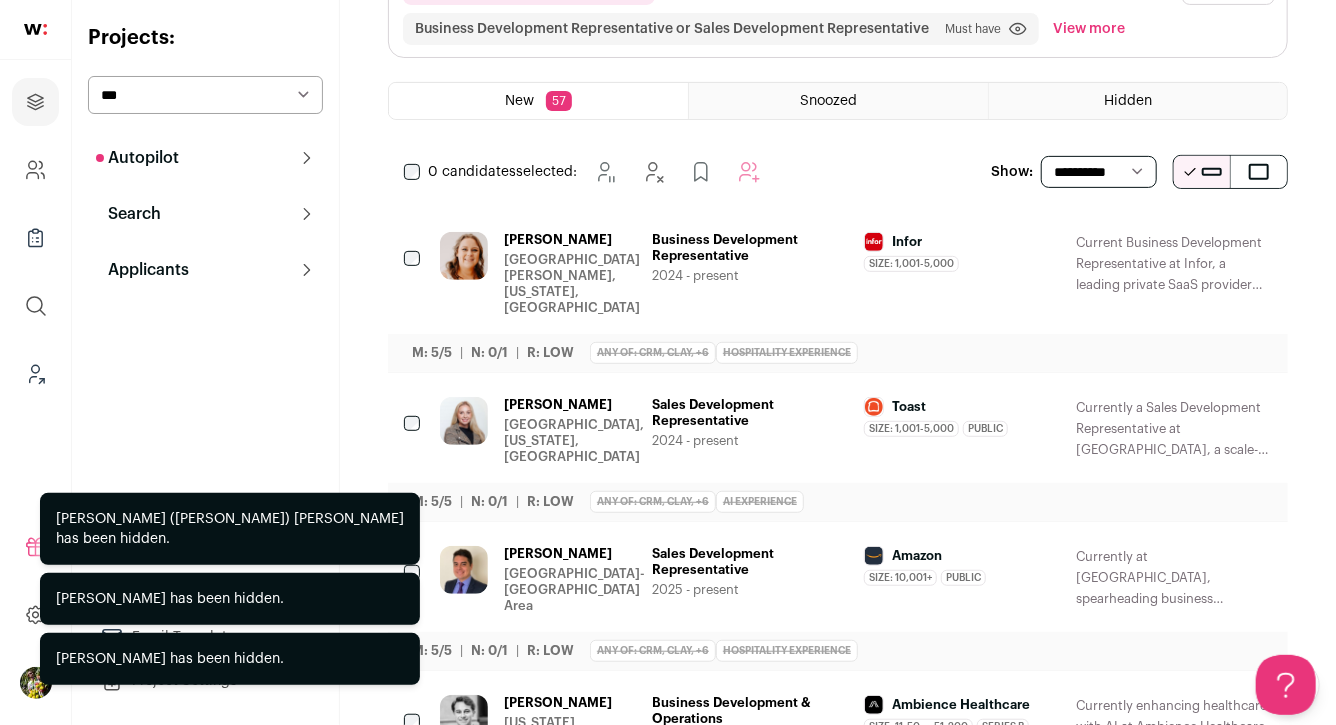 click 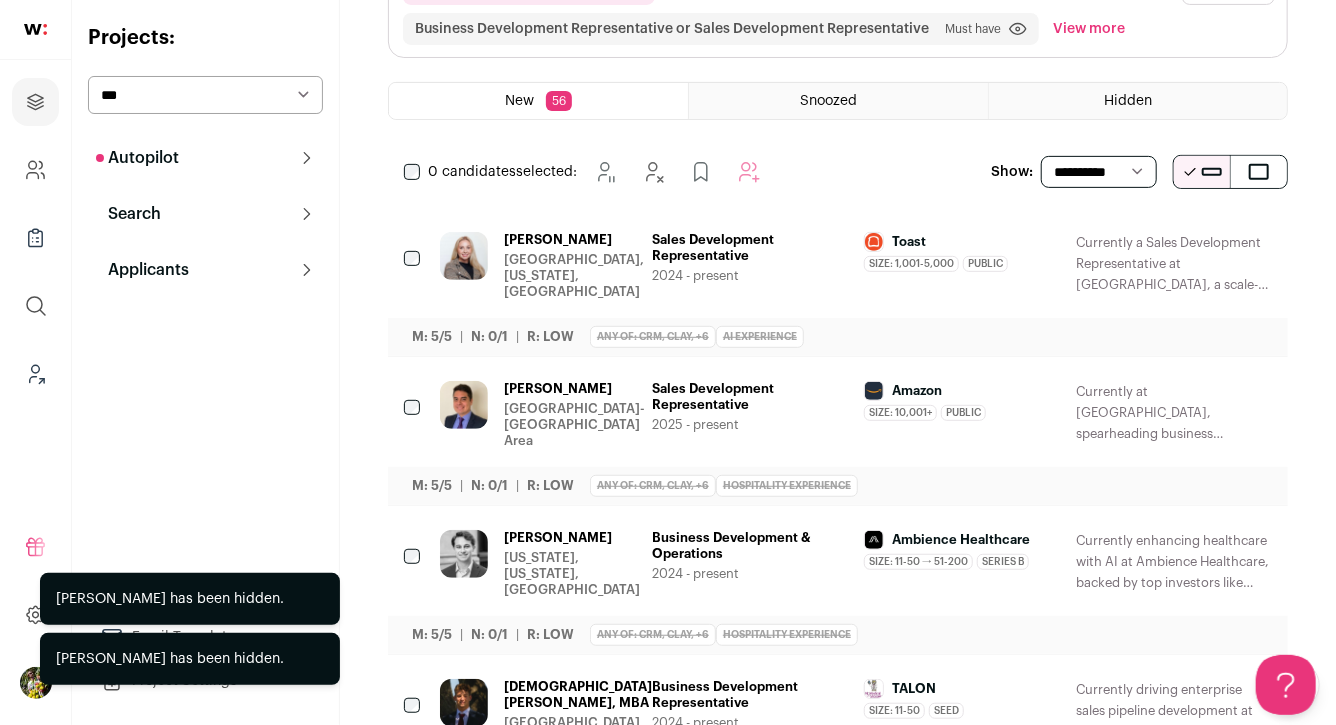 click 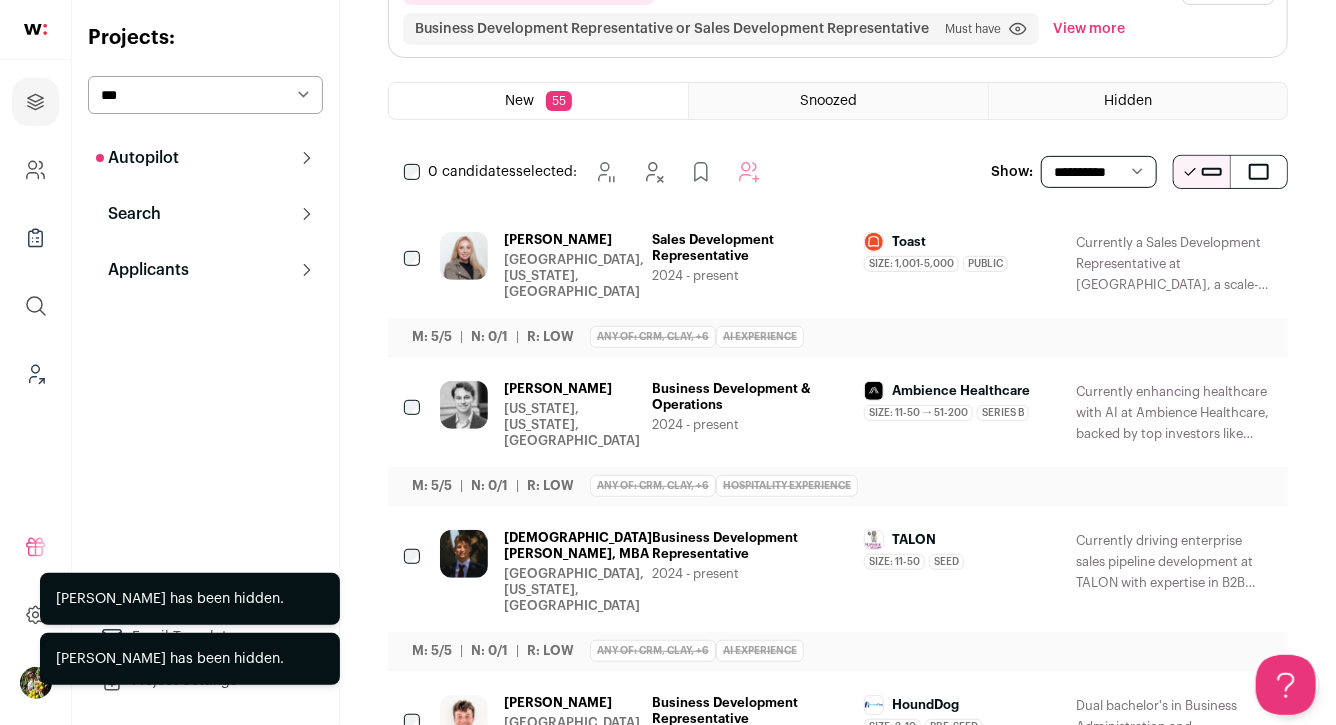 click 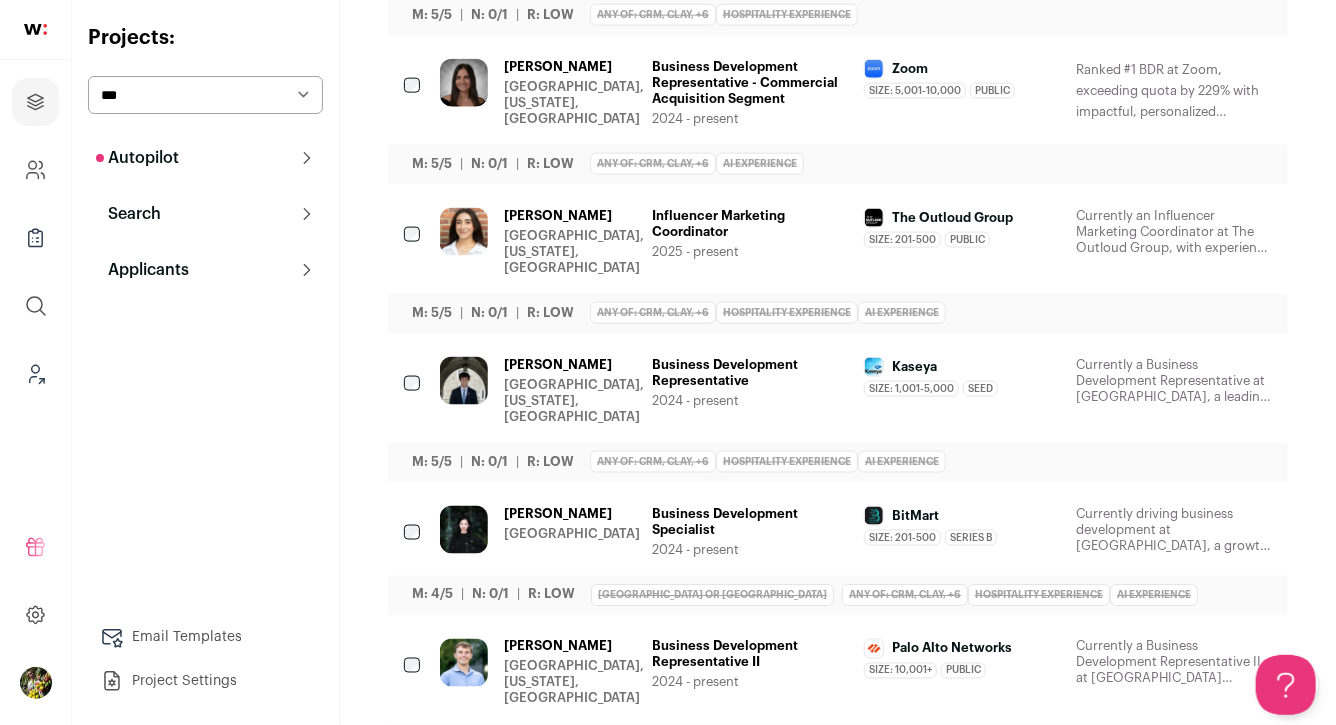 scroll, scrollTop: 1311, scrollLeft: 0, axis: vertical 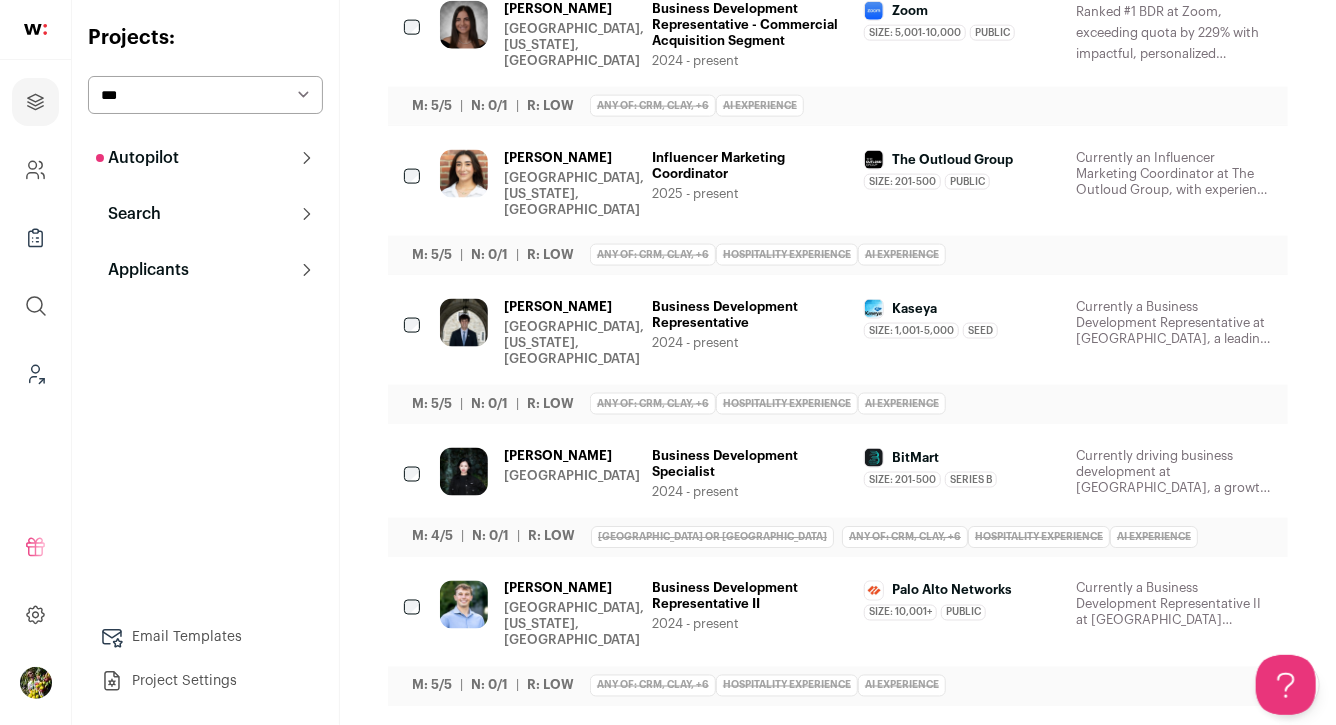 click 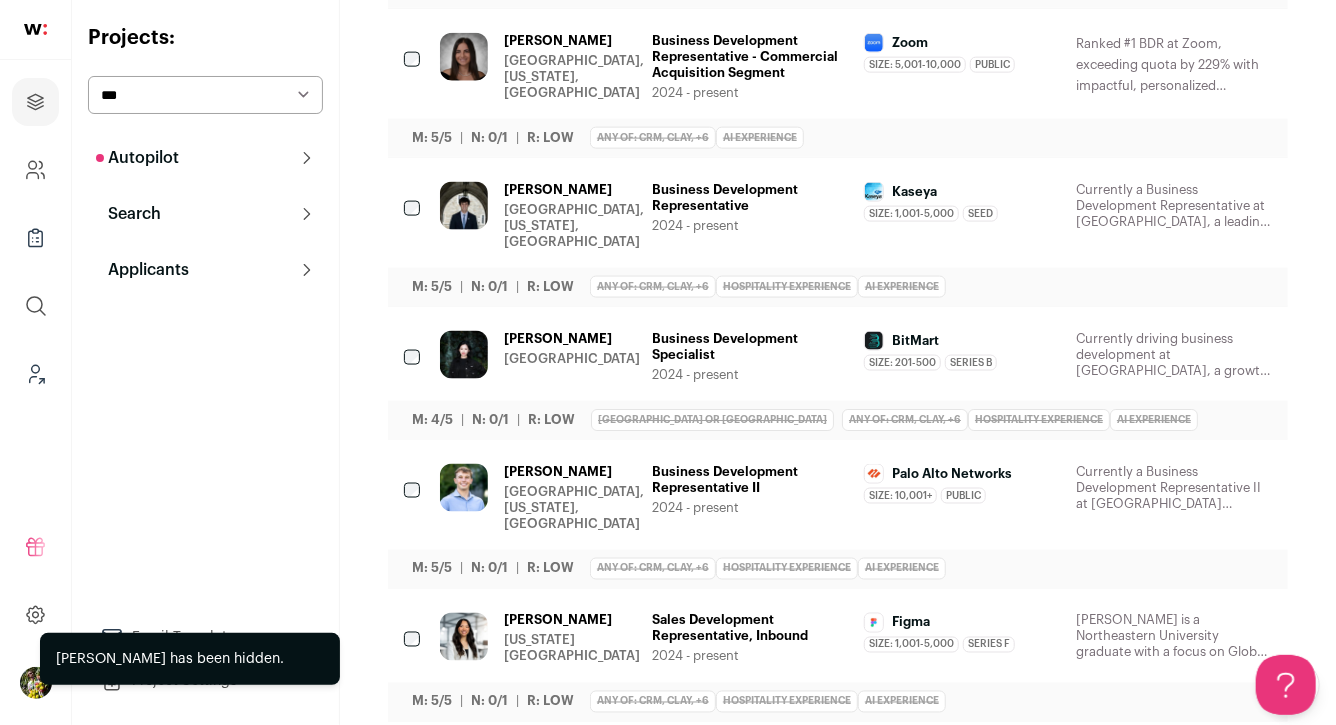 scroll, scrollTop: 0, scrollLeft: 0, axis: both 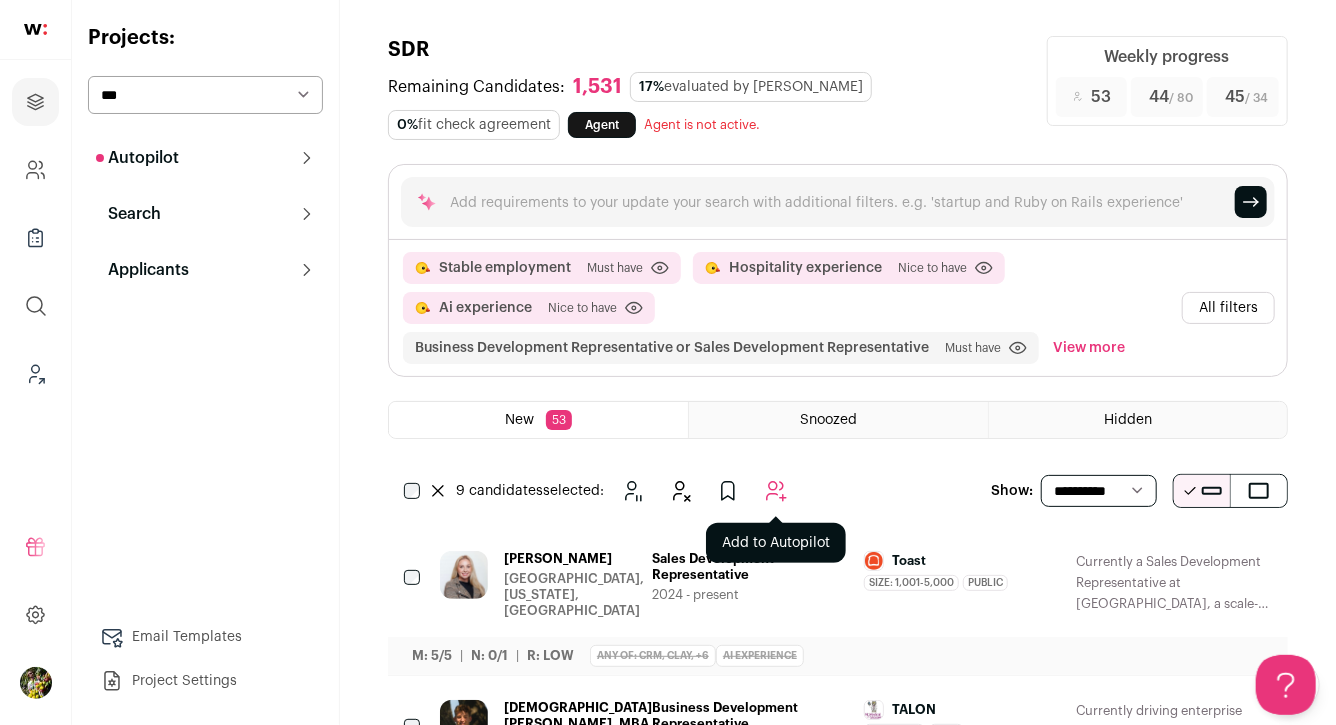 click 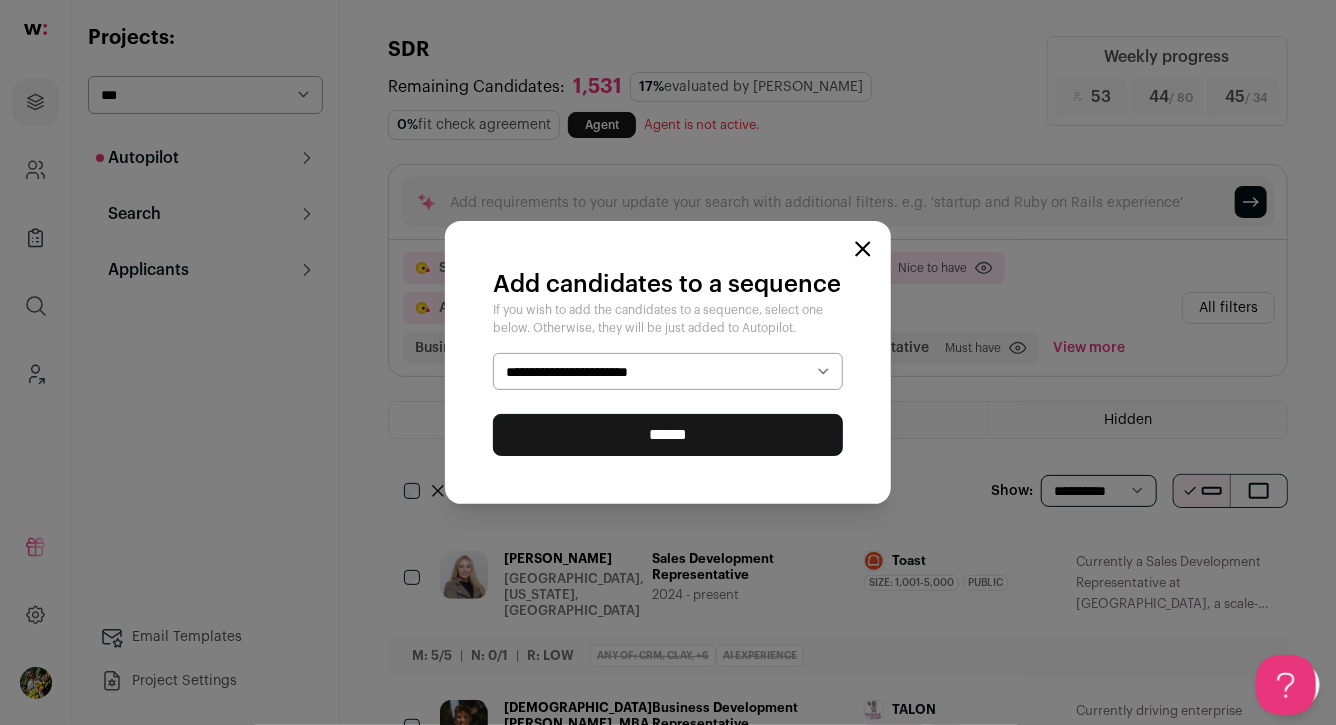 select on "*****" 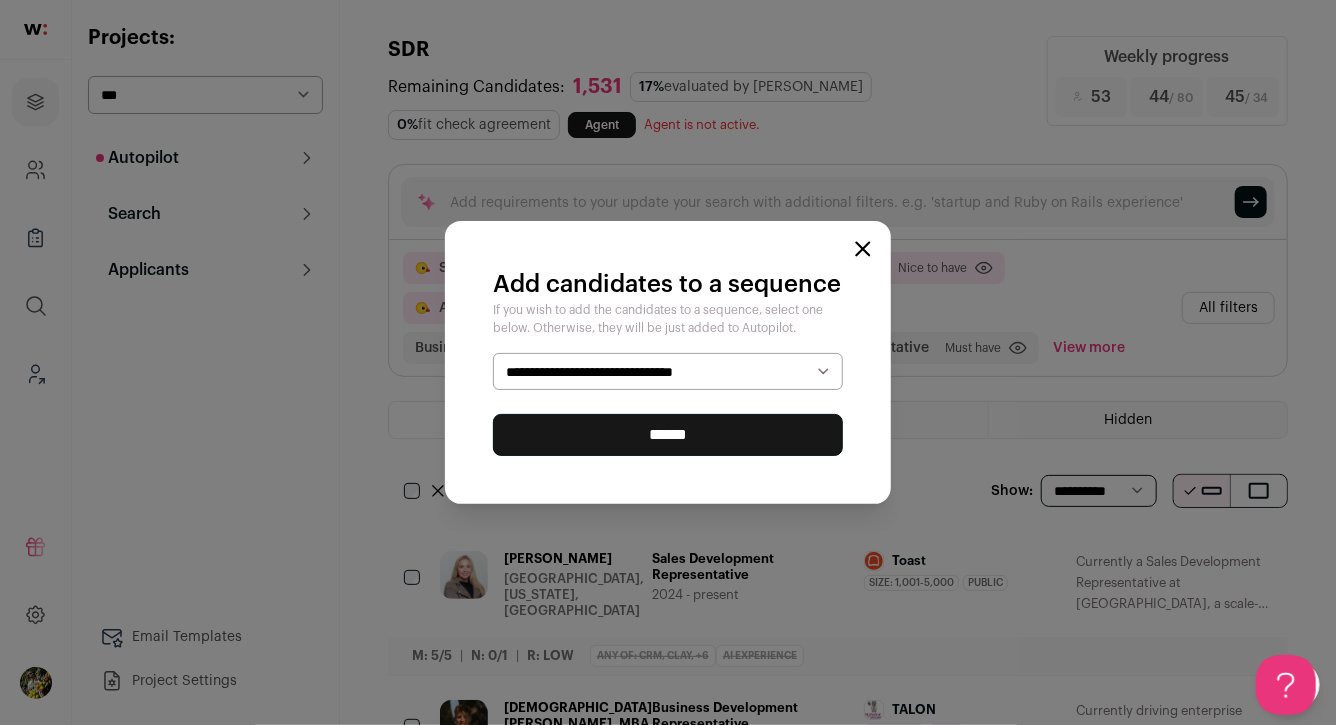 click on "******" at bounding box center (668, 435) 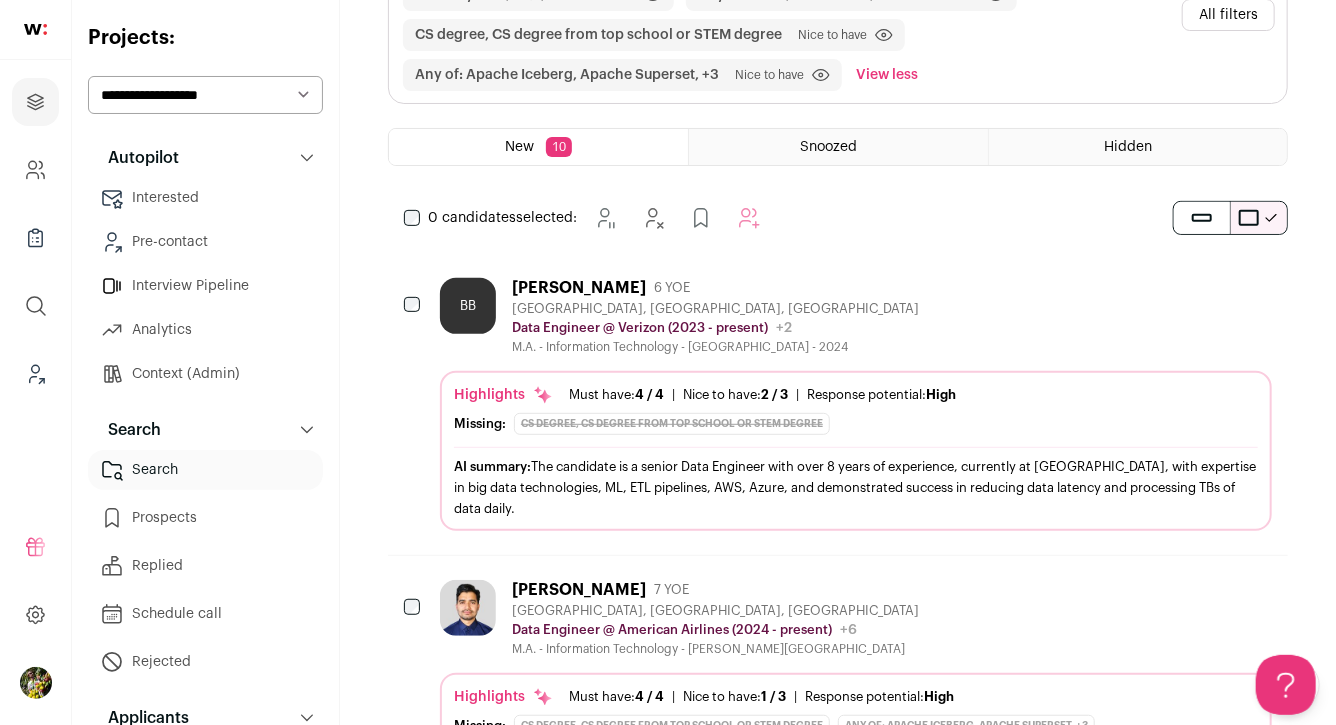 scroll, scrollTop: 312, scrollLeft: 0, axis: vertical 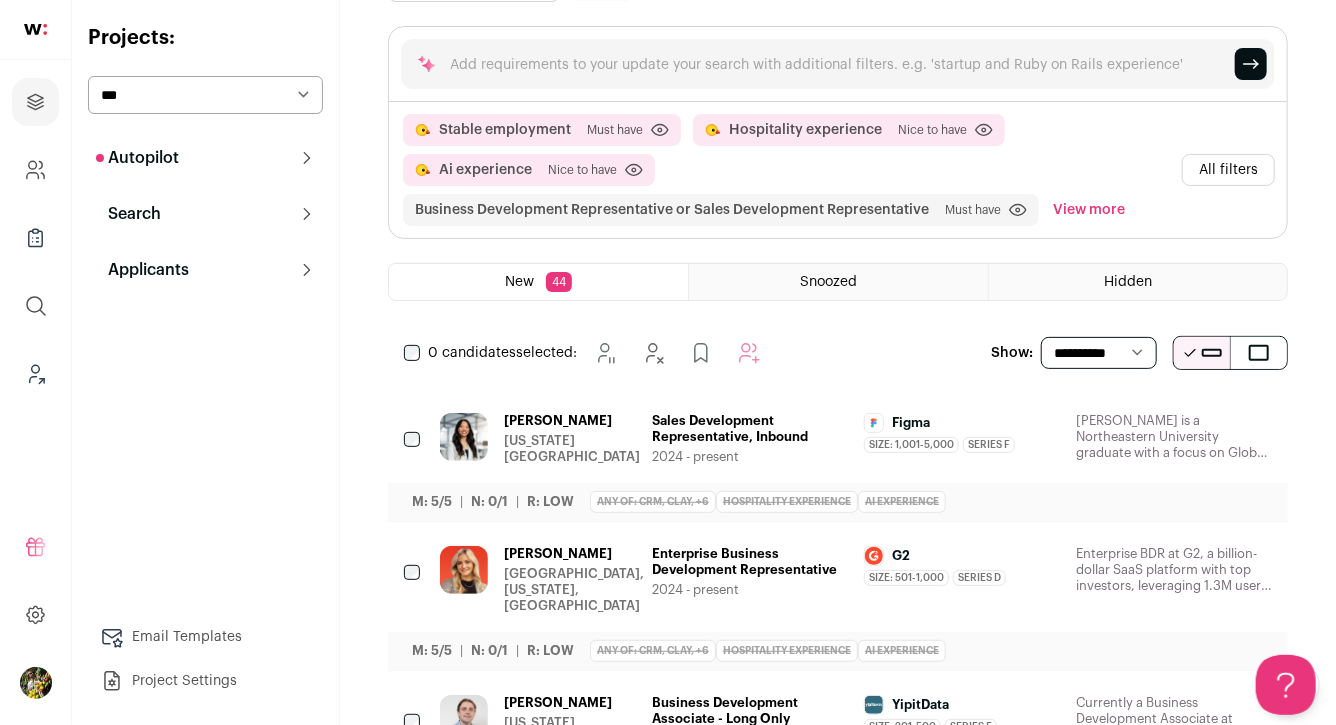 click 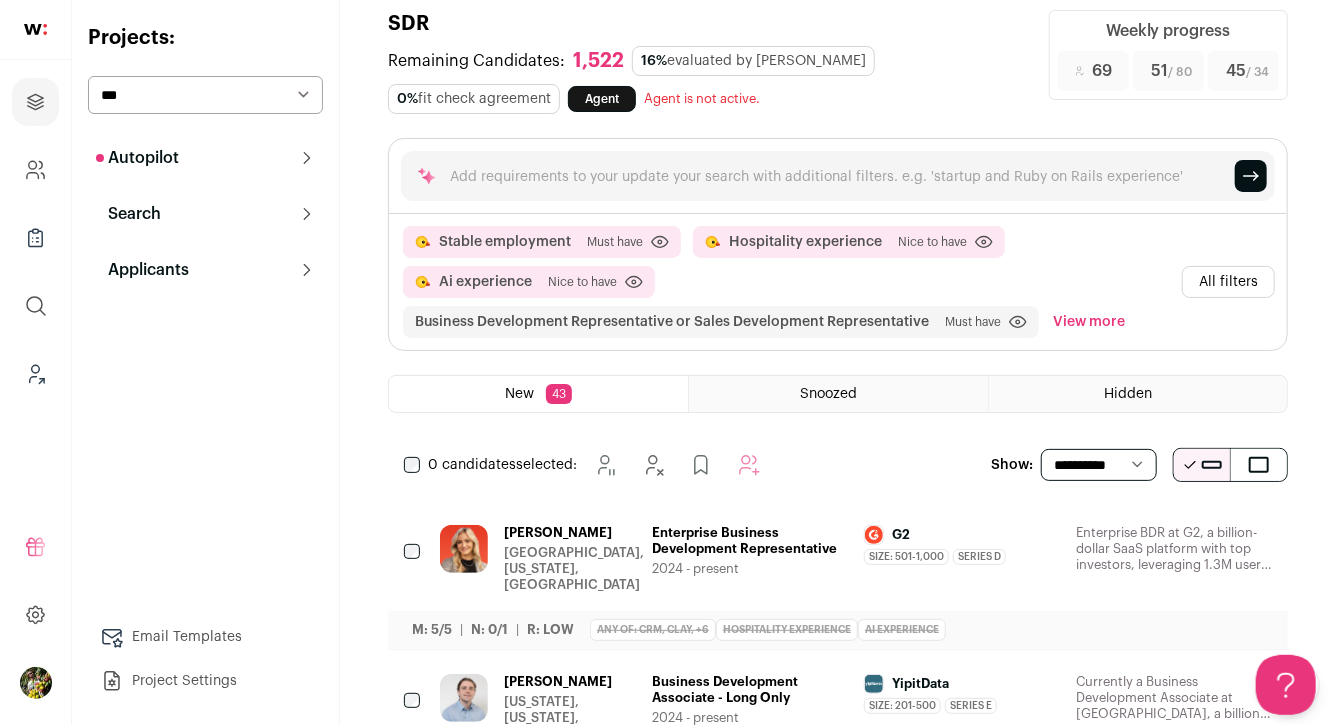scroll, scrollTop: 0, scrollLeft: 0, axis: both 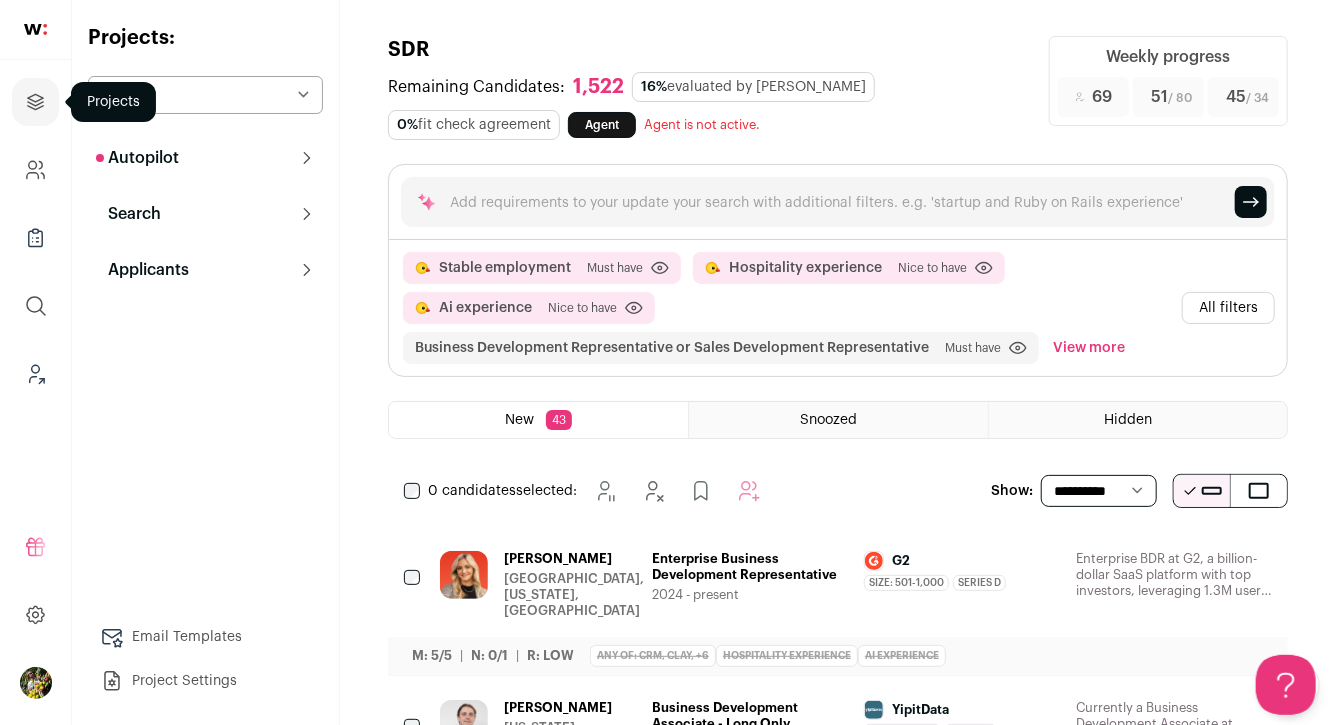 click 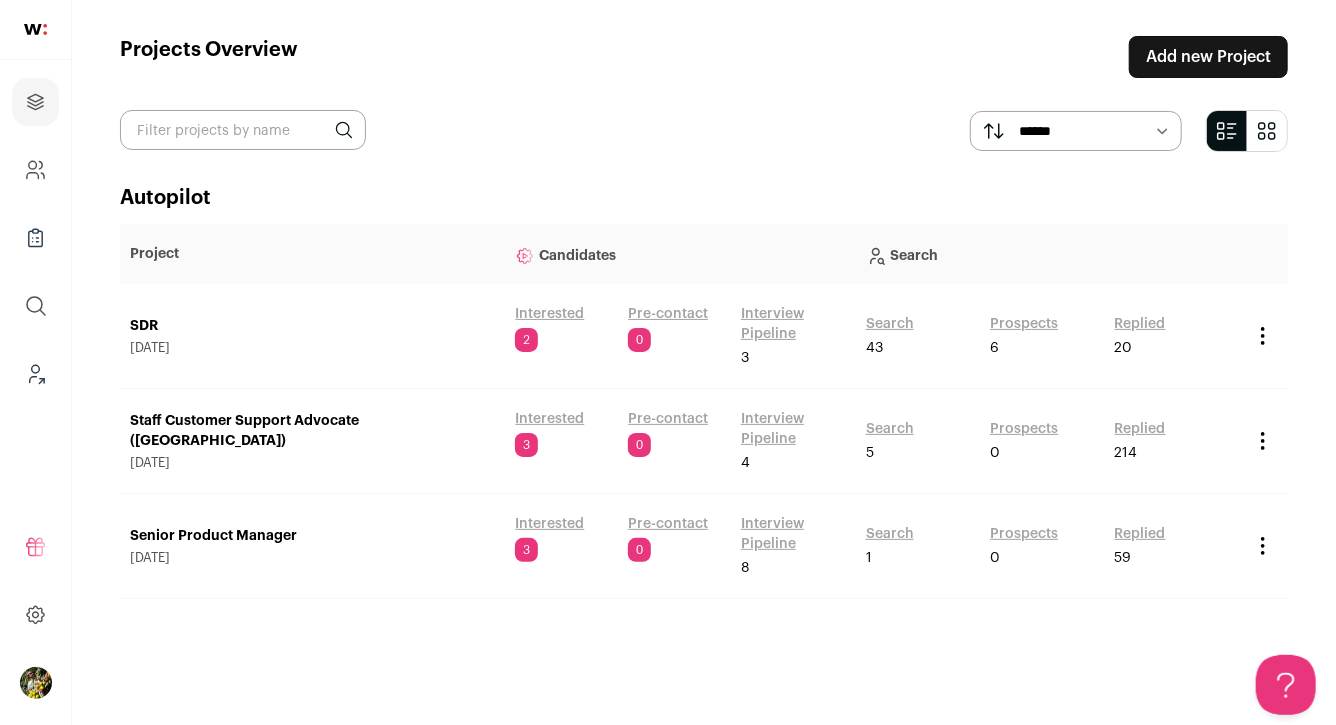 scroll, scrollTop: 0, scrollLeft: 0, axis: both 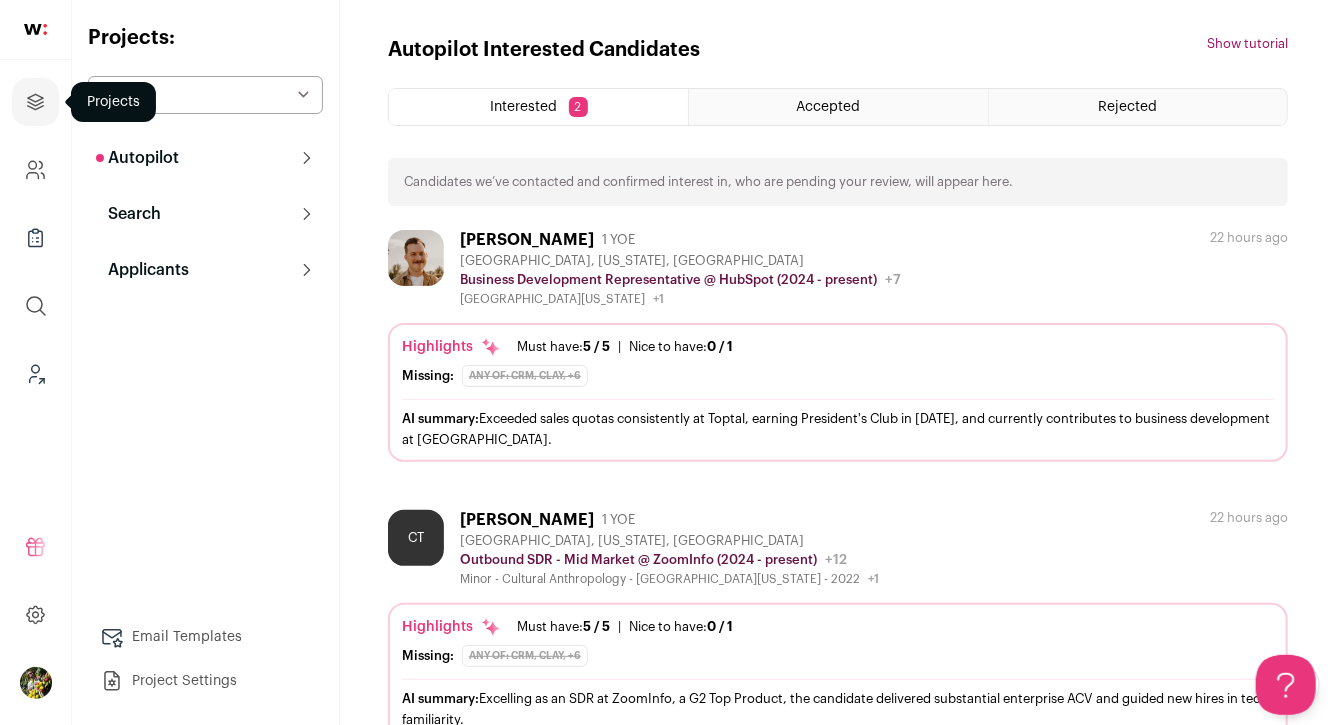 click 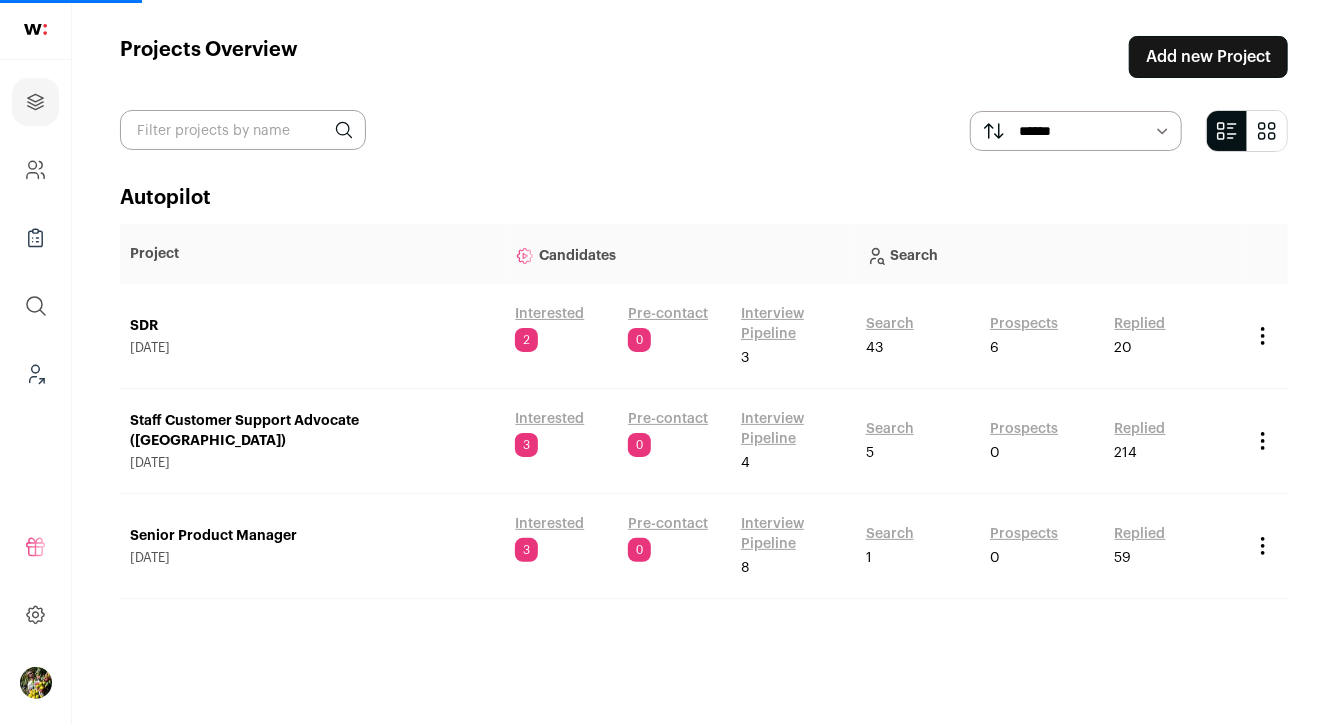 click on "Interview Pipeline" at bounding box center [793, 324] 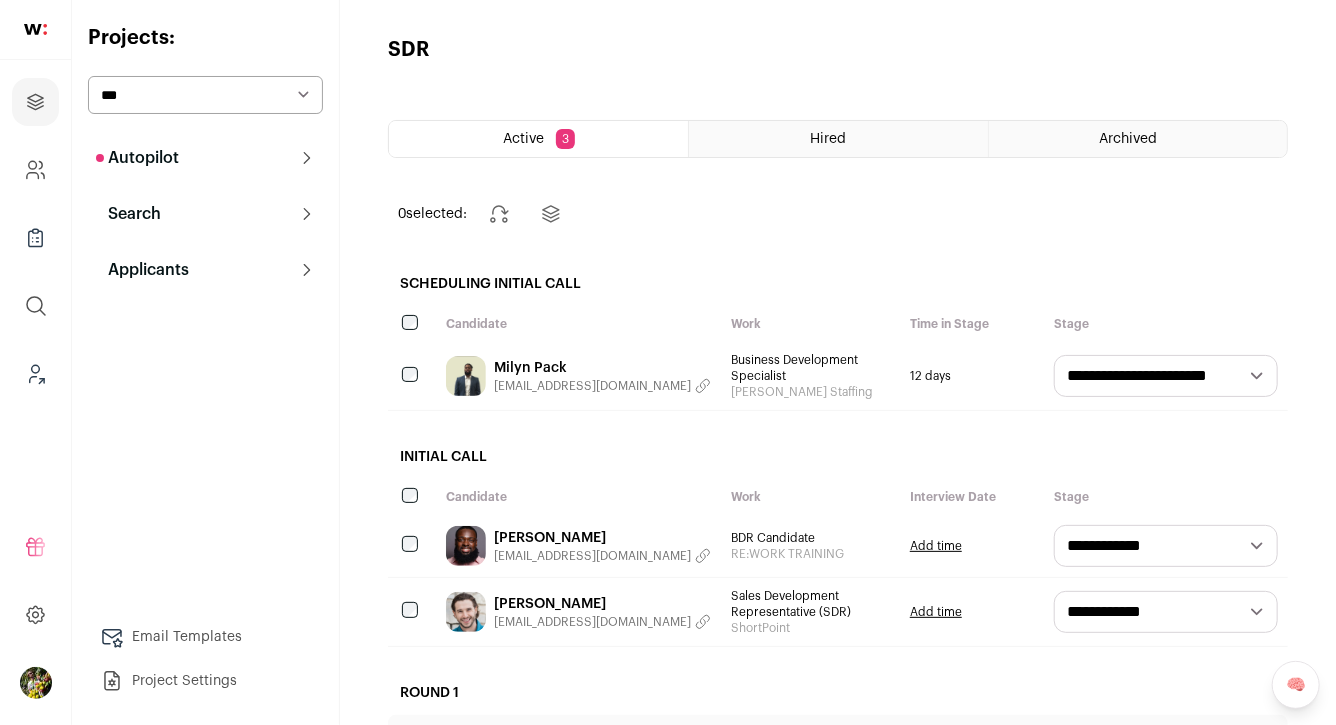 click on "Work" at bounding box center (810, 324) 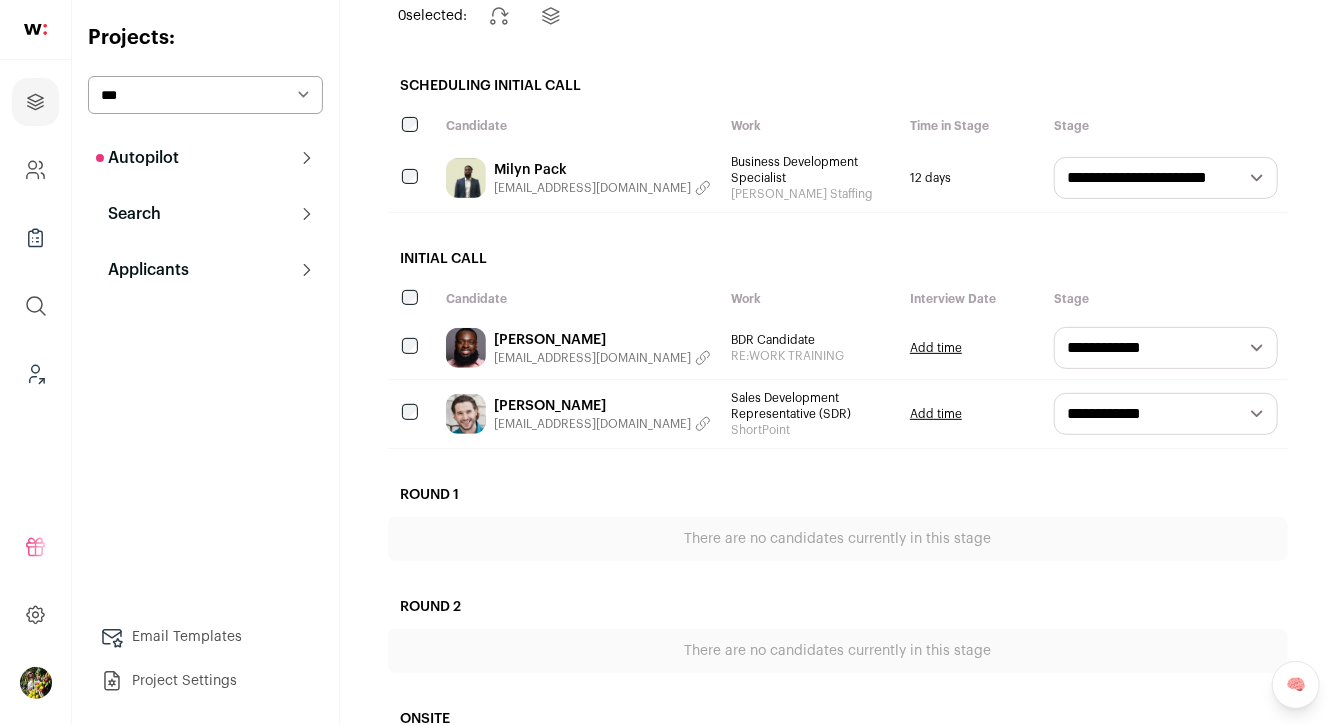 scroll, scrollTop: 0, scrollLeft: 0, axis: both 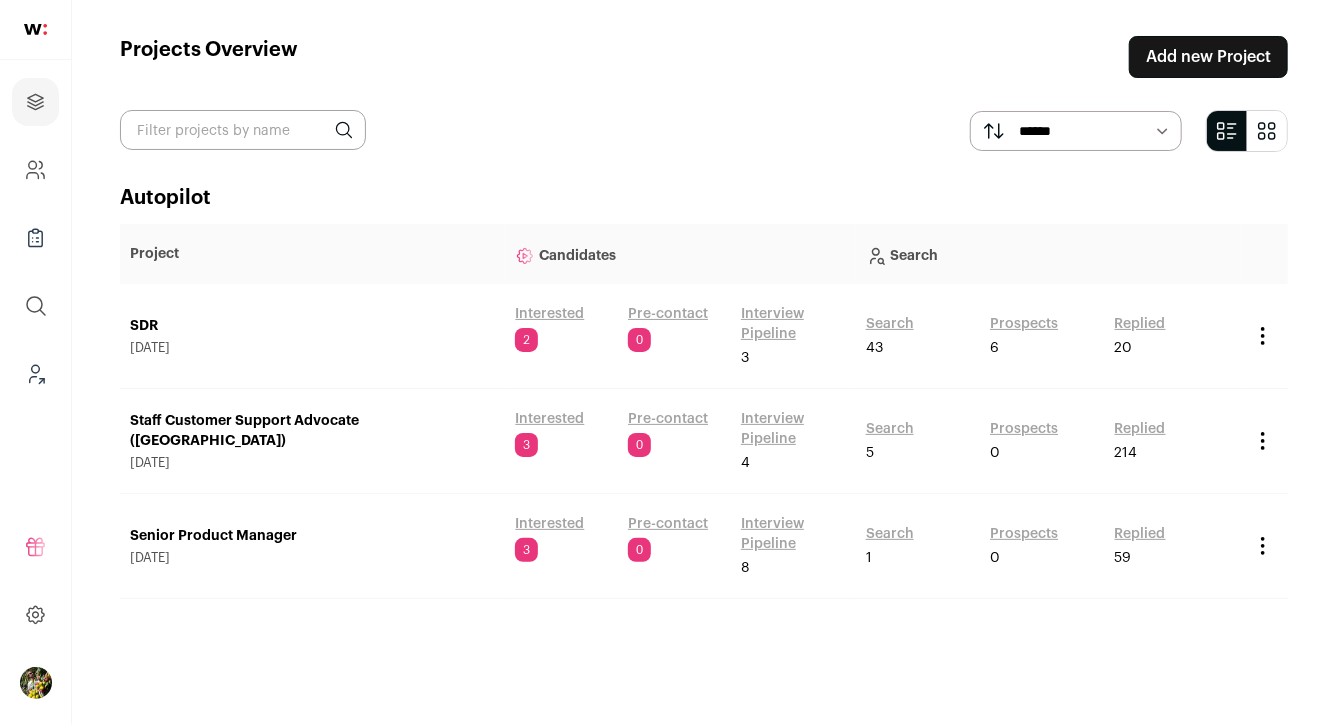 click on "Interview Pipeline" at bounding box center (793, 324) 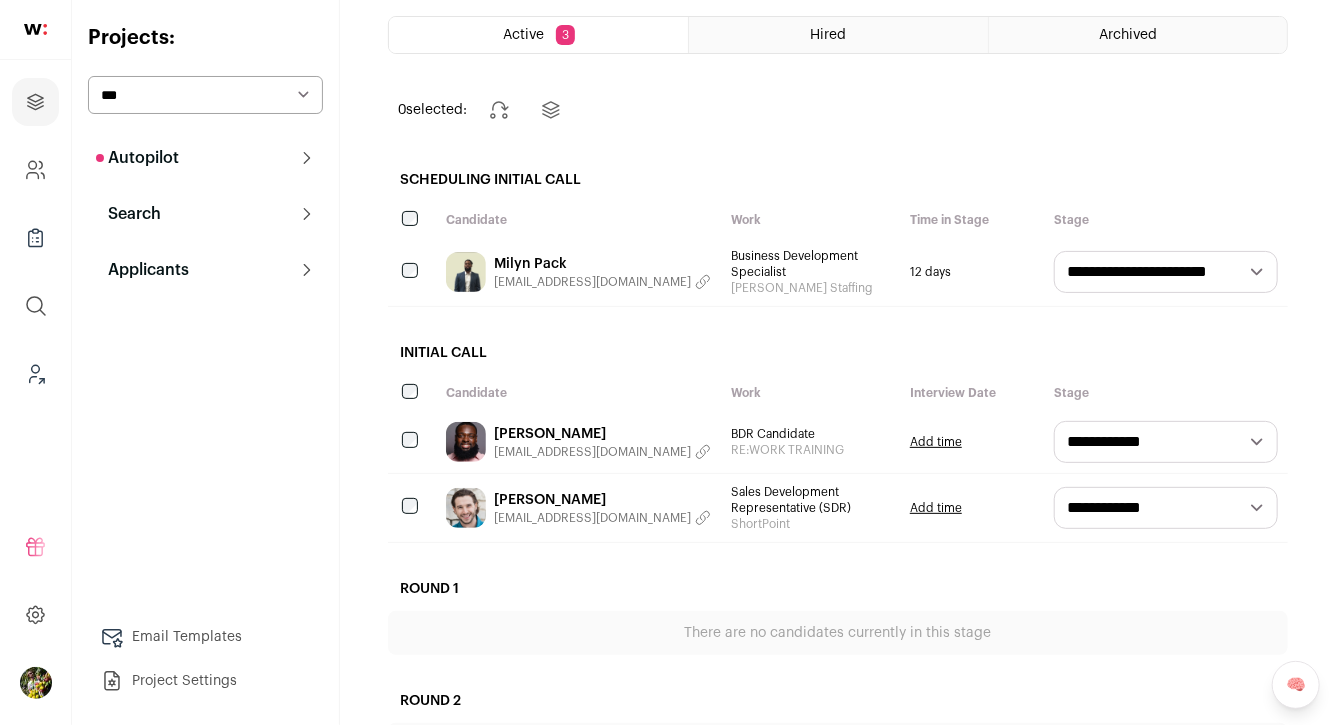 scroll, scrollTop: 139, scrollLeft: 0, axis: vertical 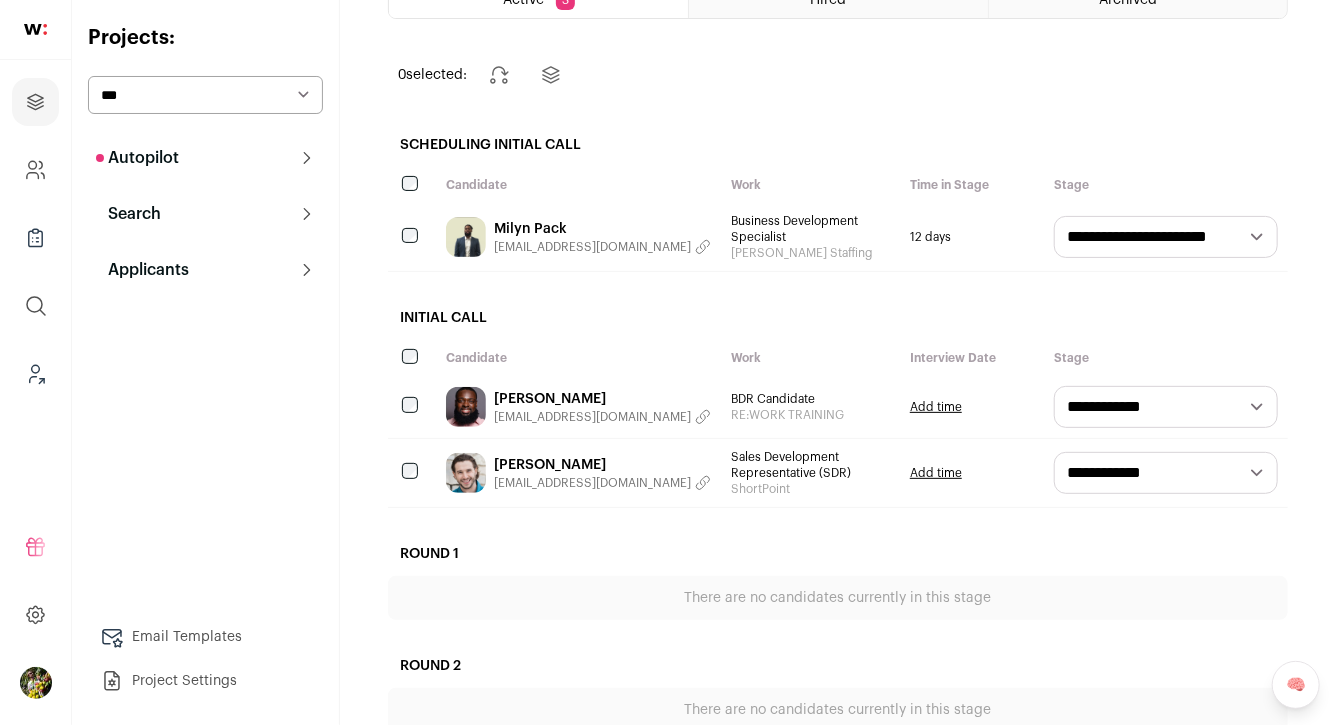 click on "**********" at bounding box center [1166, 237] 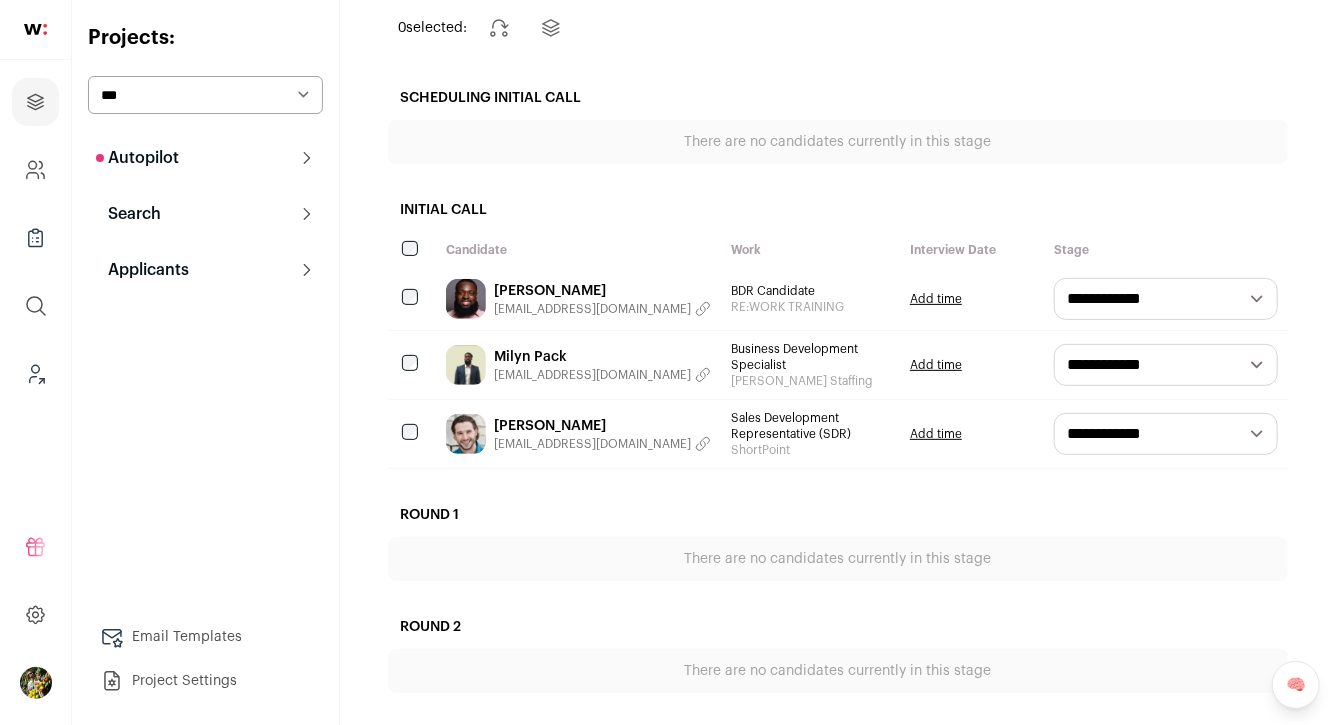 scroll, scrollTop: 188, scrollLeft: 0, axis: vertical 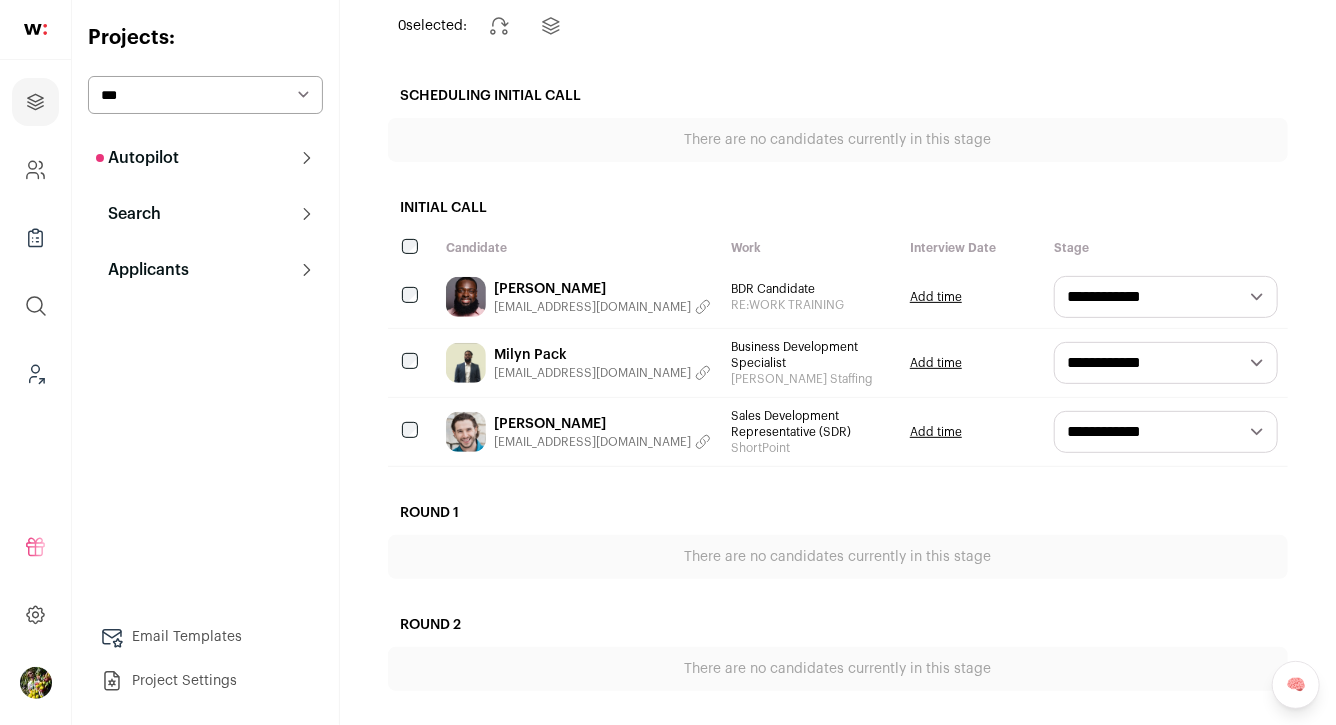 click on "**********" at bounding box center [1166, 297] 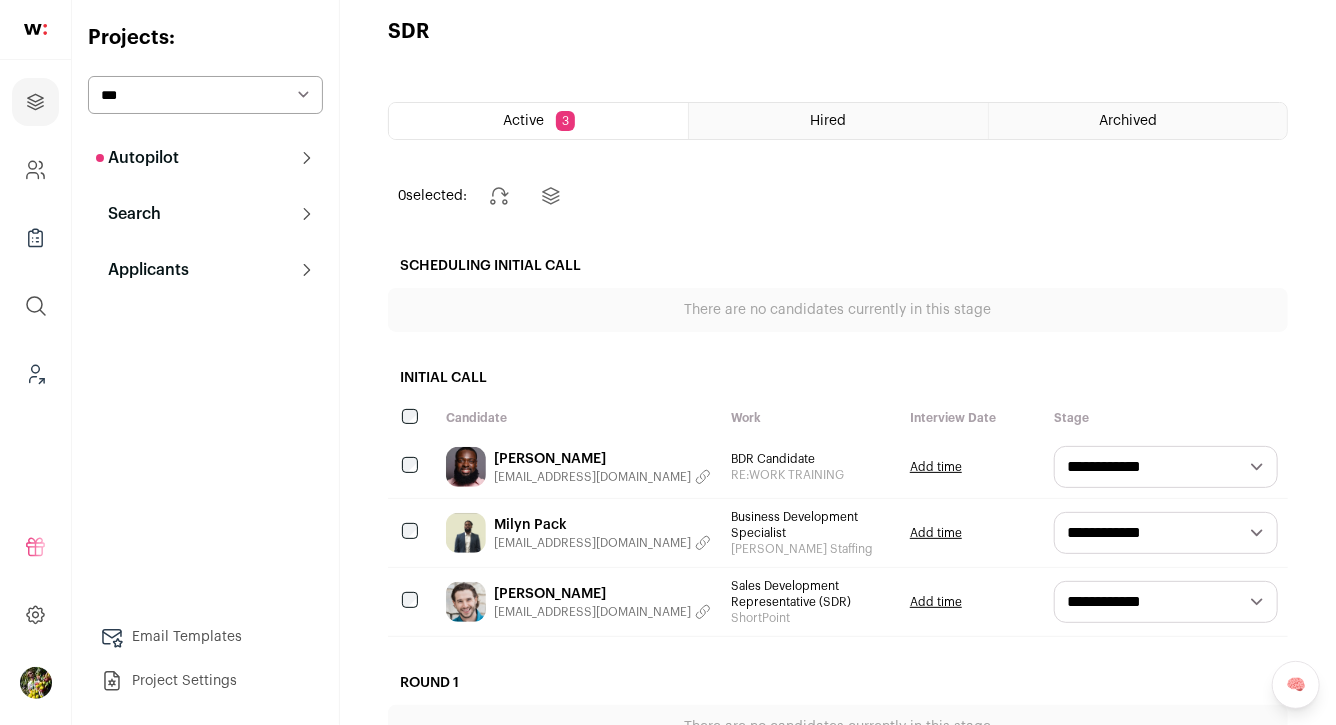 scroll, scrollTop: 0, scrollLeft: 0, axis: both 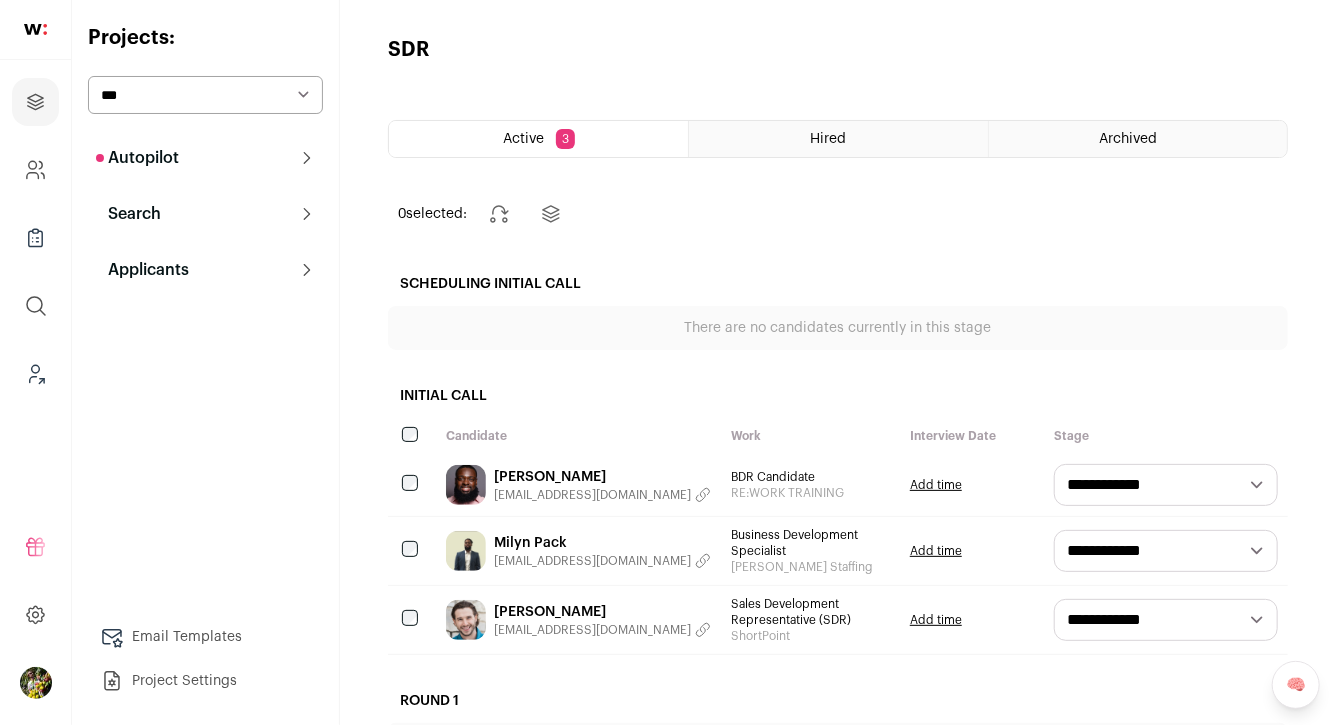 click on "3" at bounding box center (565, 139) 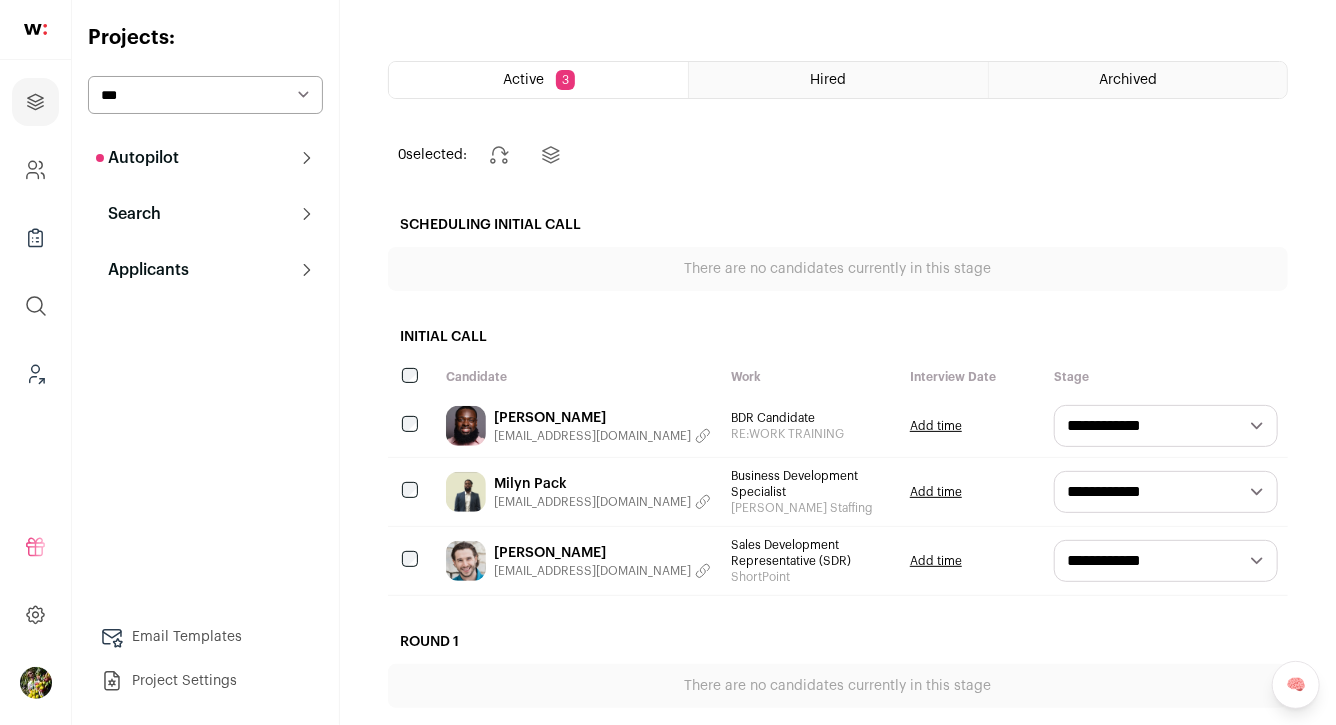 scroll, scrollTop: 63, scrollLeft: 0, axis: vertical 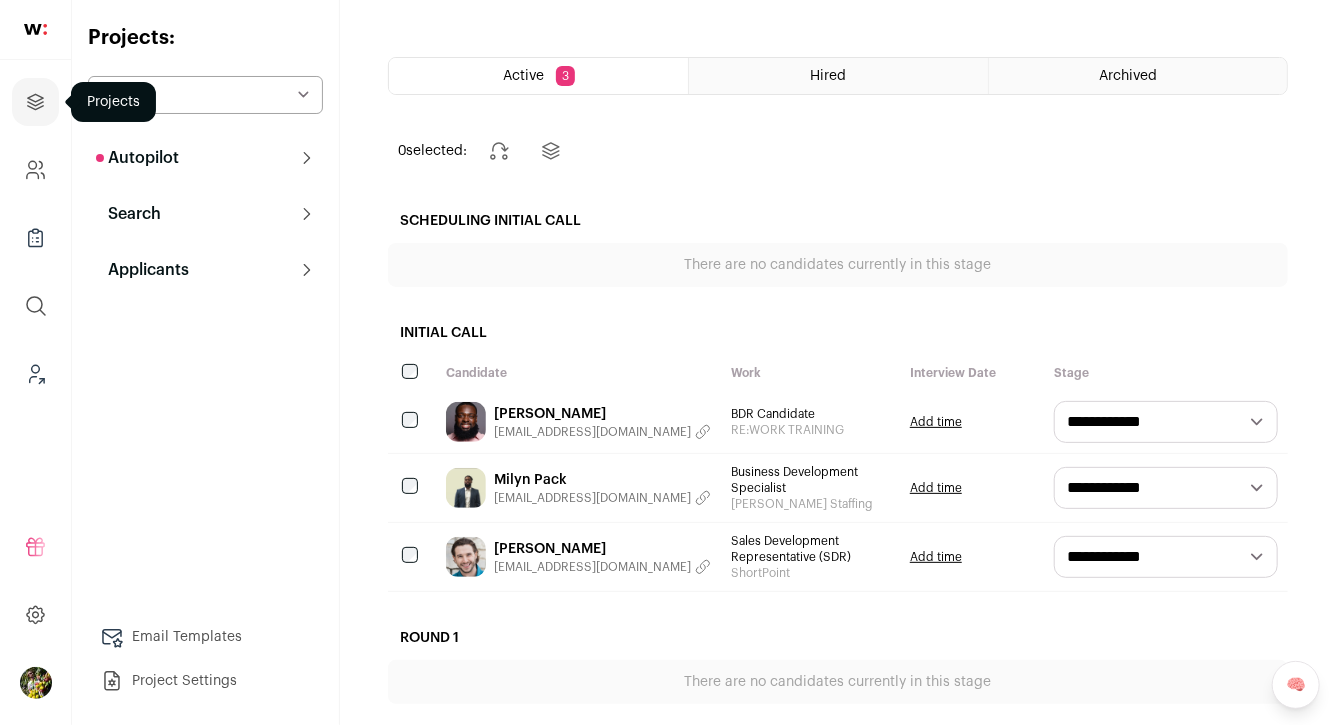 click 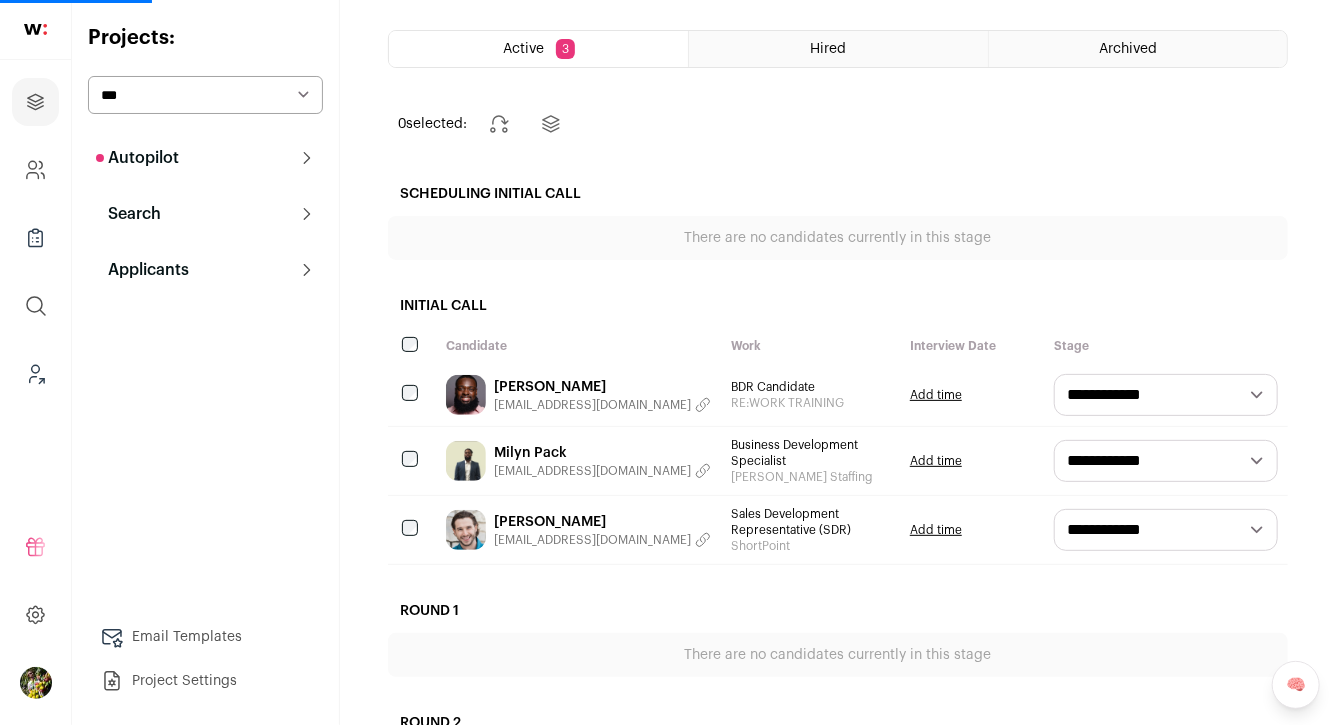 scroll, scrollTop: 103, scrollLeft: 0, axis: vertical 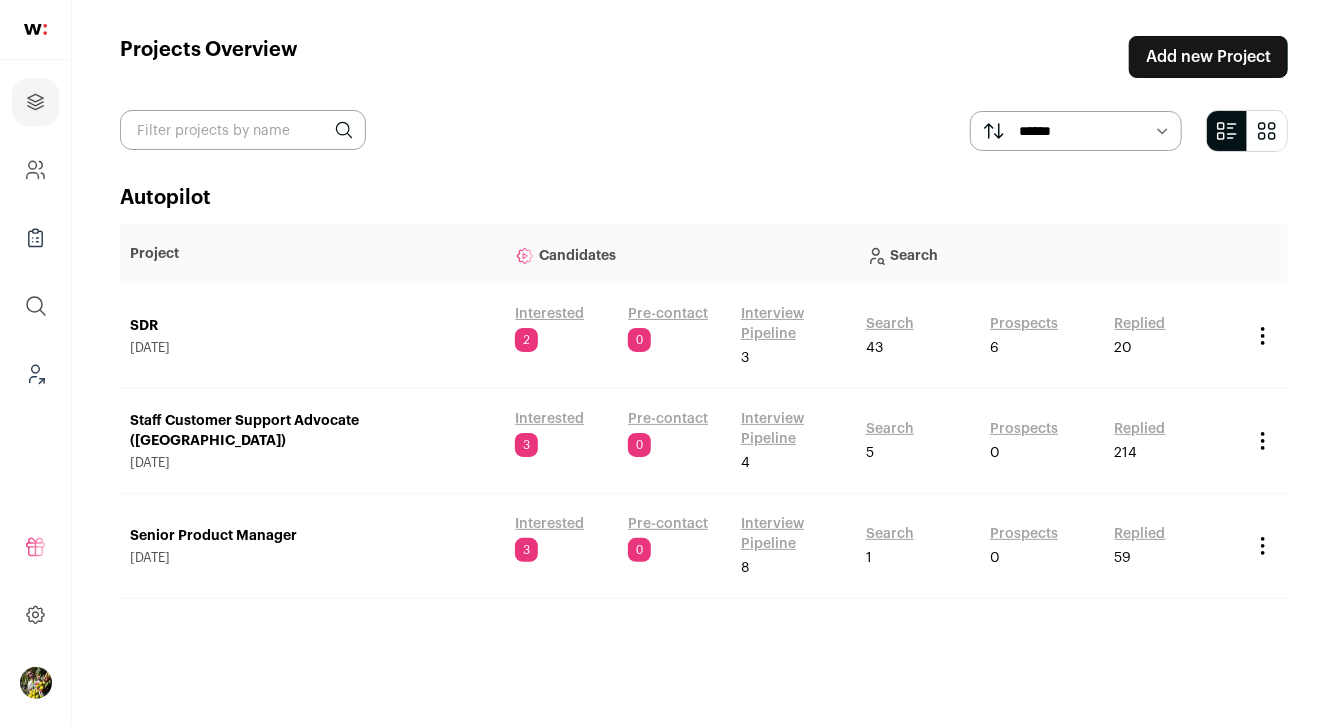 click on "Interested" at bounding box center [549, 314] 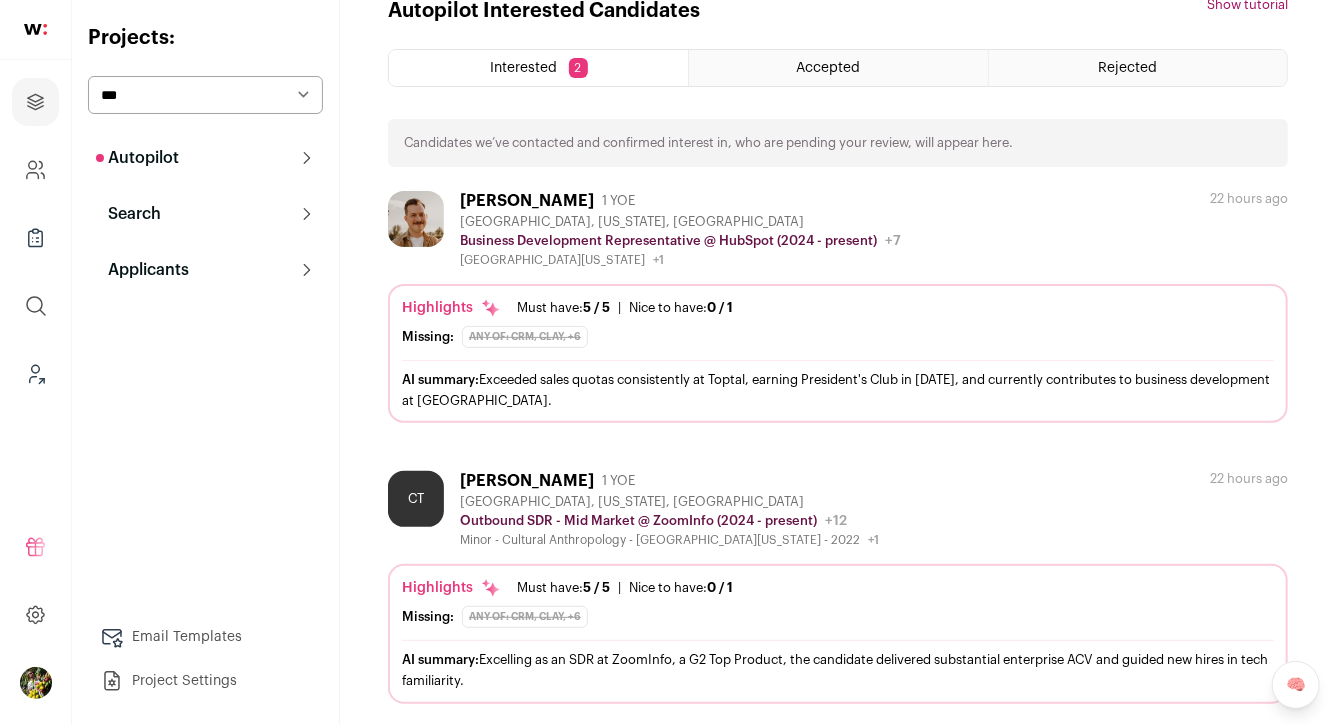 scroll, scrollTop: 51, scrollLeft: 0, axis: vertical 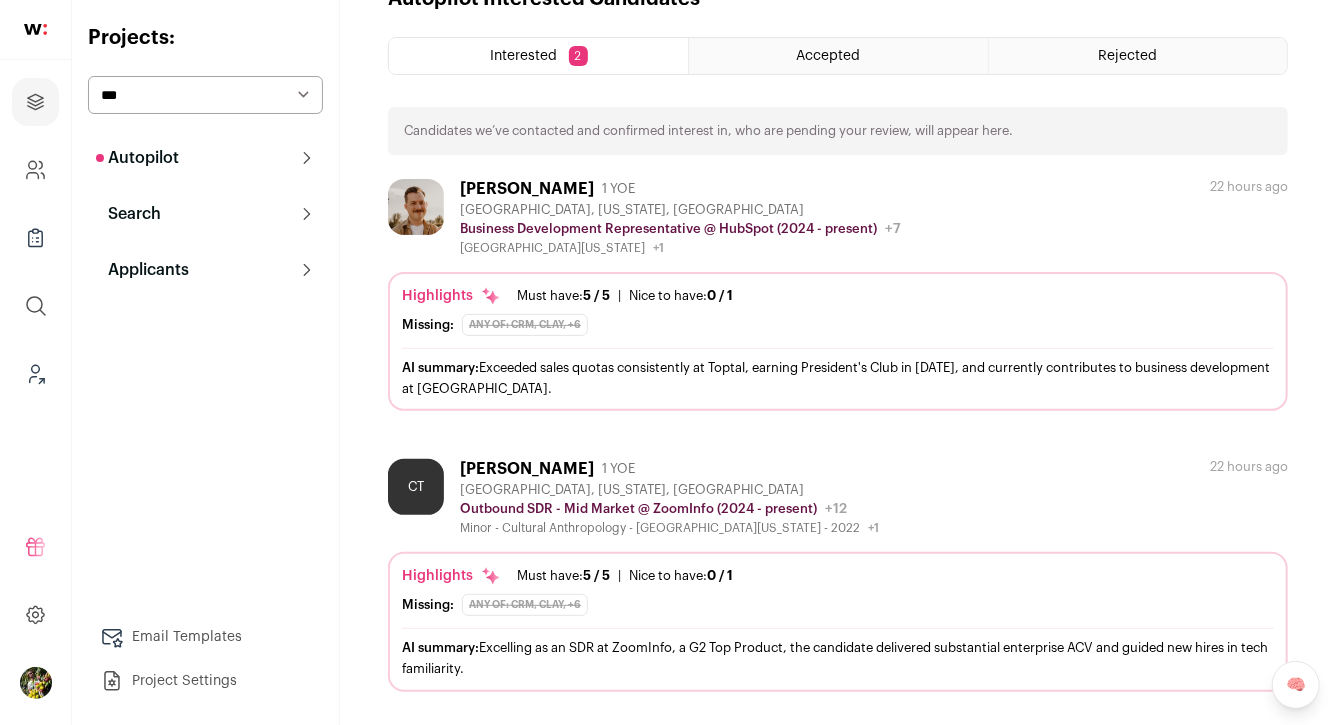 click on "Daniel Eldredge
1 YOE
Tulsa, Oklahoma, United States
Business Development Representative @ HubSpot
(2024 - present)
HubSpot
Public / Private
Public
Company size
10,001+
Tags
B2B
SaaS
Tech
Technology, Information, and Media
Top Tech
IPO IPO IPO" at bounding box center [838, 295] 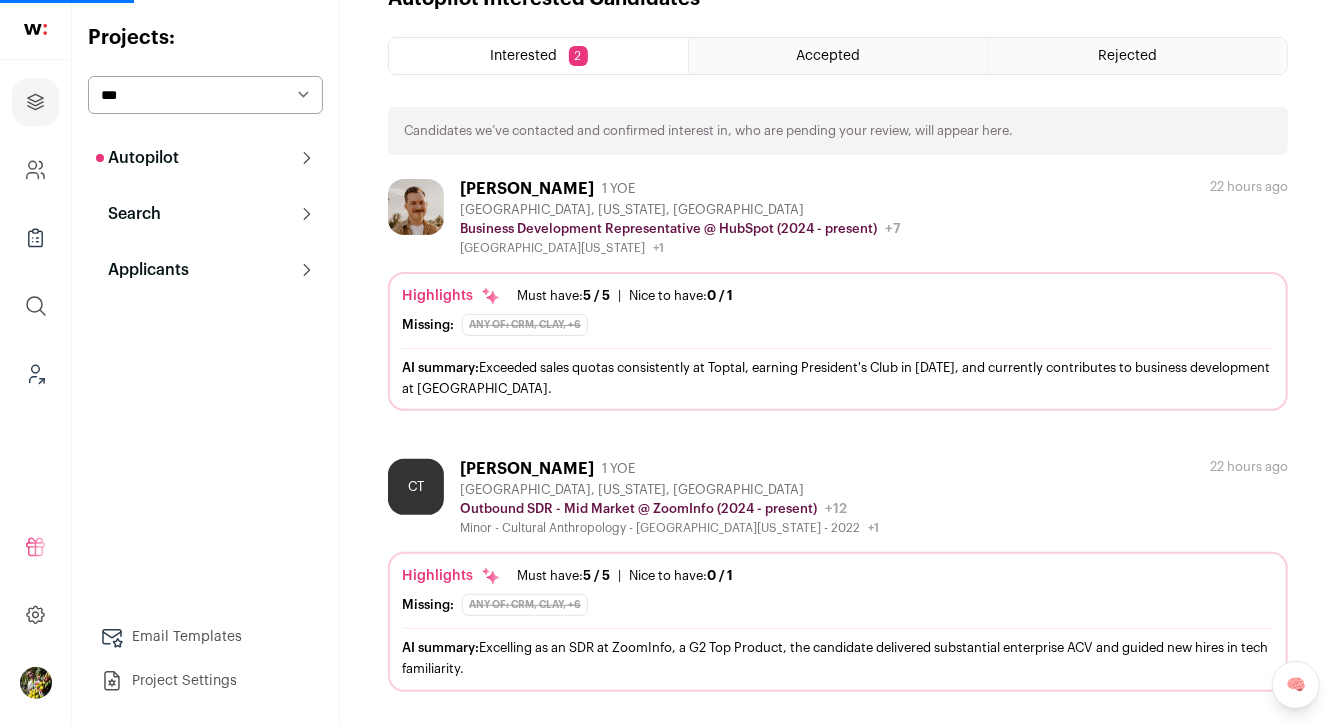 scroll, scrollTop: 0, scrollLeft: 0, axis: both 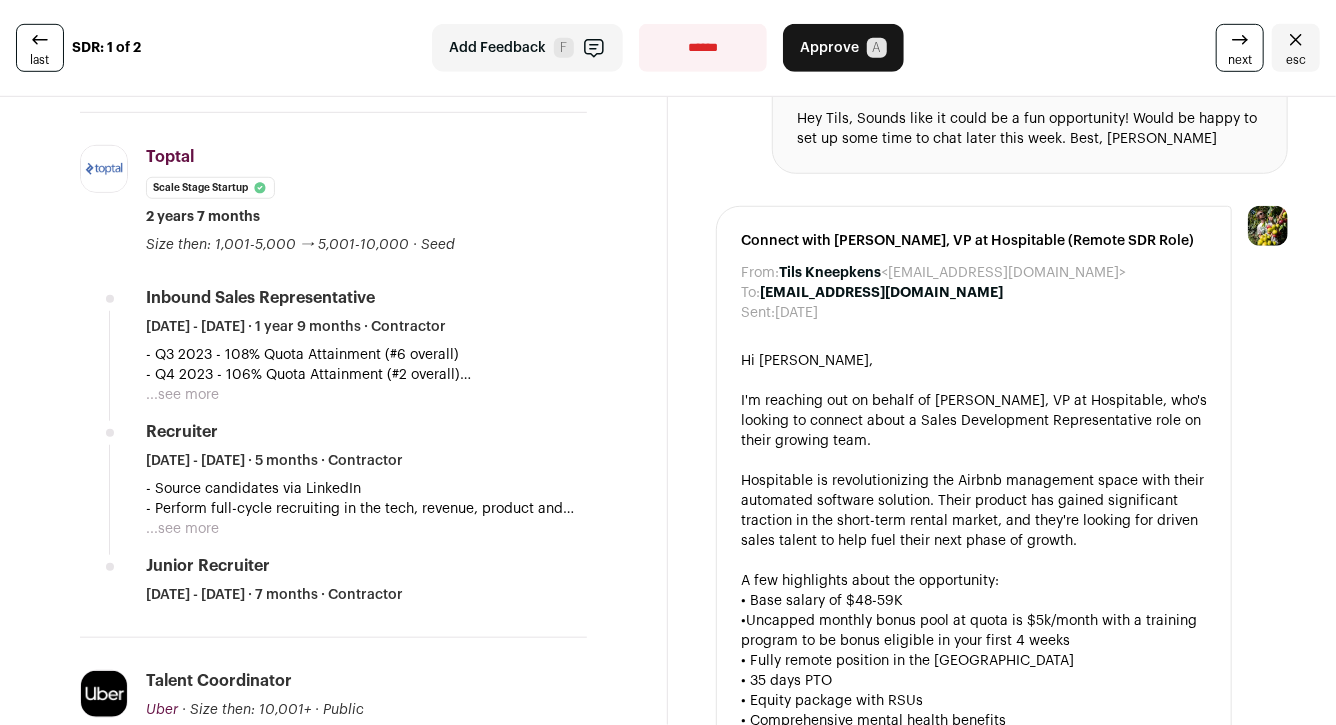 click on "...see more" at bounding box center [182, 395] 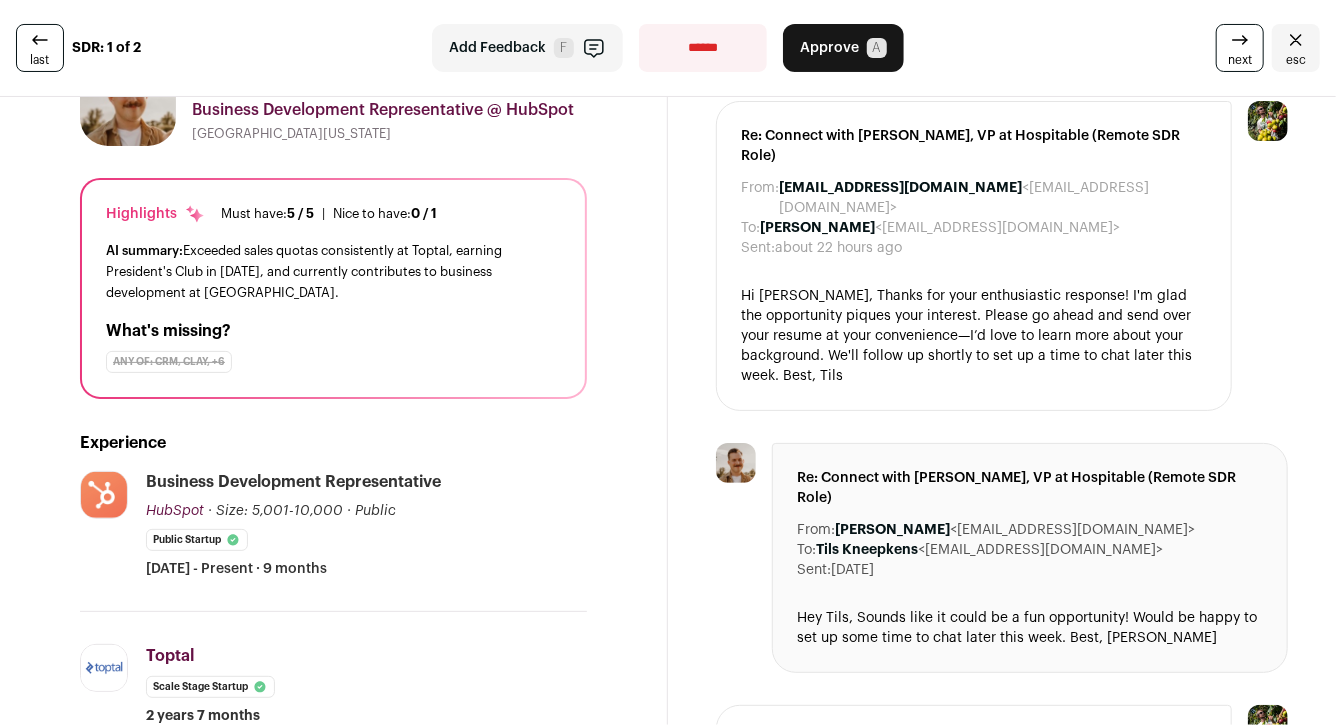 scroll, scrollTop: 0, scrollLeft: 0, axis: both 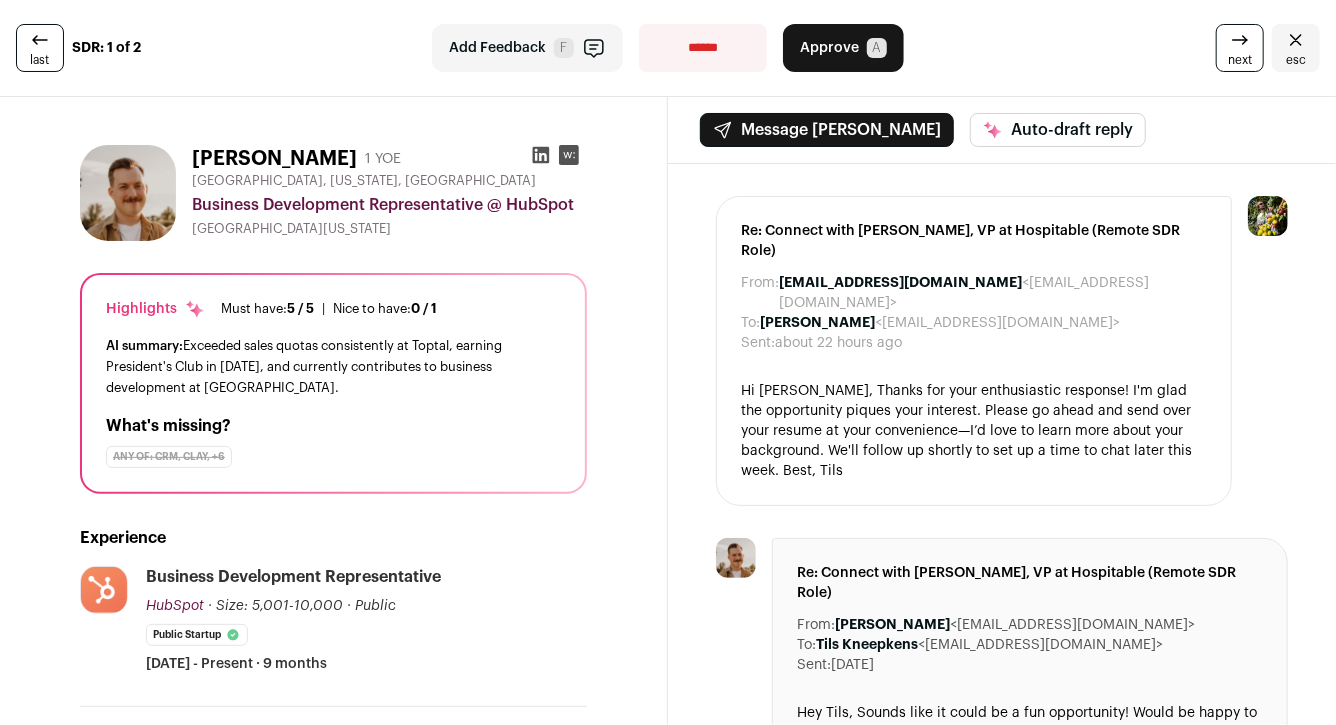 click 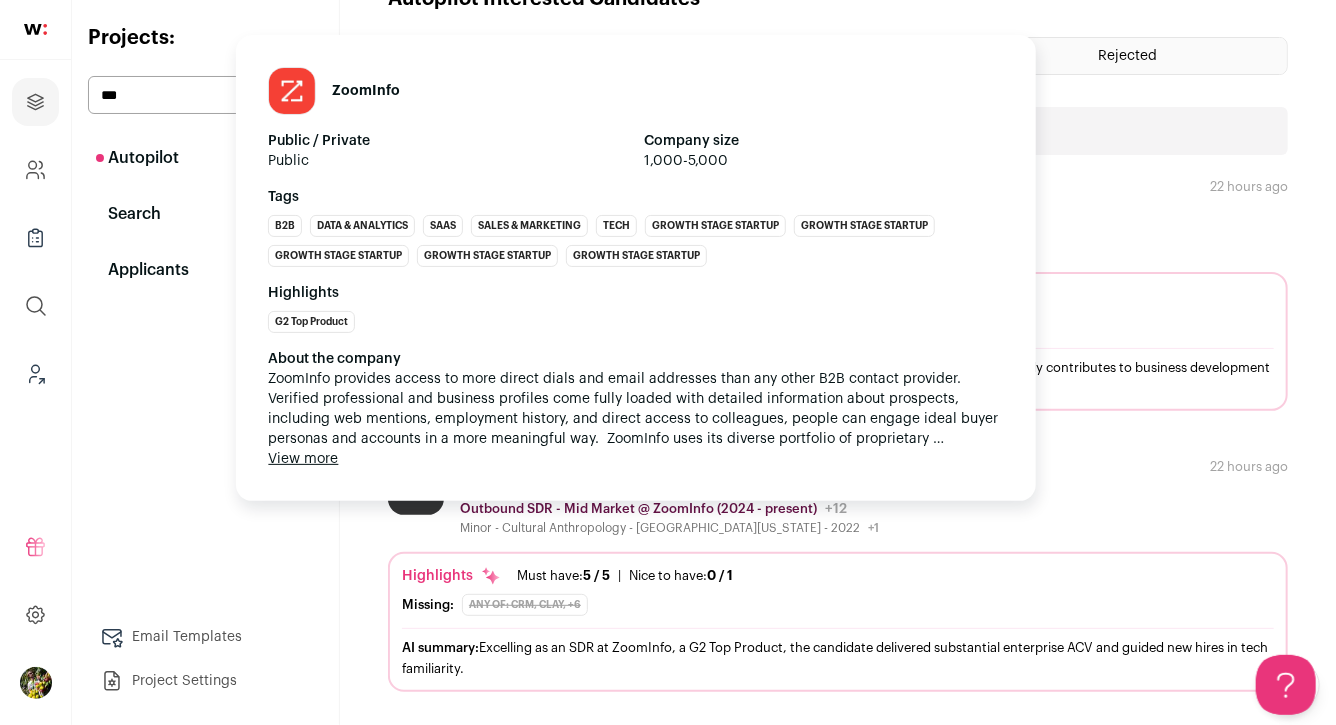 scroll, scrollTop: 0, scrollLeft: 0, axis: both 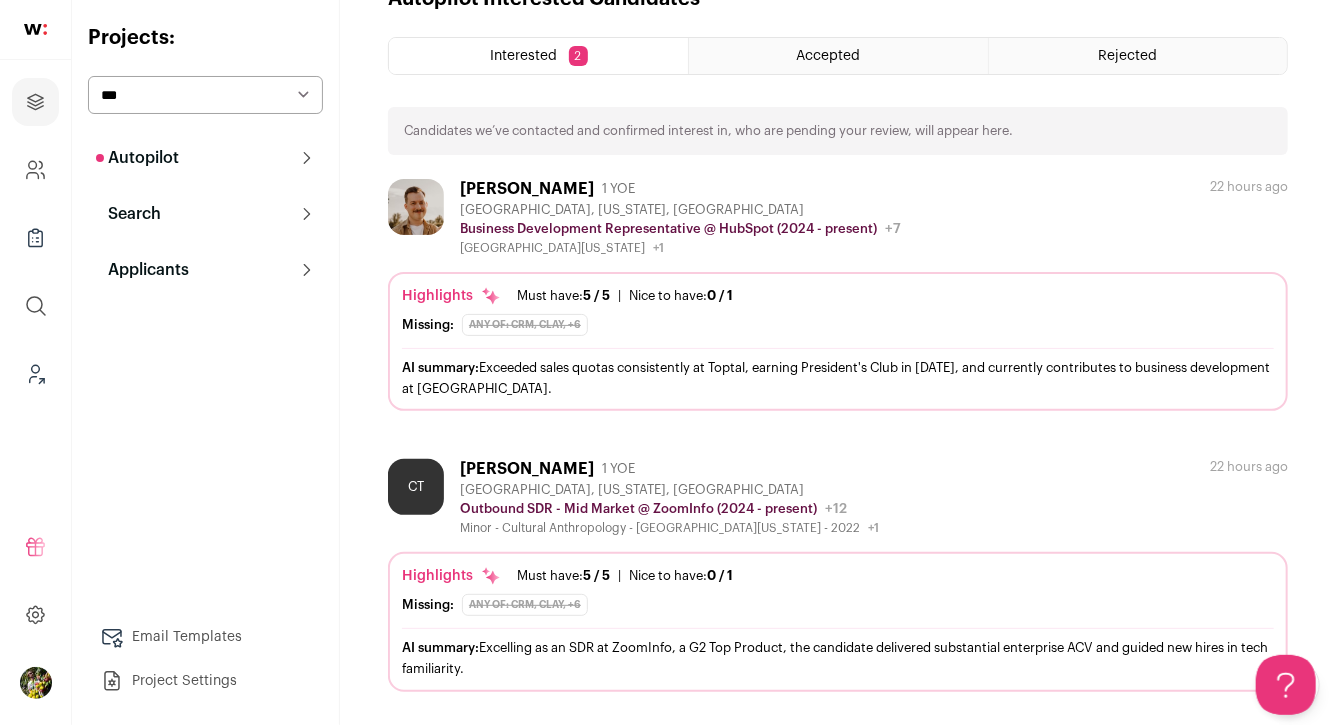 click on "Minor - Cultural Anthropology - Central Washington University - 2022
+1
2018 - 2022 Central Washington University" at bounding box center (669, 528) 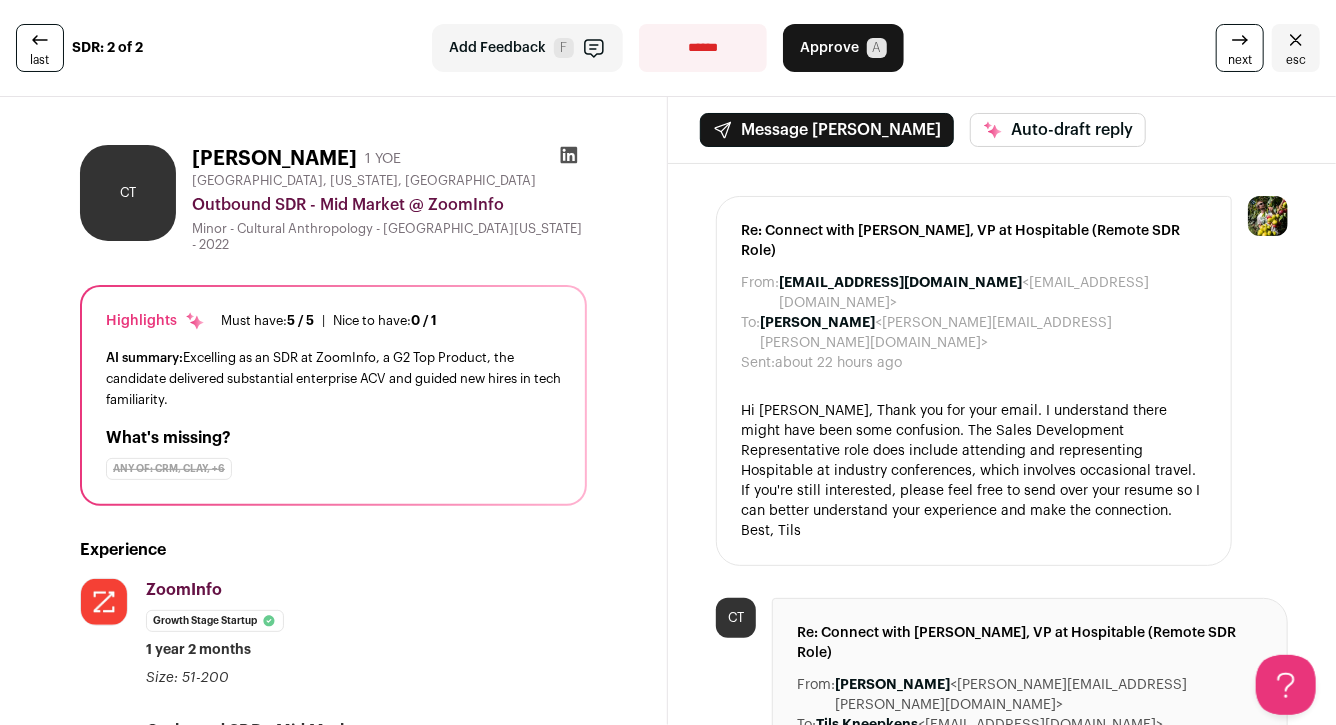scroll, scrollTop: 0, scrollLeft: 0, axis: both 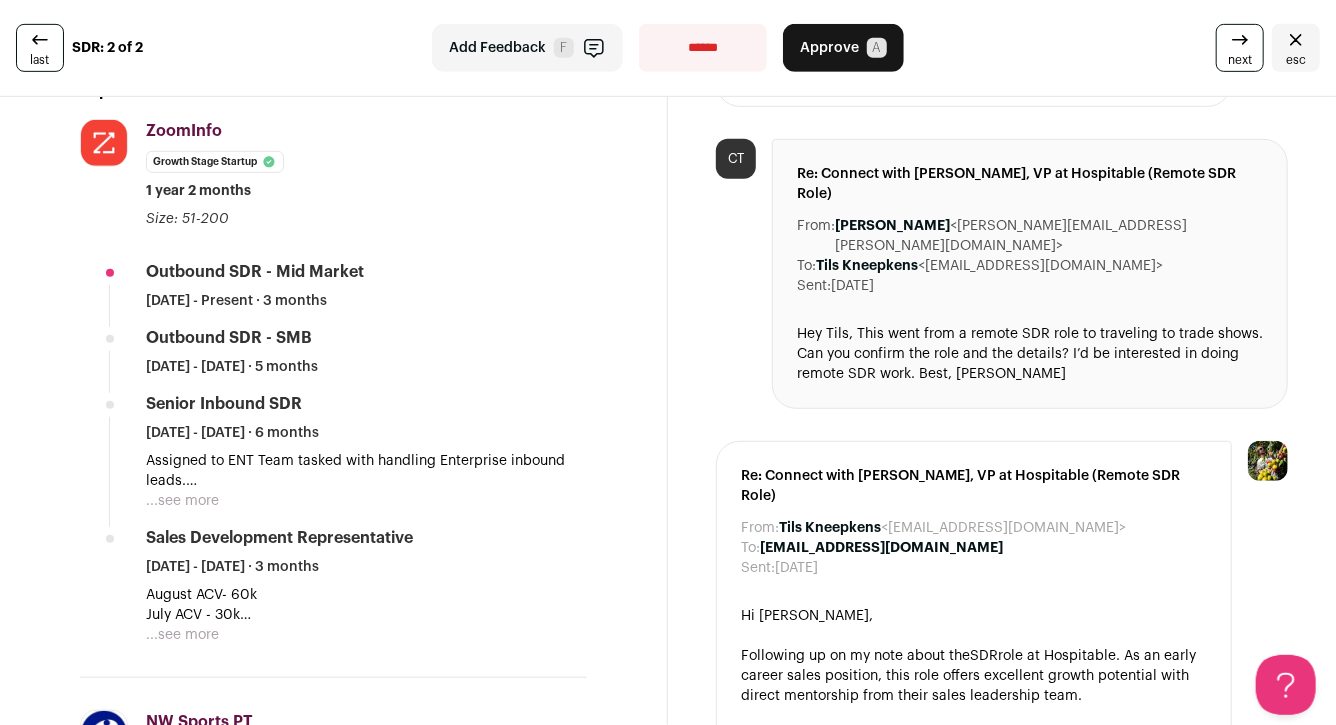 click on "Assigned to ENT Team tasked with handling Enterprise inbound leads." at bounding box center [366, 471] 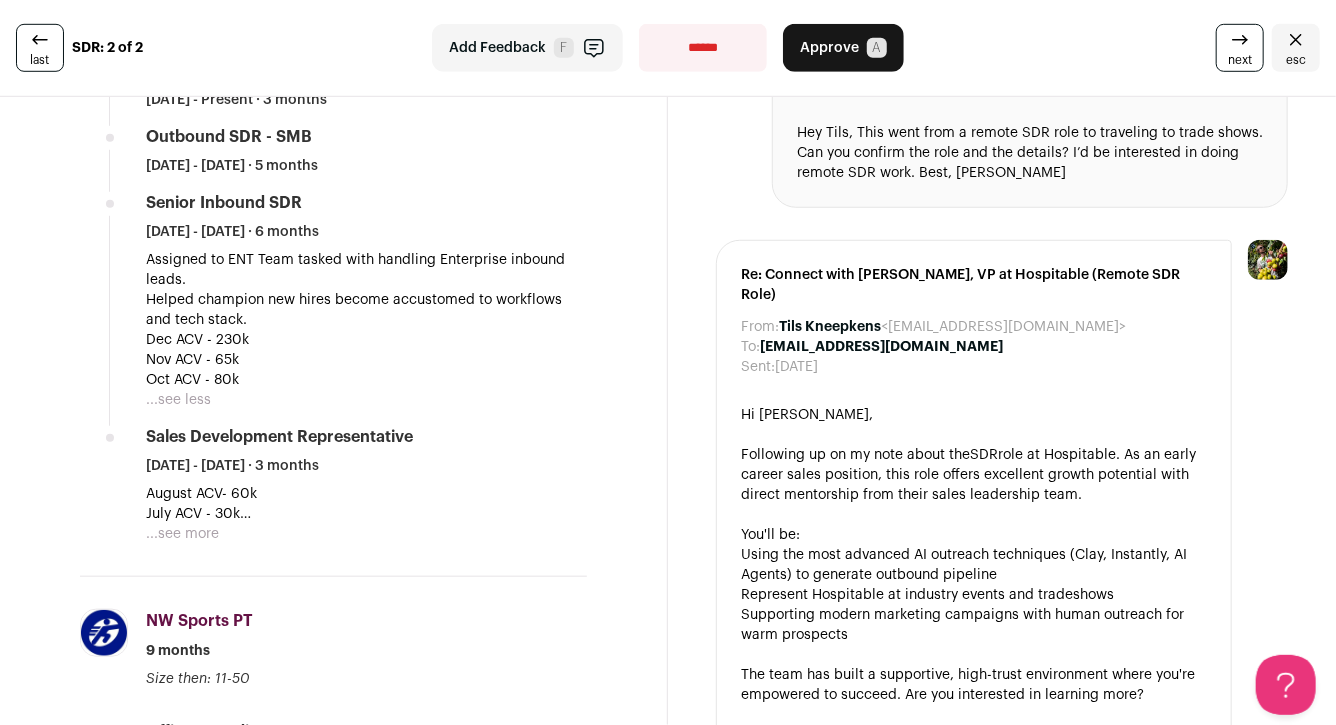 scroll, scrollTop: 686, scrollLeft: 0, axis: vertical 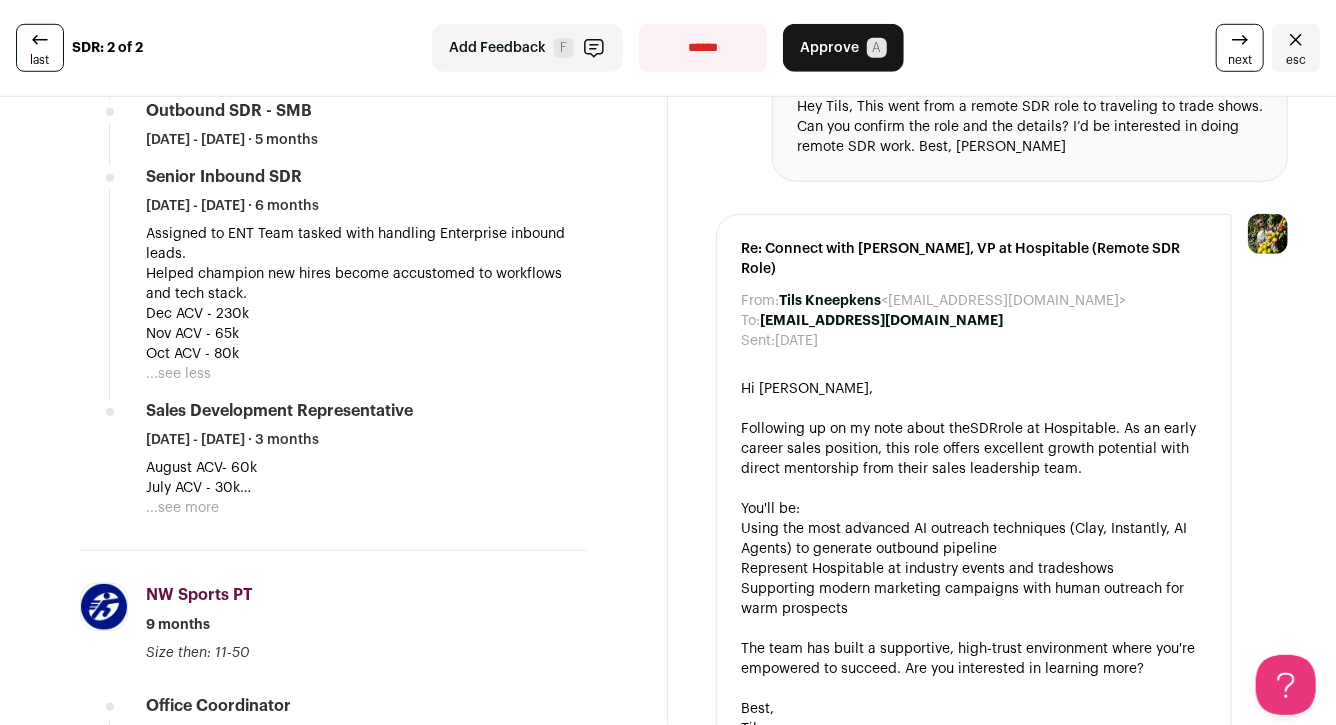 click 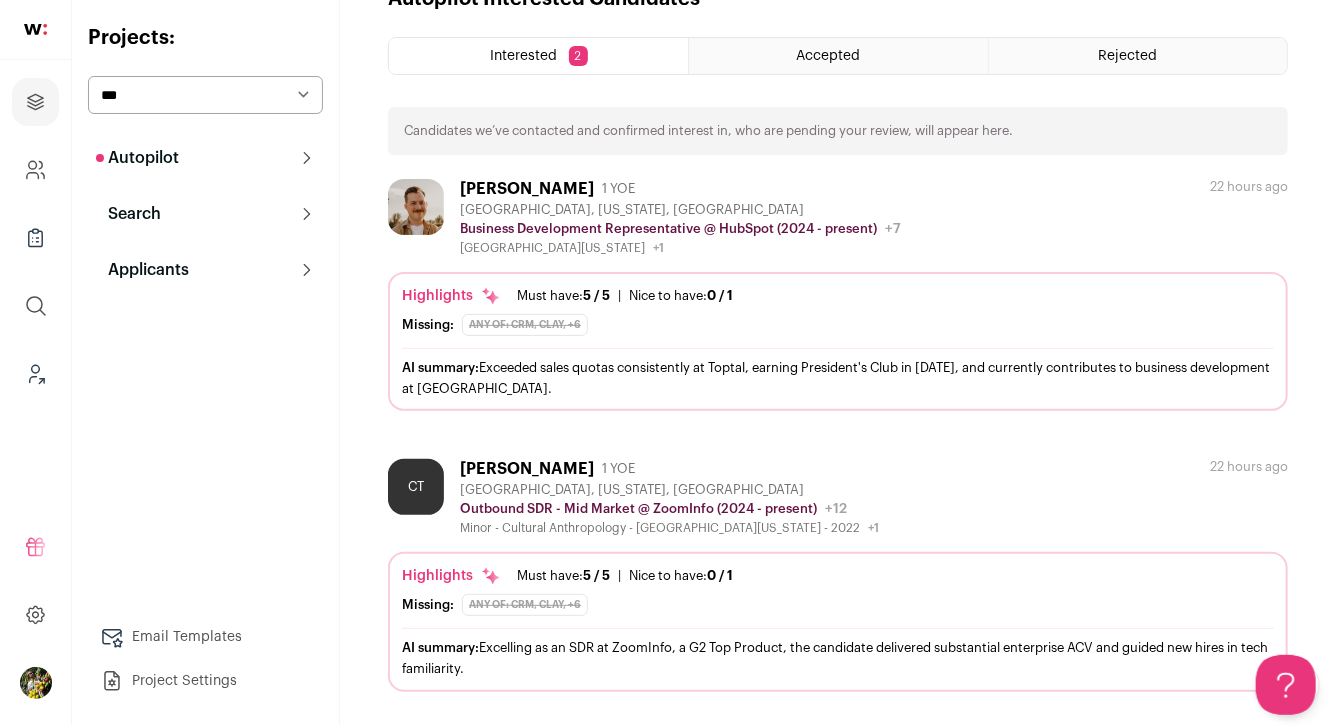 scroll, scrollTop: 0, scrollLeft: 0, axis: both 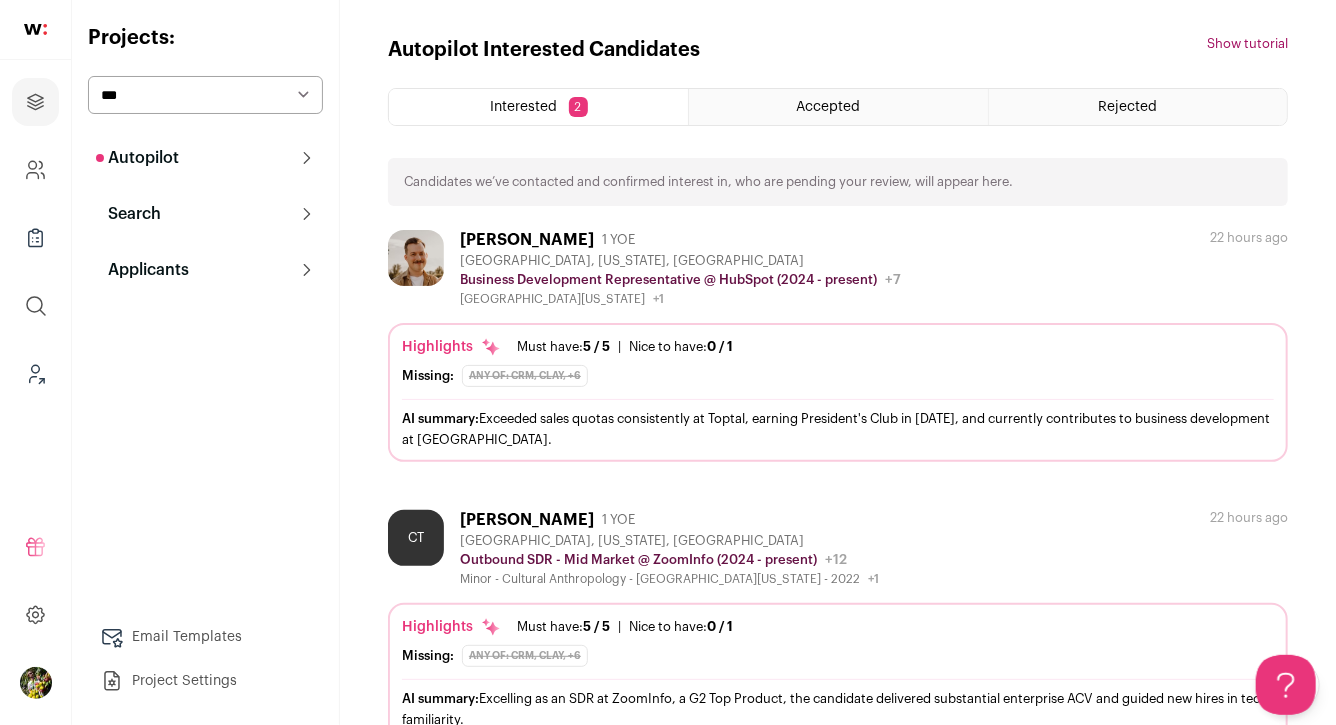 click on "Applicants" at bounding box center (142, 270) 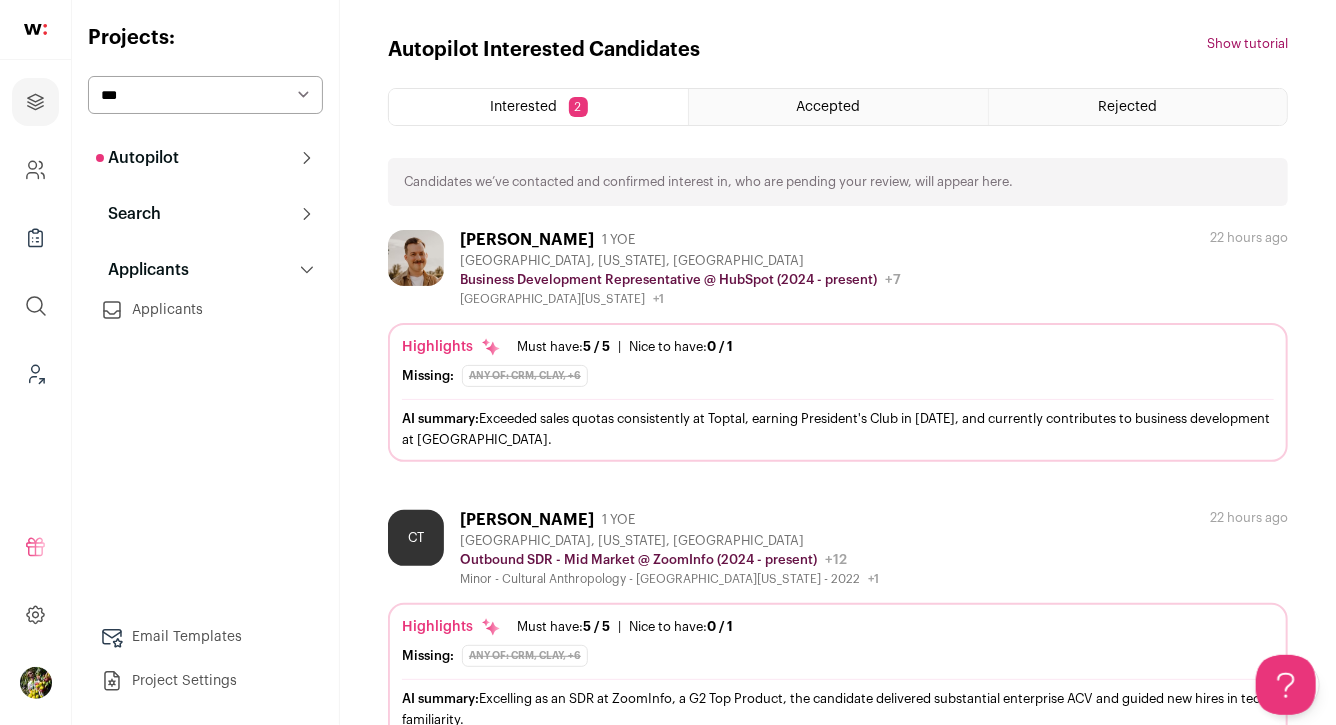 click on "Search" at bounding box center [205, 214] 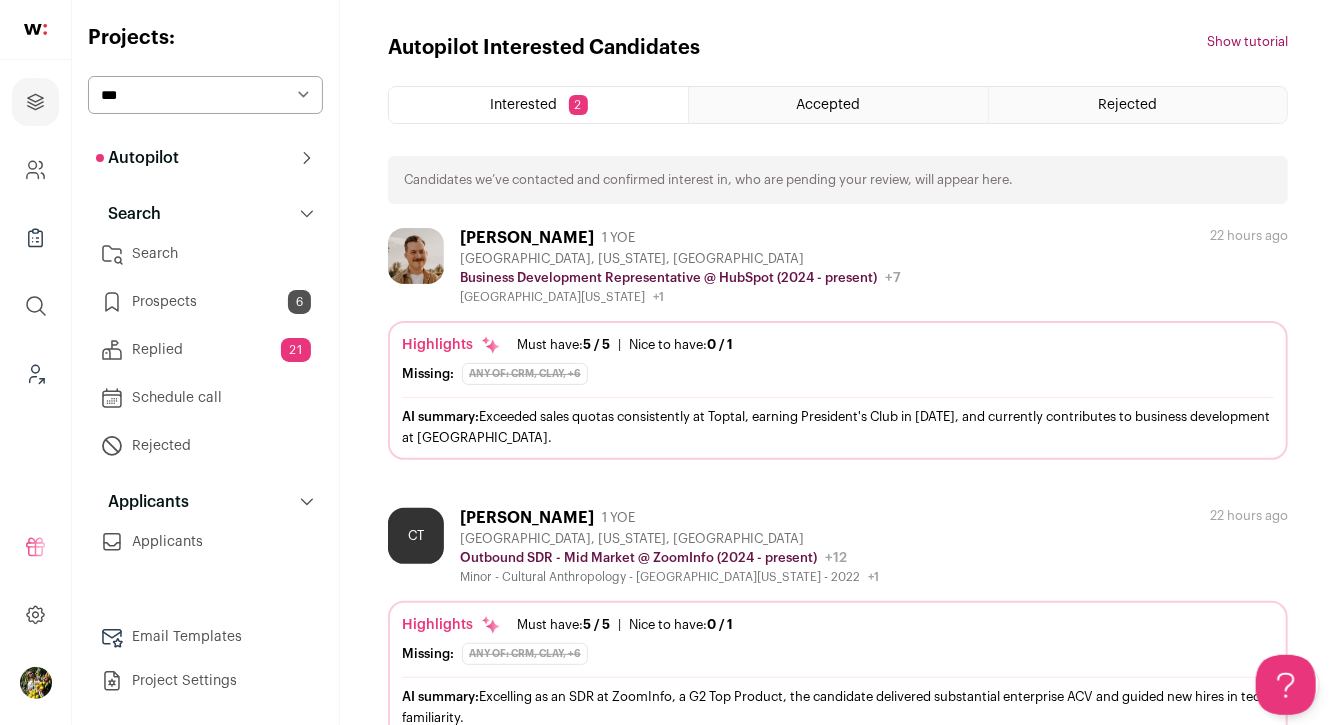 scroll, scrollTop: 0, scrollLeft: 0, axis: both 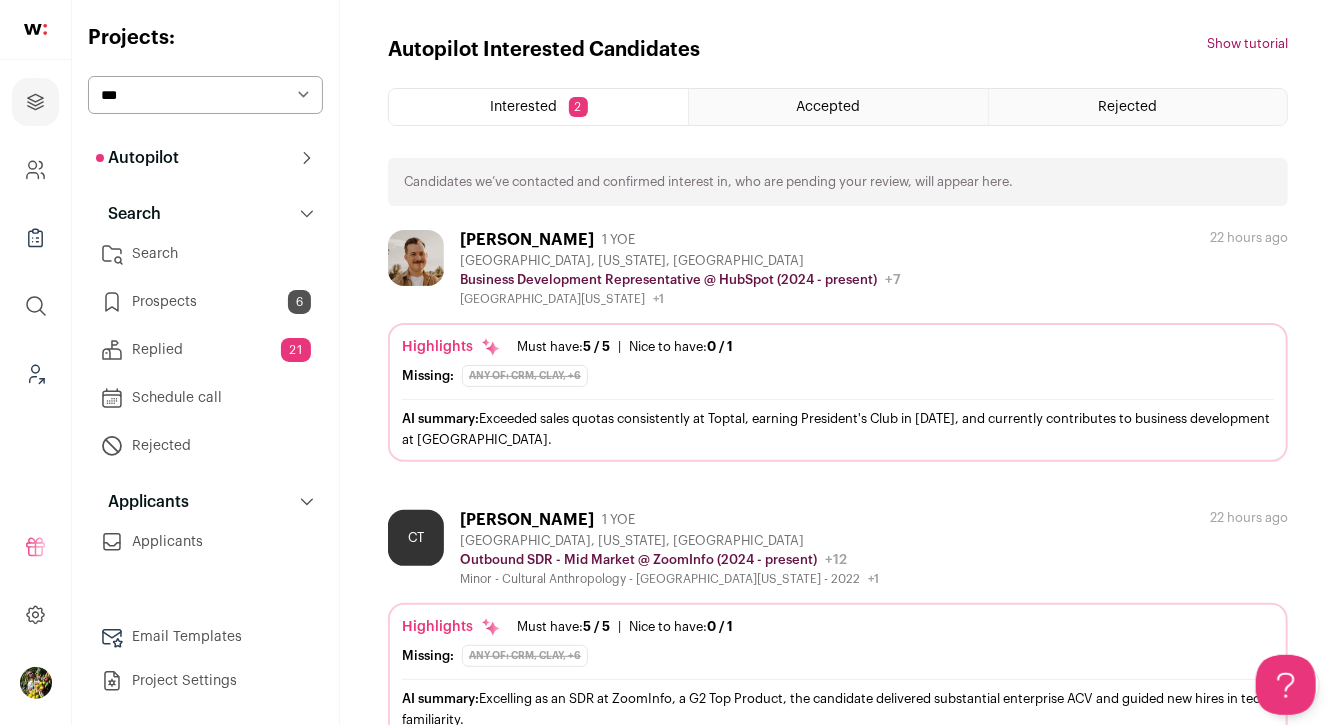 click on "Autopilot" at bounding box center (205, 158) 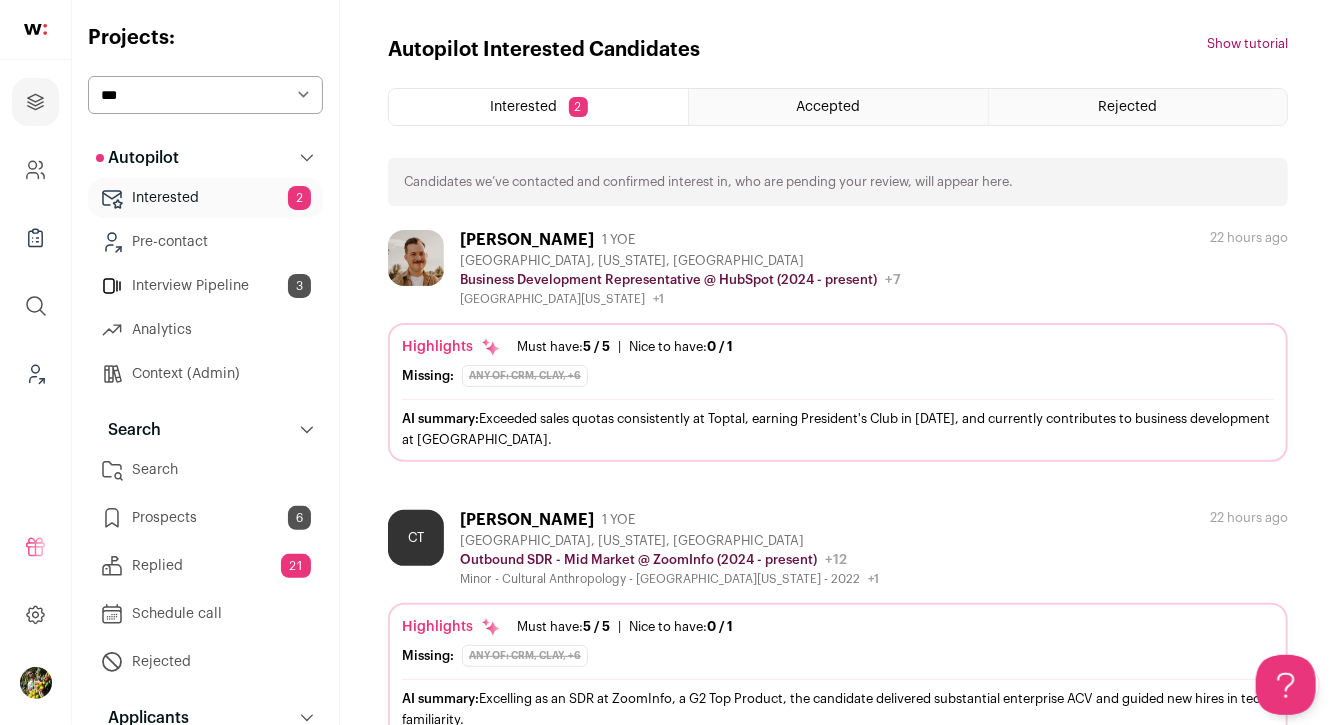 click on "Analytics" at bounding box center (205, 330) 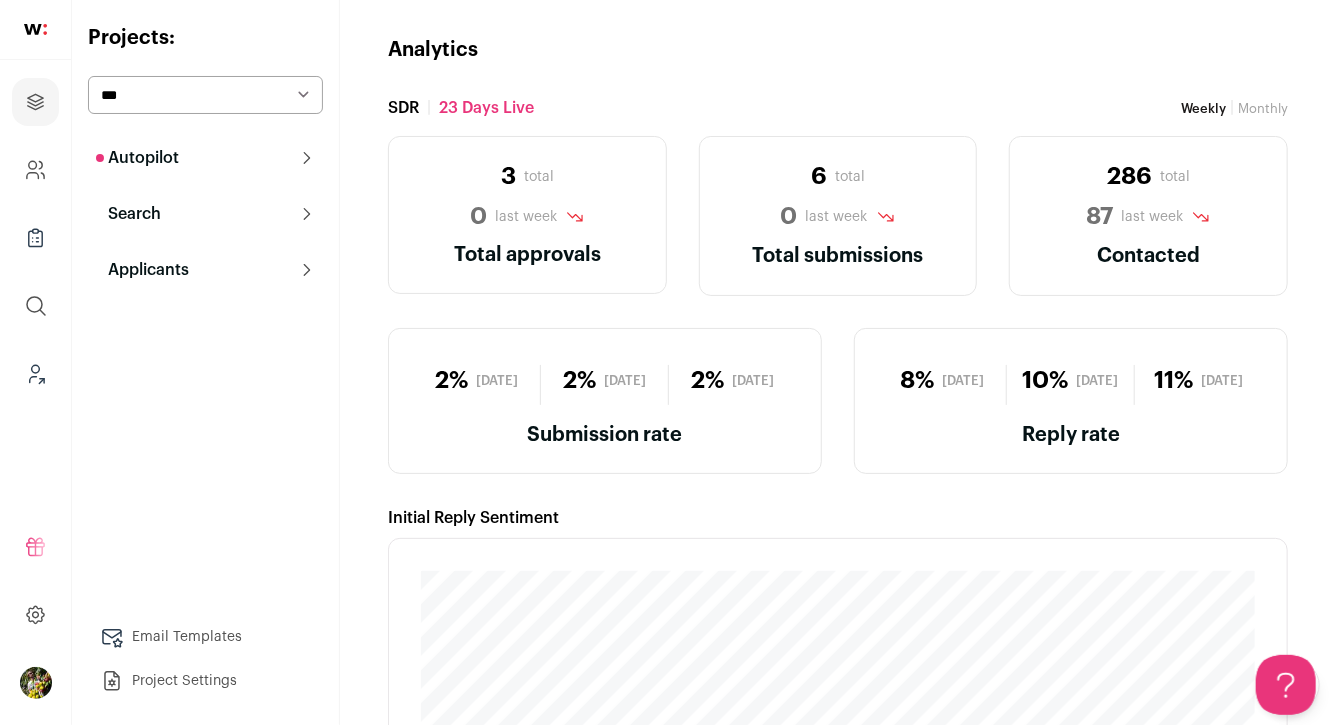 scroll, scrollTop: 6, scrollLeft: 0, axis: vertical 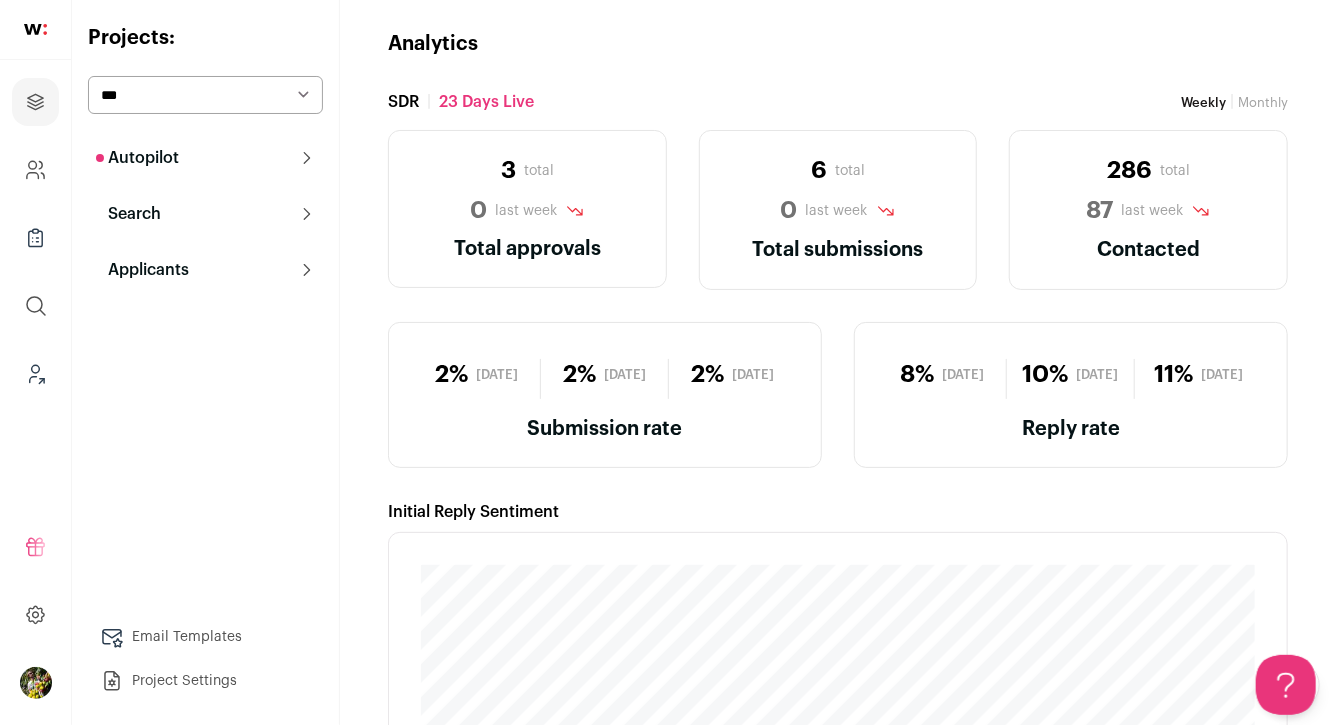 click on "**********" at bounding box center (205, 95) 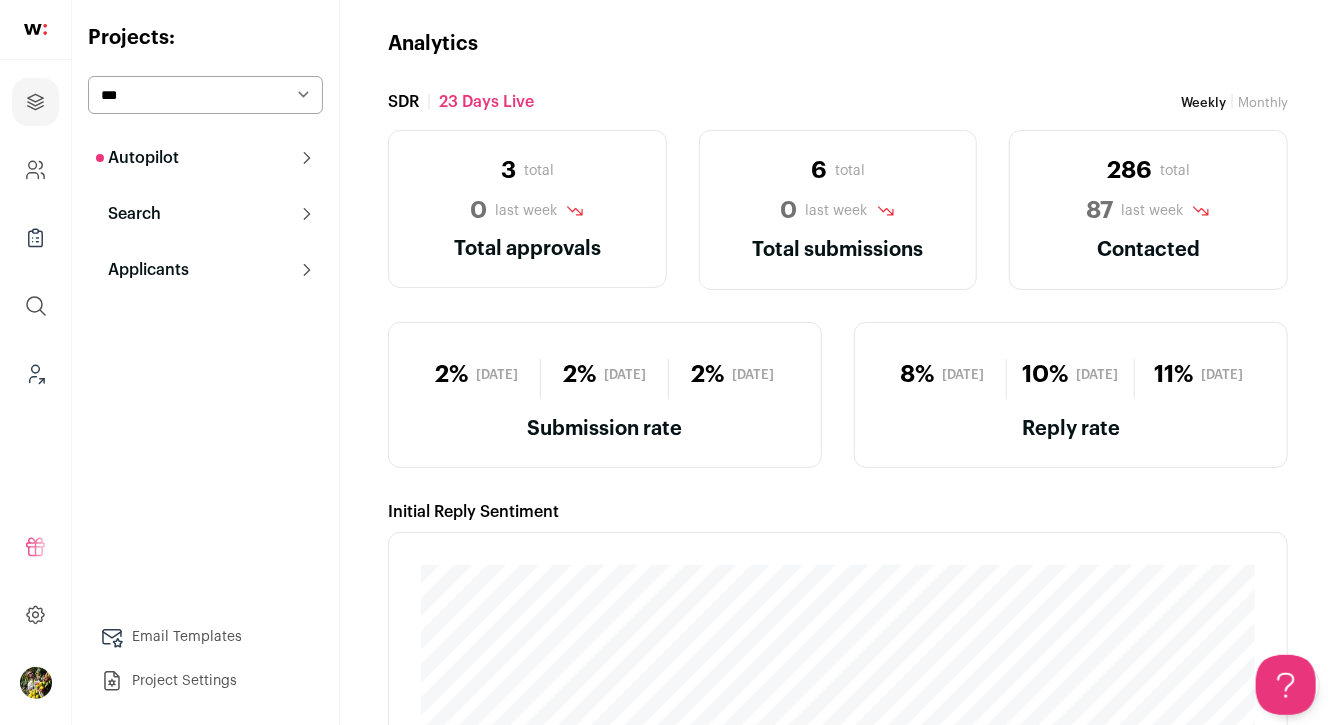 select on "****" 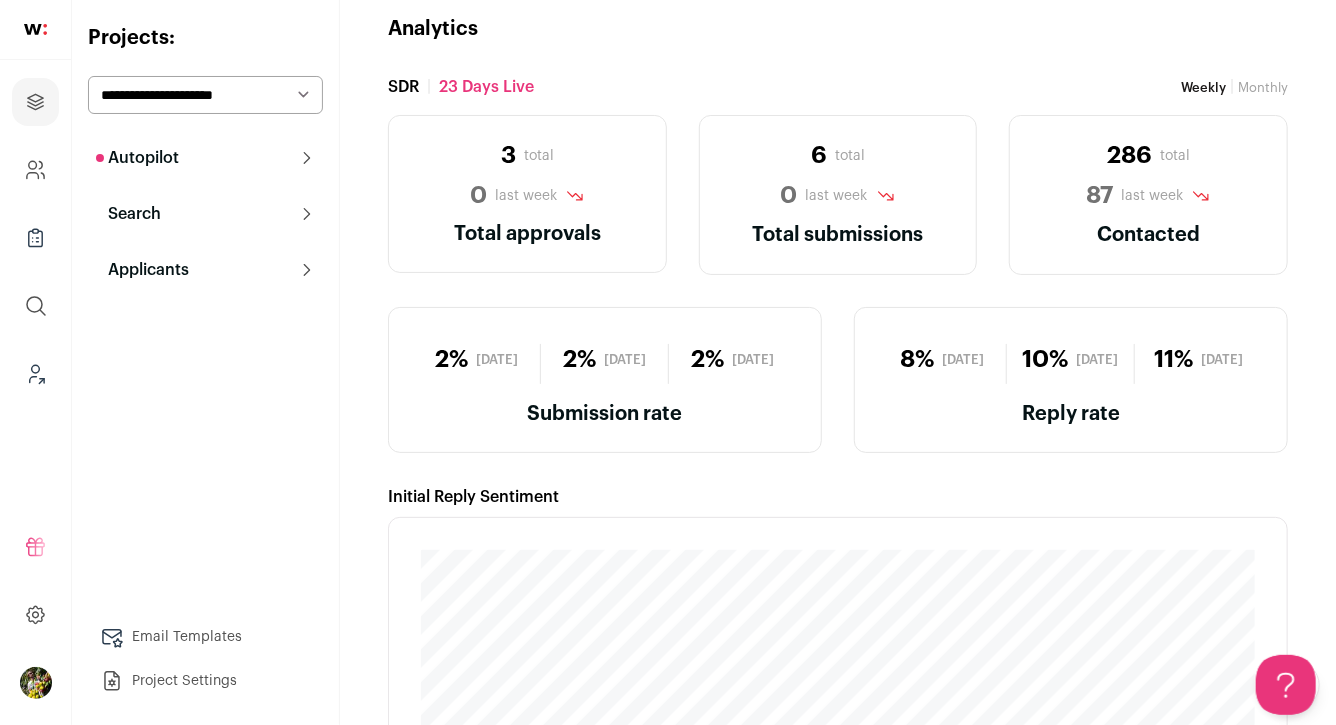scroll, scrollTop: 20, scrollLeft: 0, axis: vertical 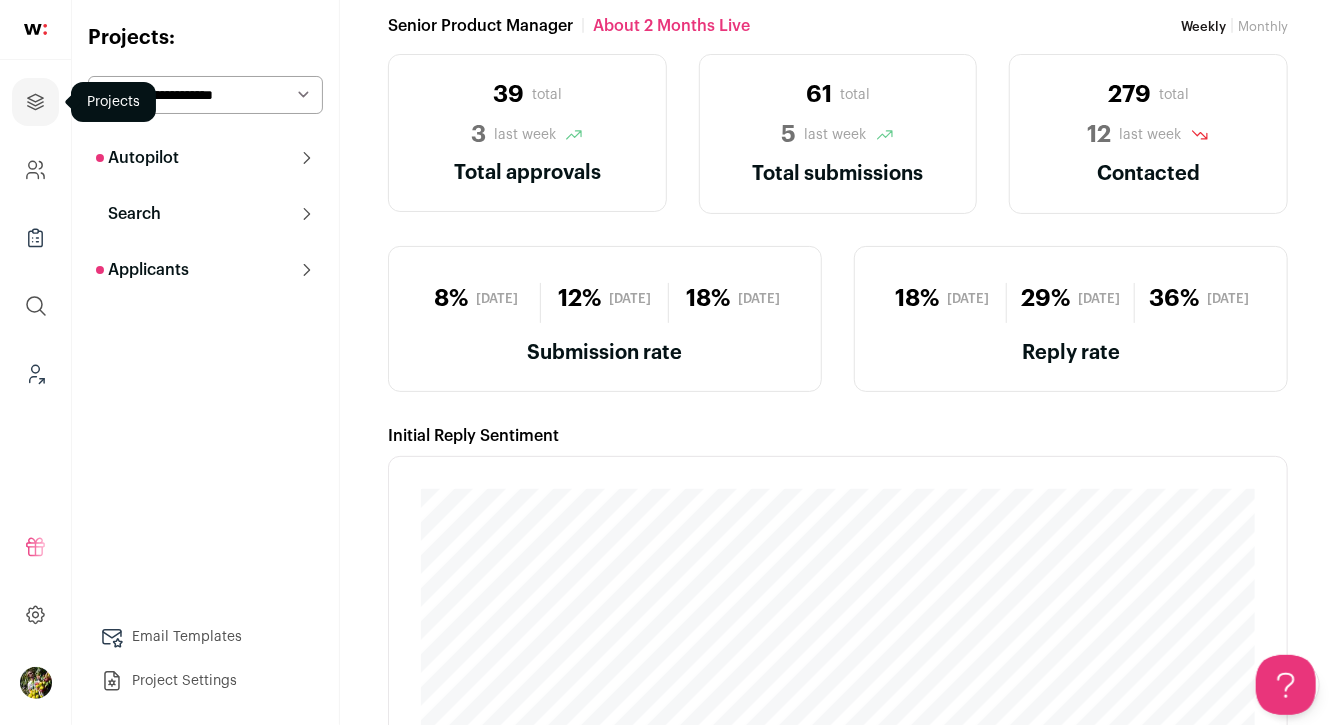 click 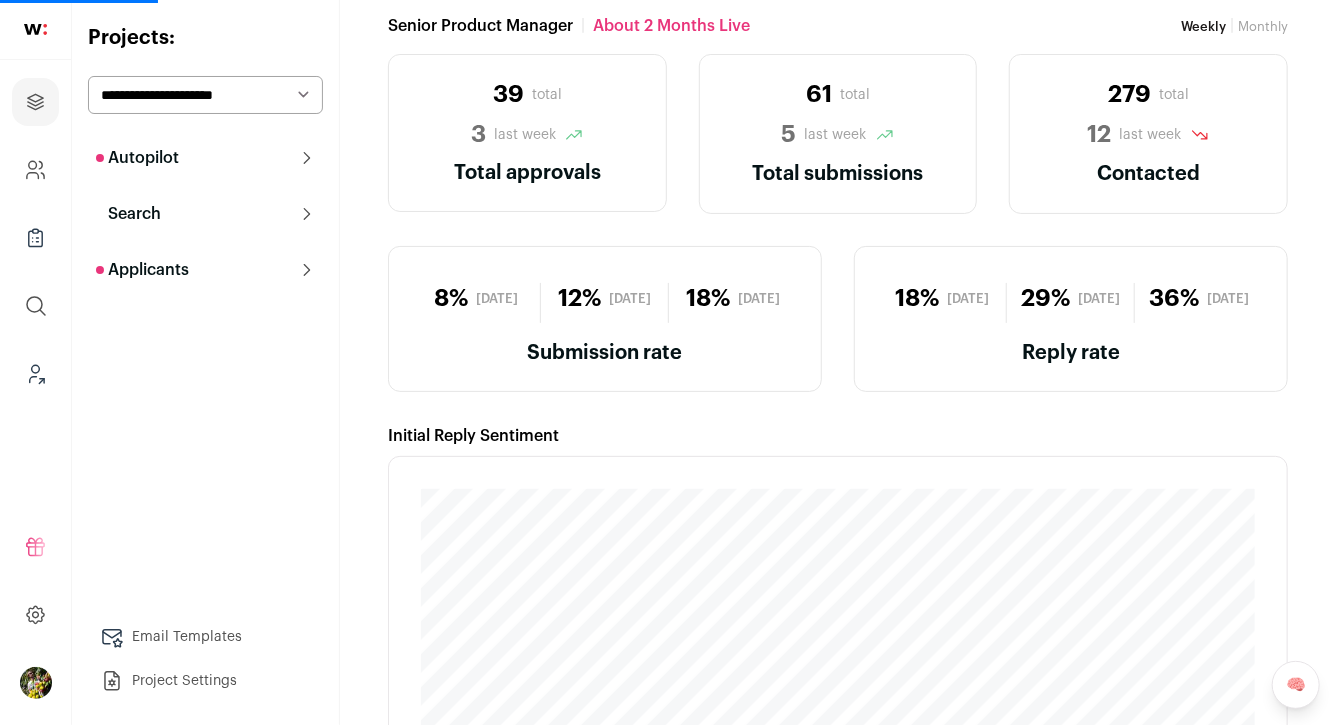click on "Autopilot" at bounding box center [205, 158] 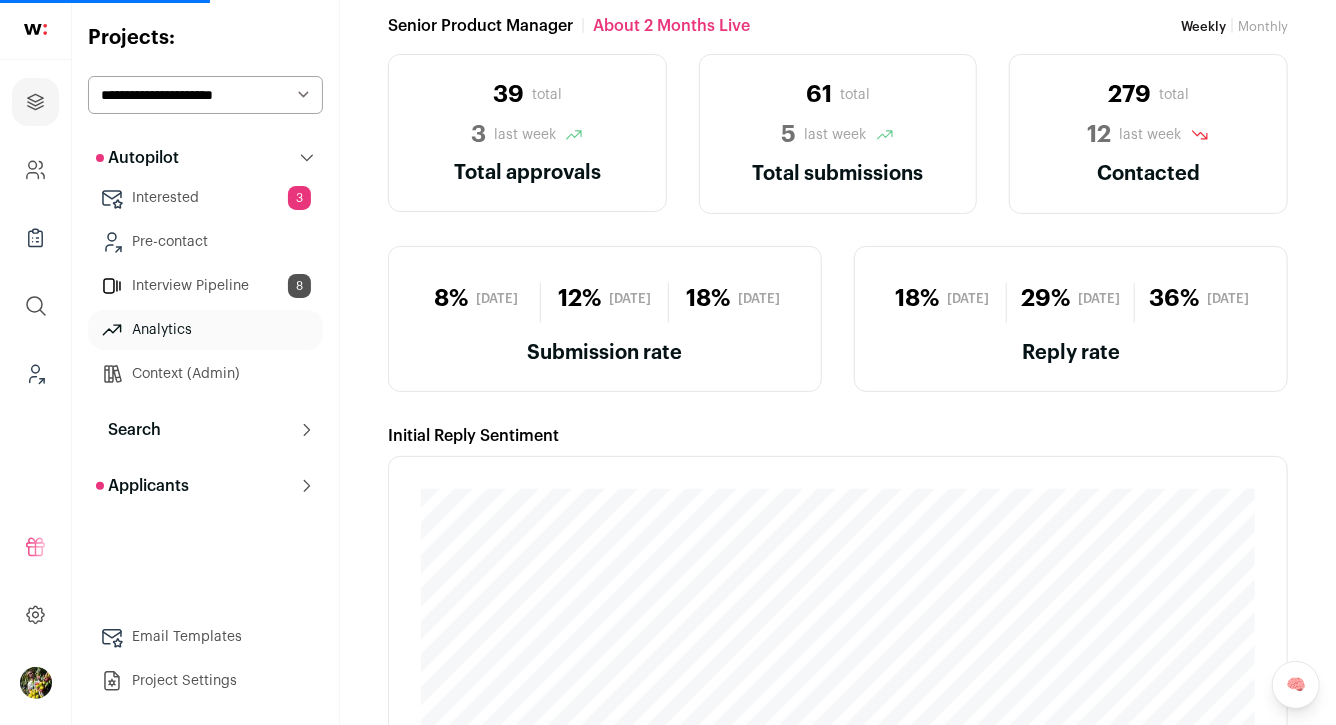 click on "Interview Pipeline
8" at bounding box center (205, 286) 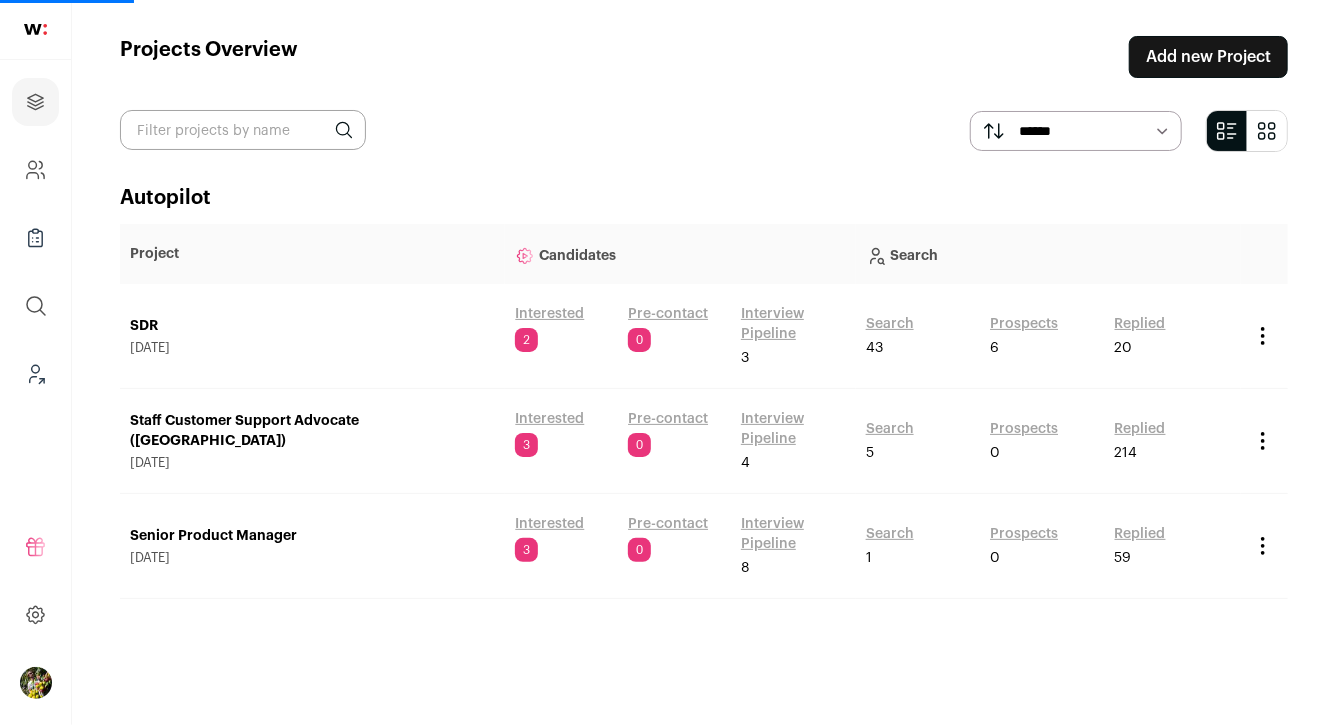 scroll, scrollTop: 0, scrollLeft: 0, axis: both 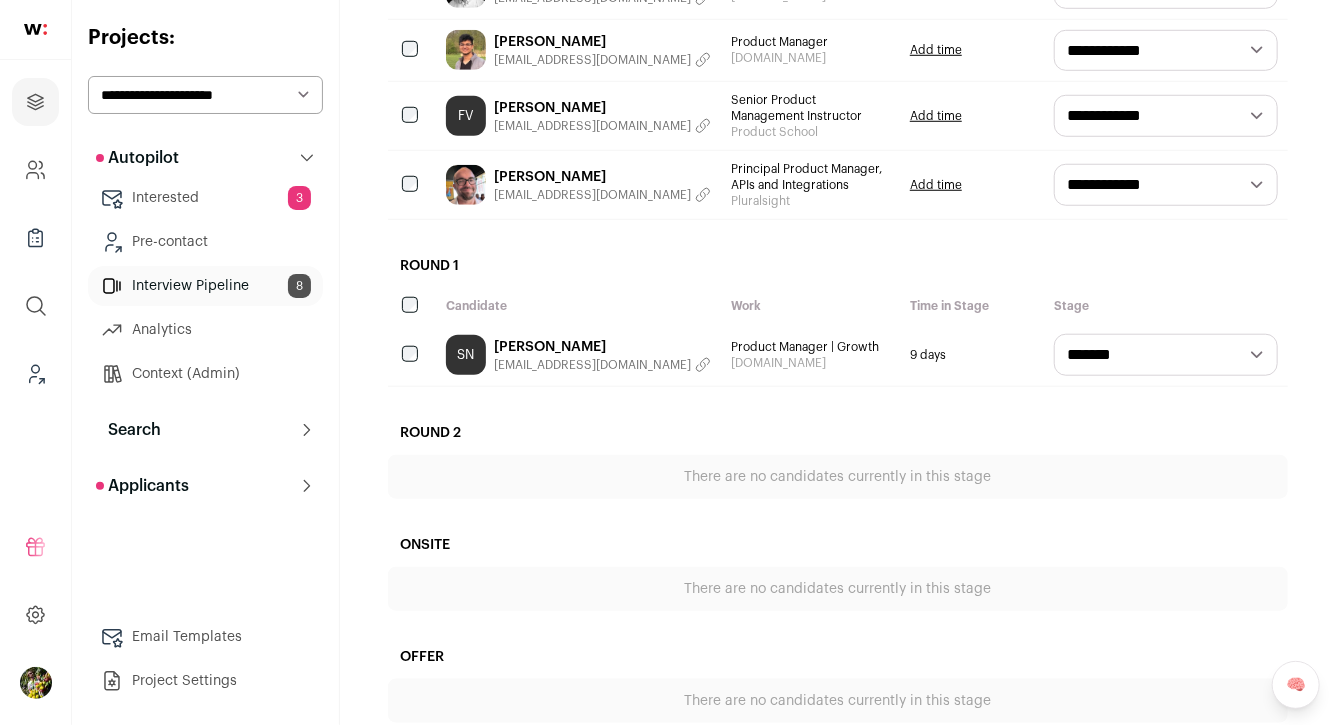 click on "**********" at bounding box center (1166, 355) 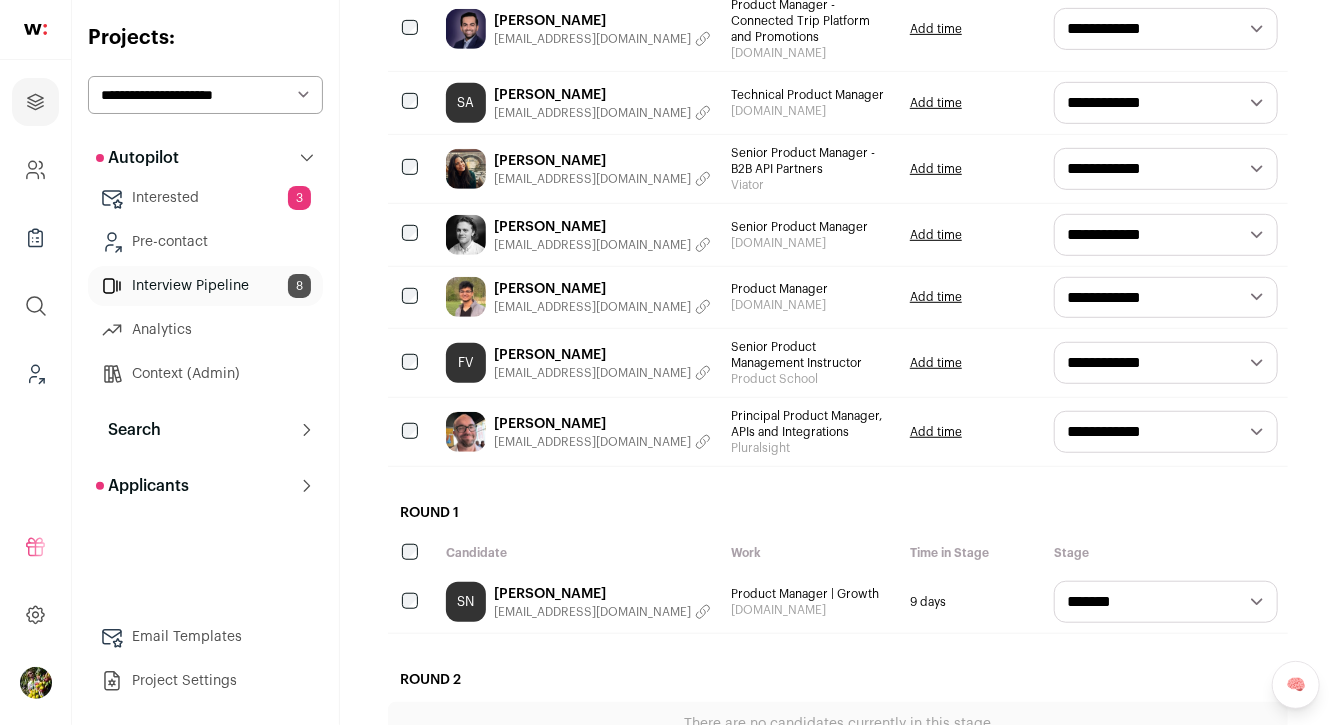 scroll, scrollTop: 473, scrollLeft: 0, axis: vertical 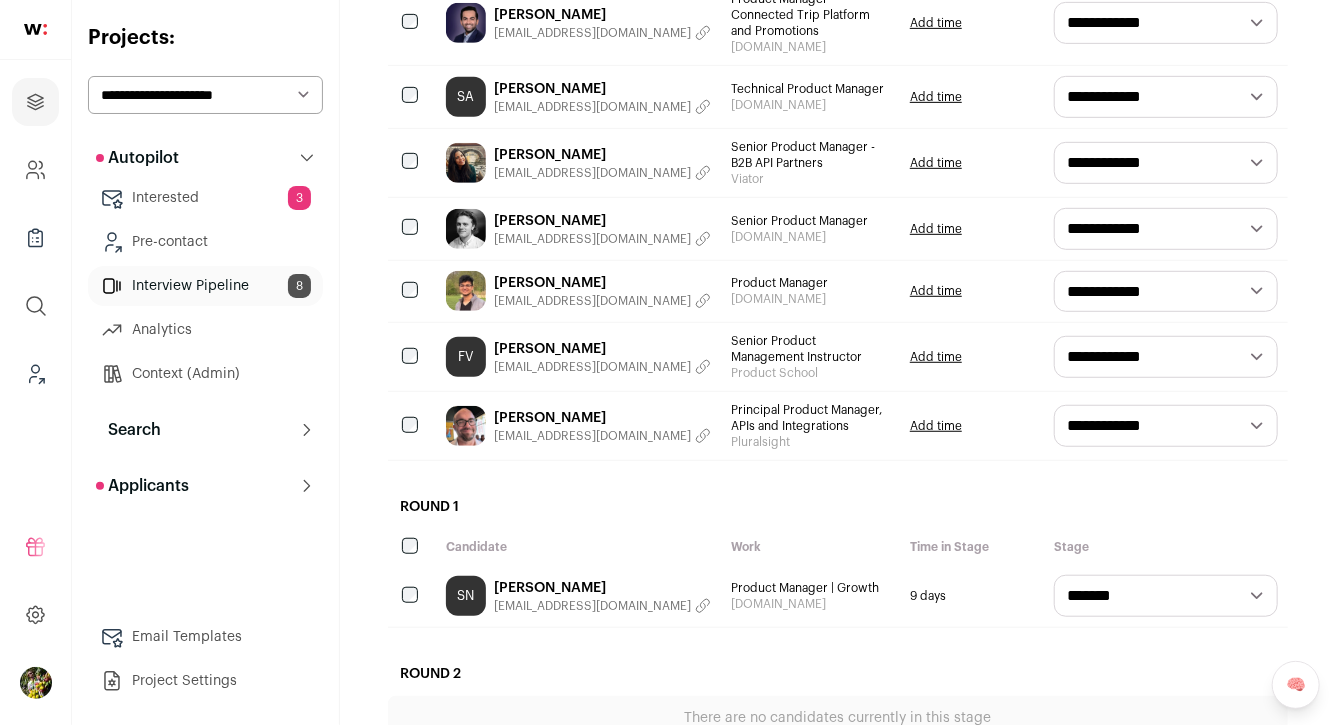 click on "**********" at bounding box center (1166, 357) 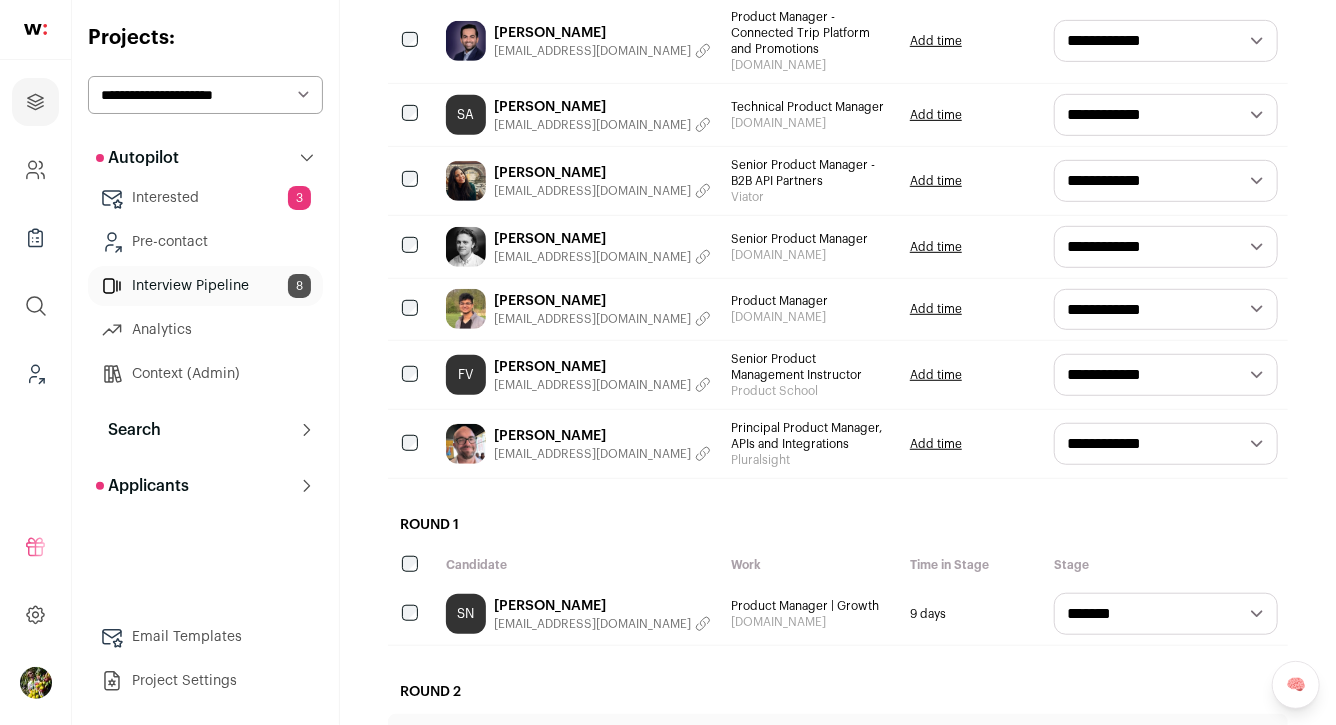 scroll, scrollTop: 450, scrollLeft: 0, axis: vertical 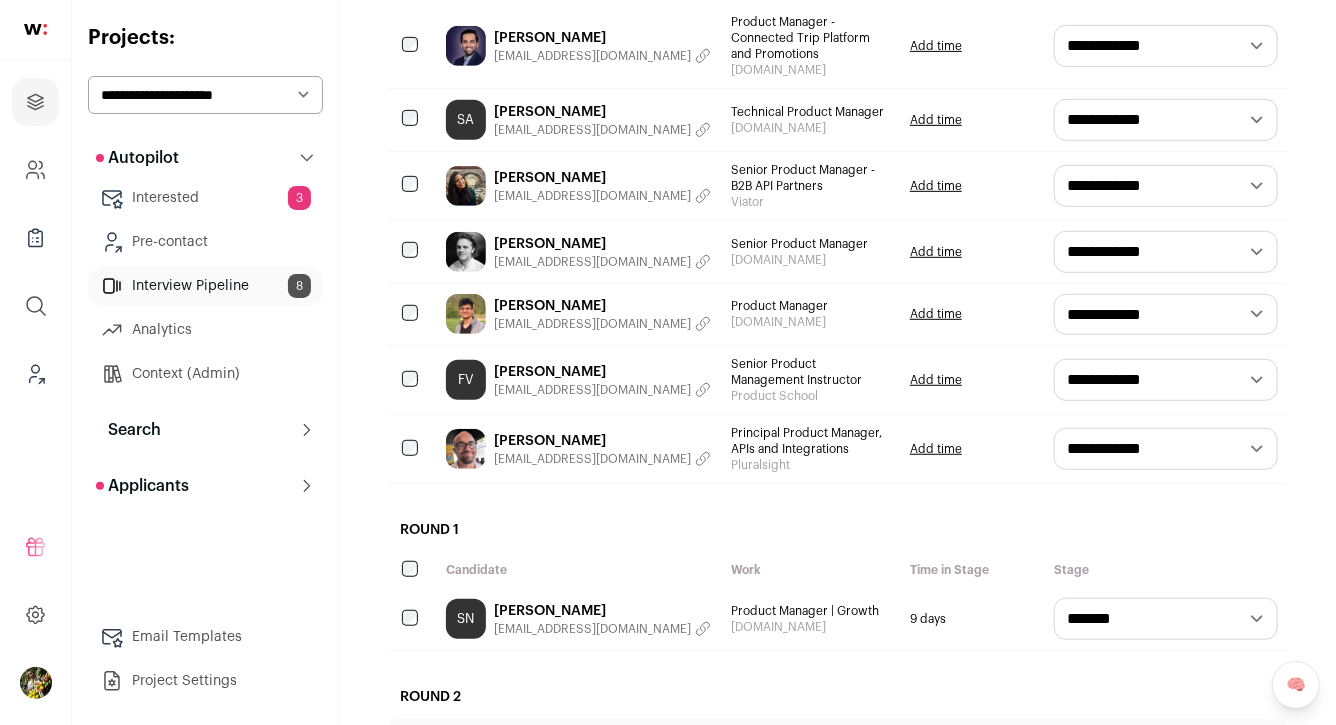 click on "**********" at bounding box center [1166, 315] 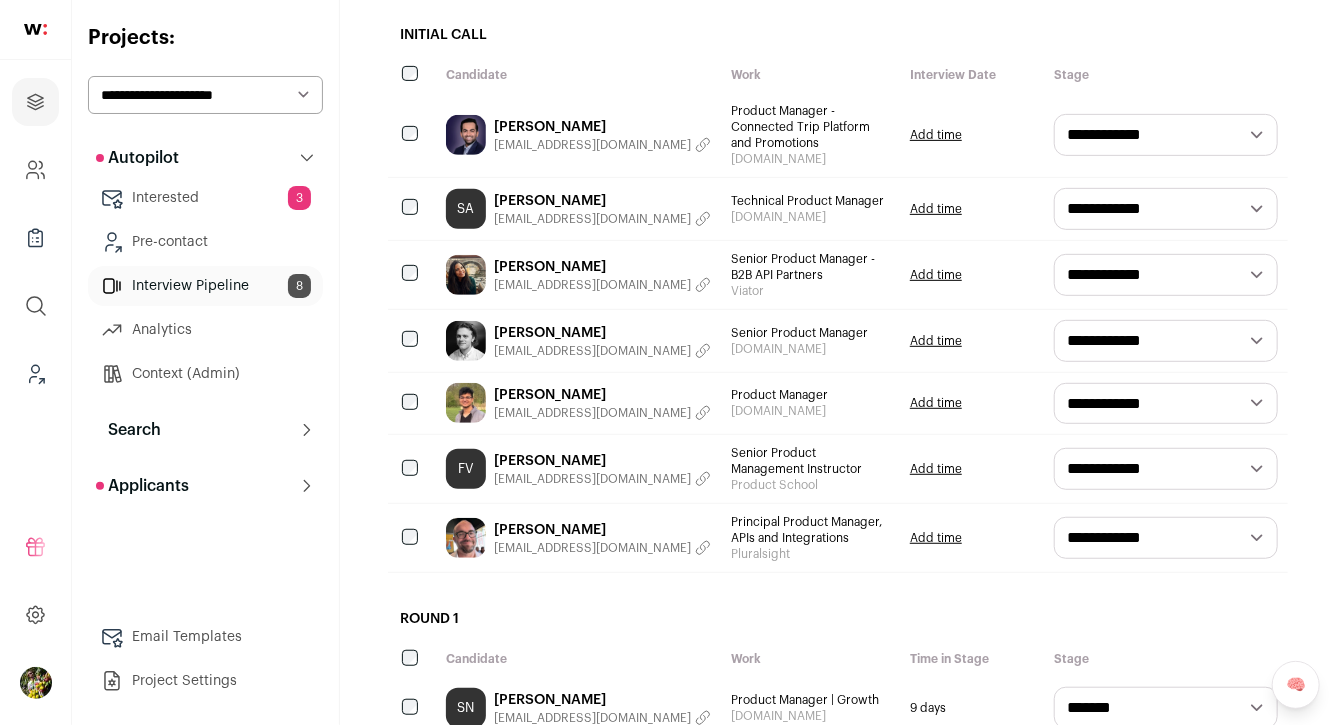 scroll, scrollTop: 367, scrollLeft: 0, axis: vertical 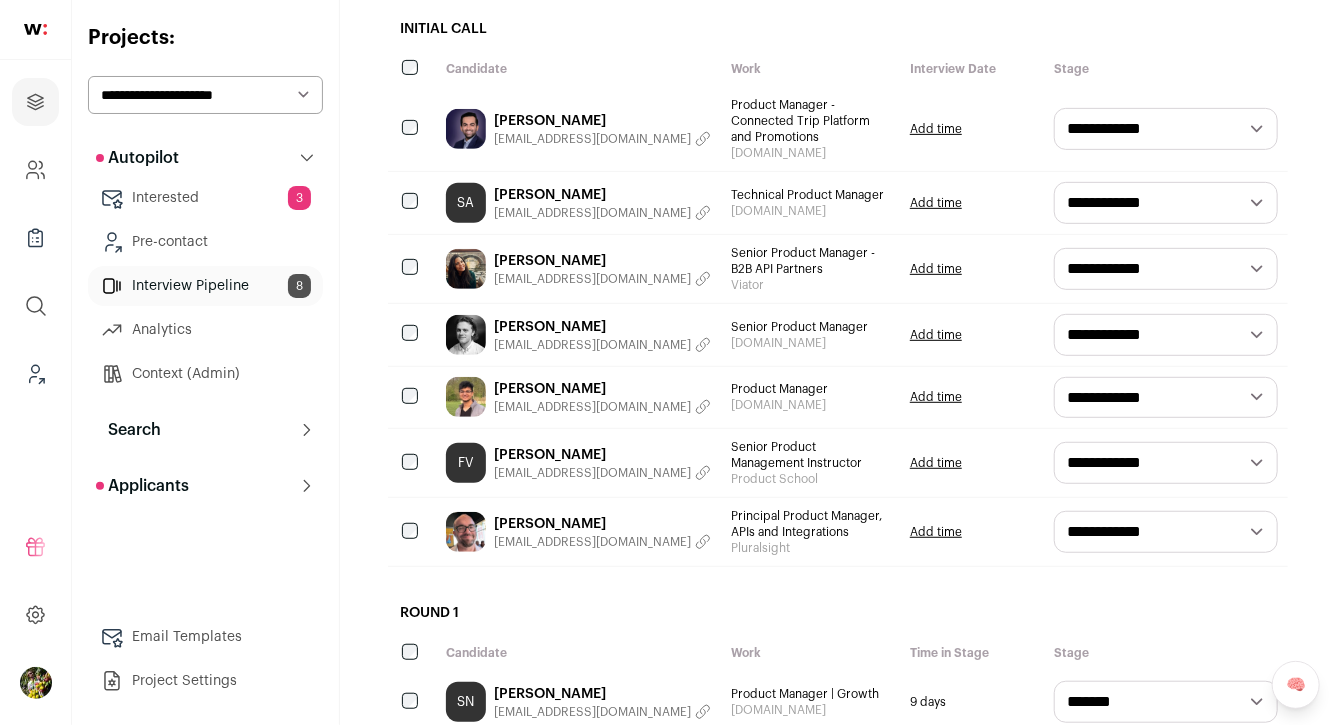 click on "Avnish Gaur" at bounding box center [602, 389] 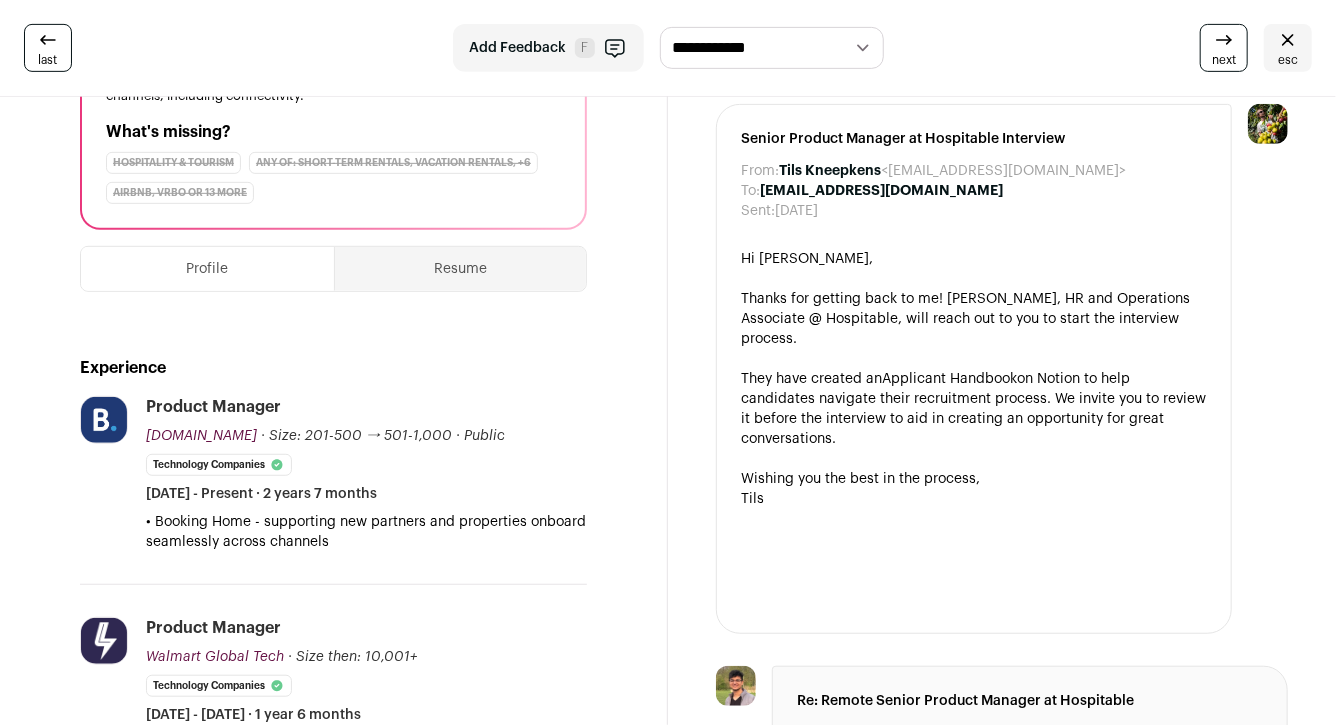 scroll, scrollTop: 321, scrollLeft: 0, axis: vertical 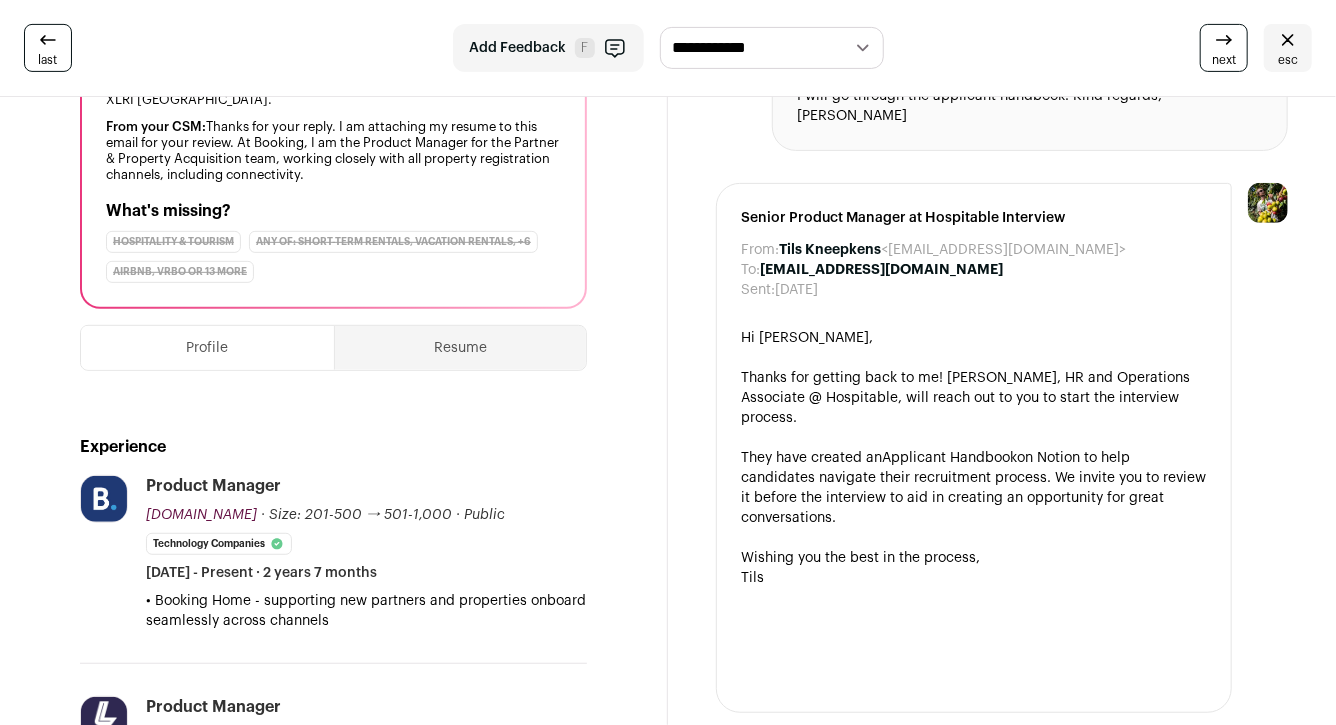 click on "Resume" at bounding box center [461, 348] 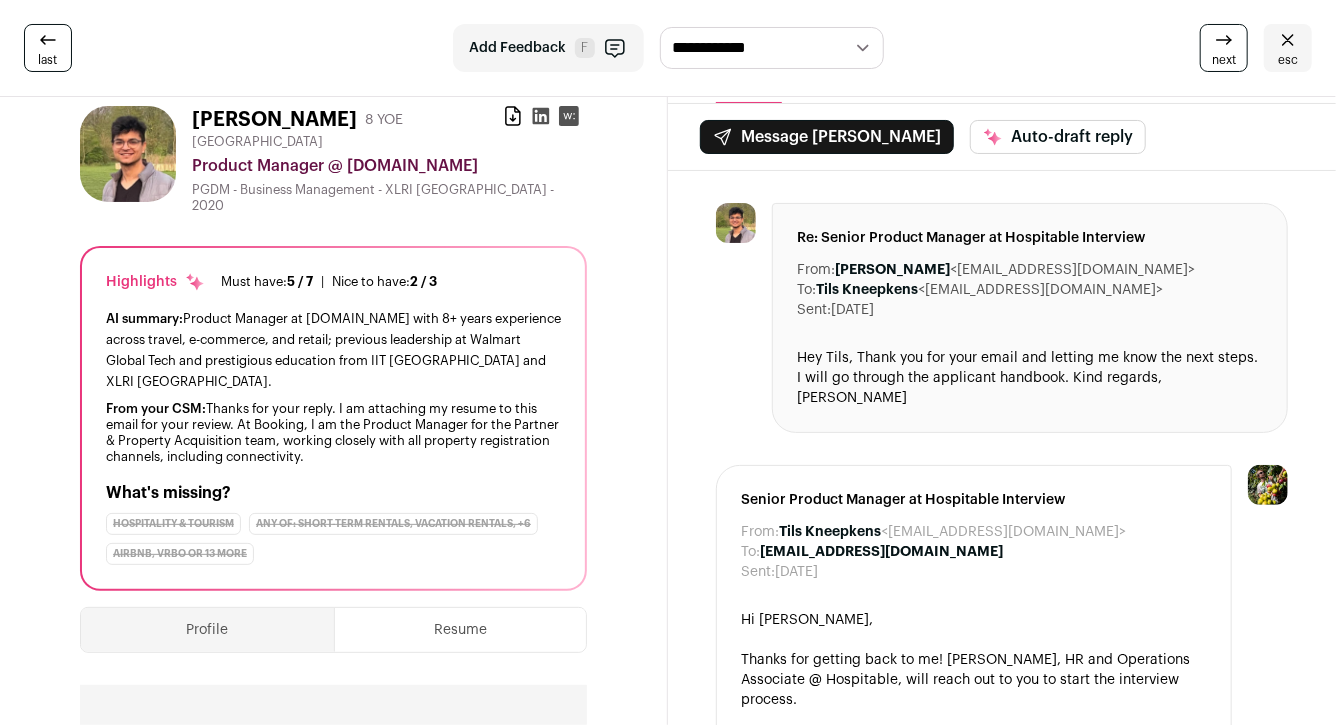 scroll, scrollTop: 0, scrollLeft: 0, axis: both 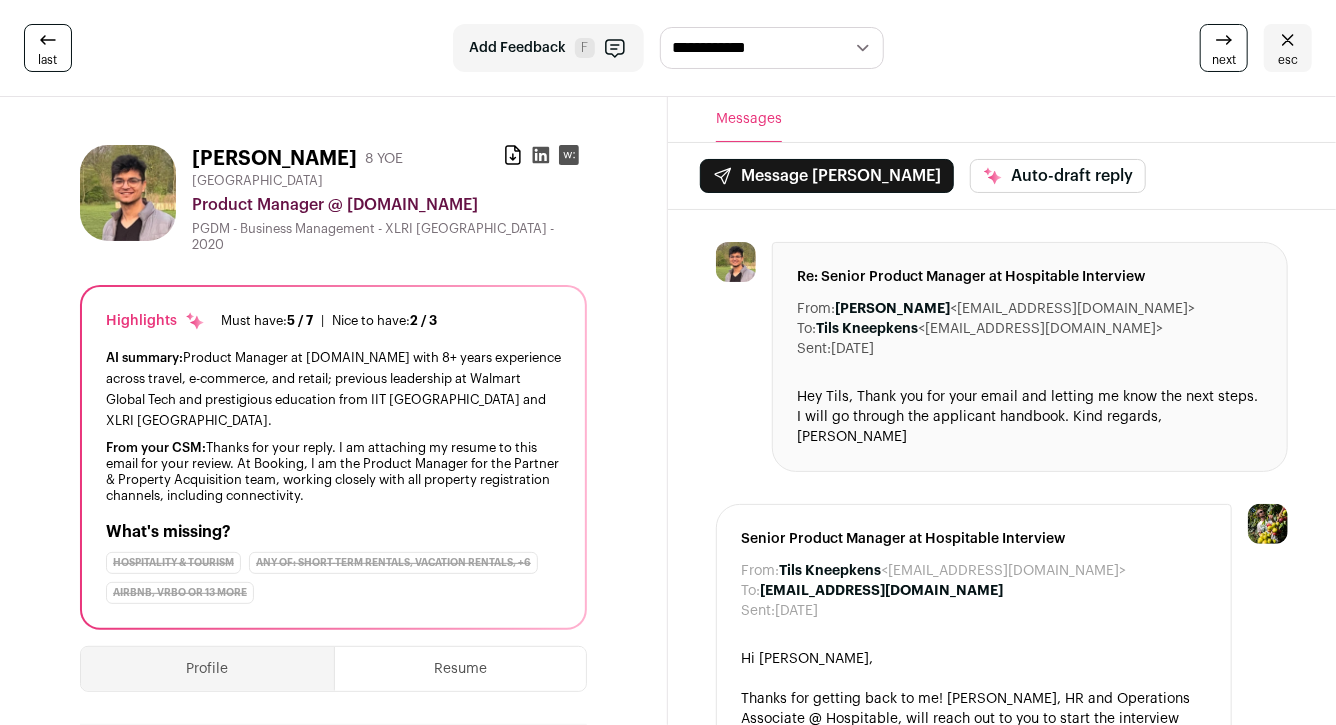 click 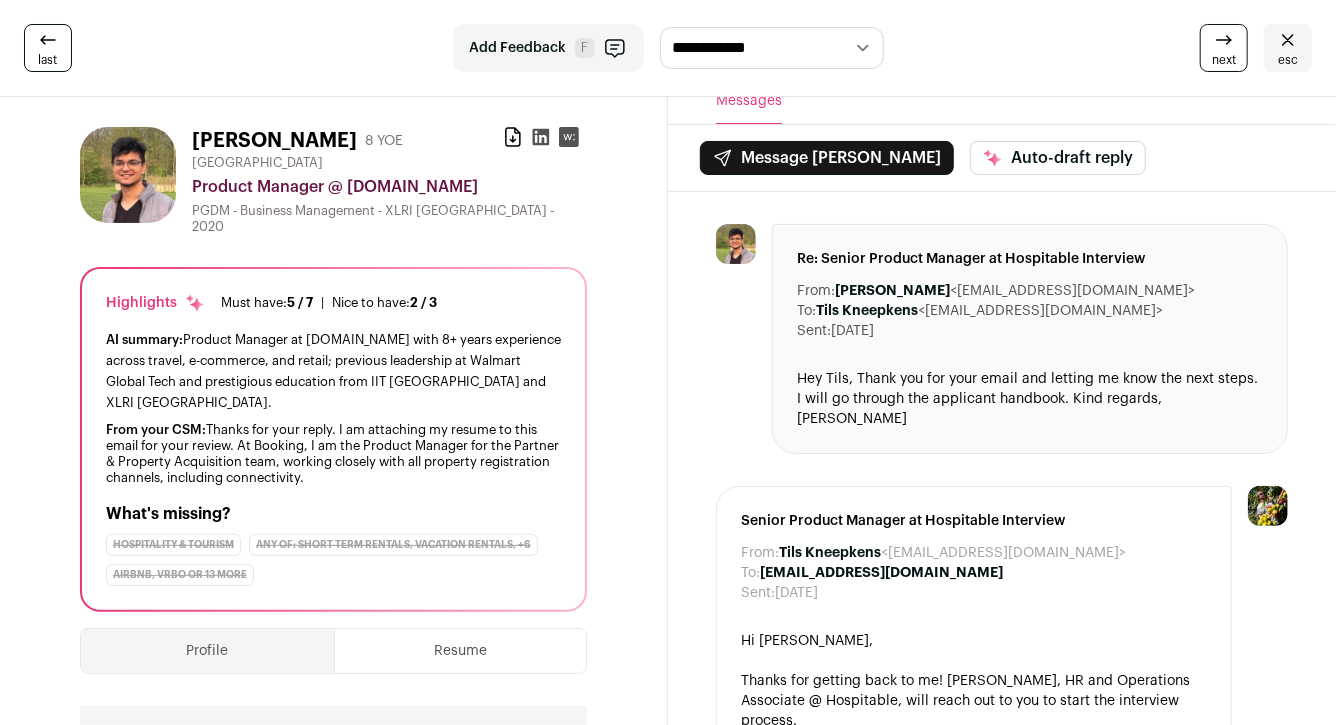 scroll, scrollTop: 0, scrollLeft: 0, axis: both 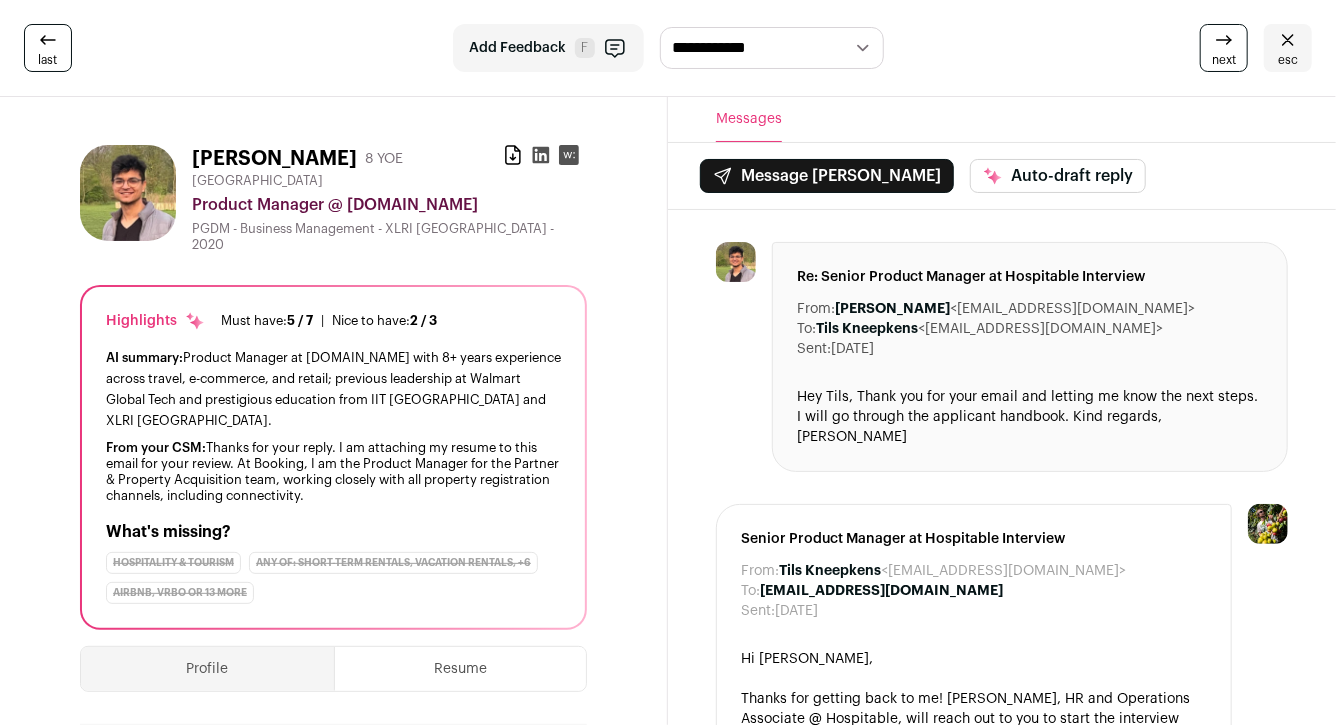 click 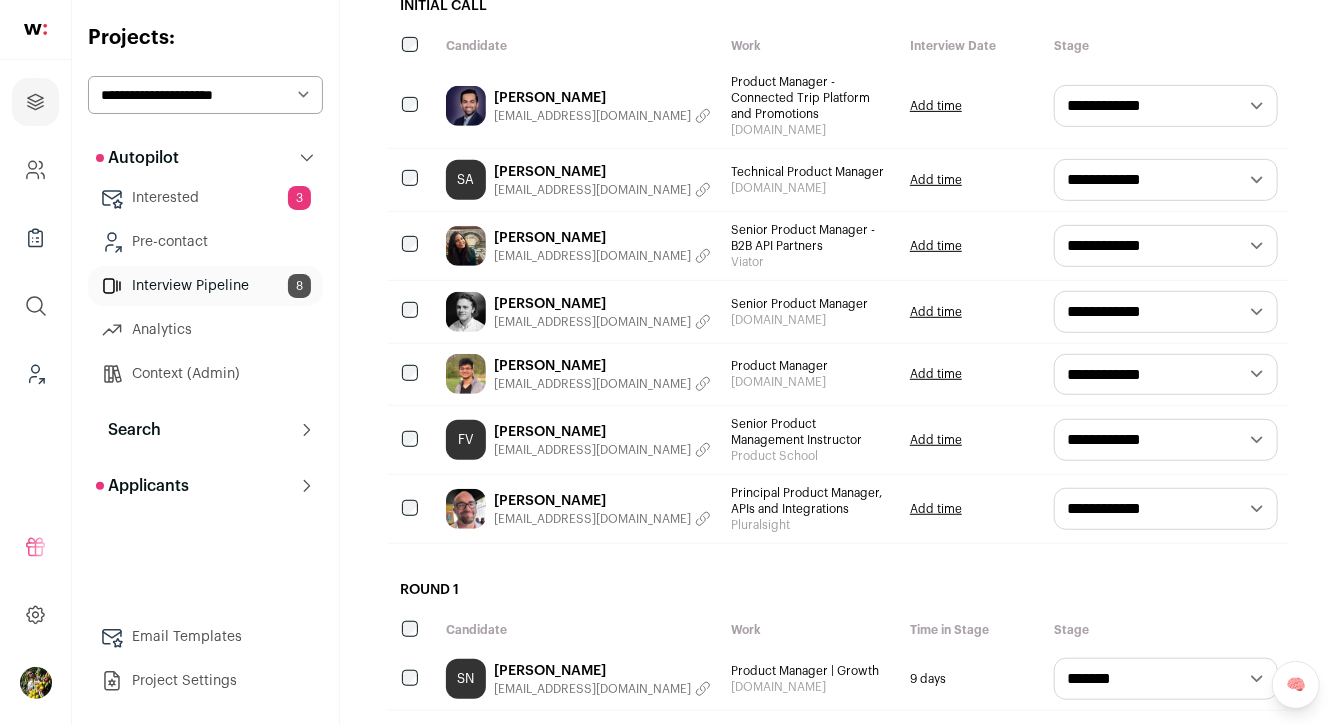 scroll, scrollTop: 396, scrollLeft: 0, axis: vertical 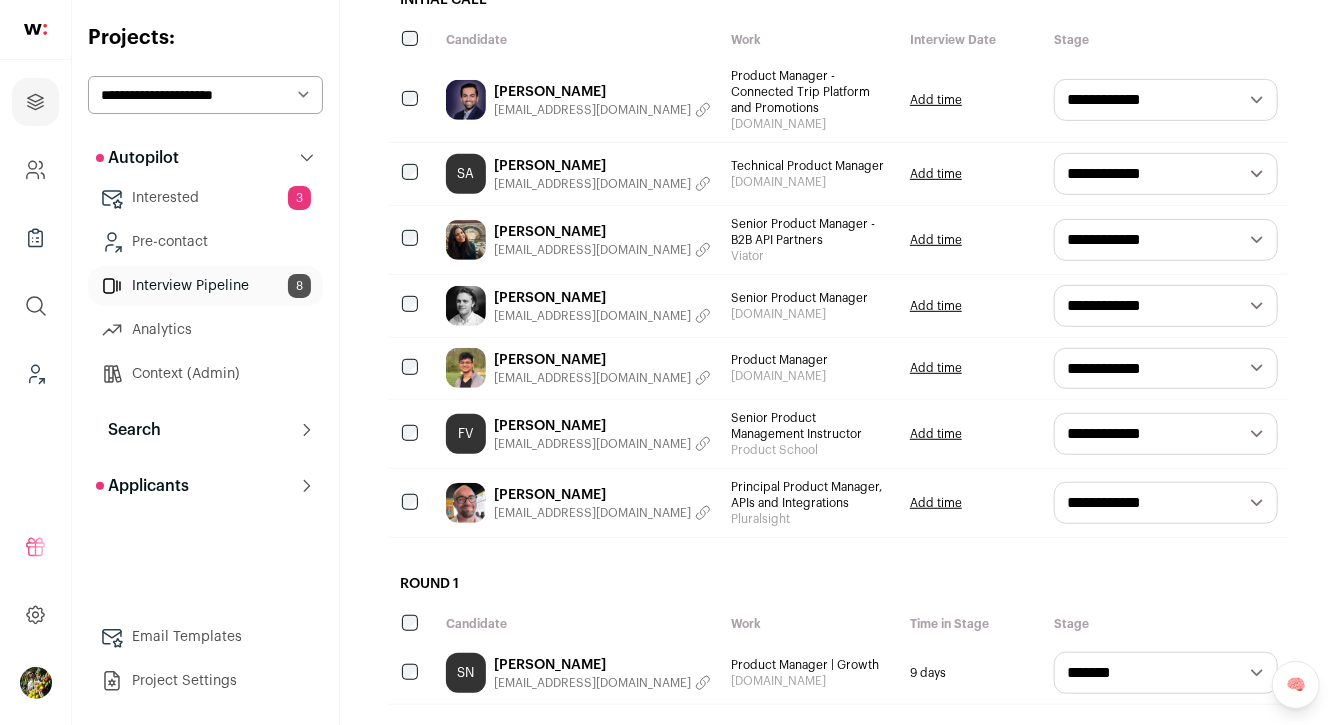 click on "**********" at bounding box center (205, 95) 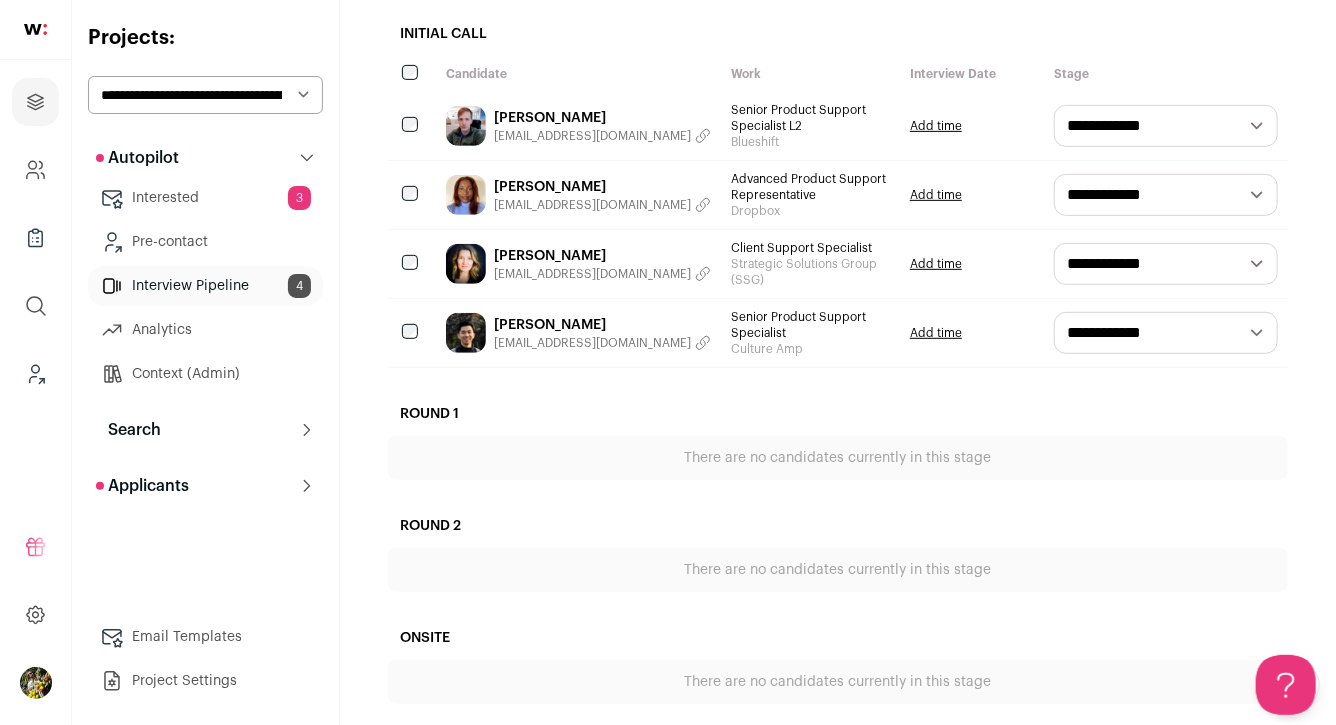 scroll, scrollTop: 365, scrollLeft: 0, axis: vertical 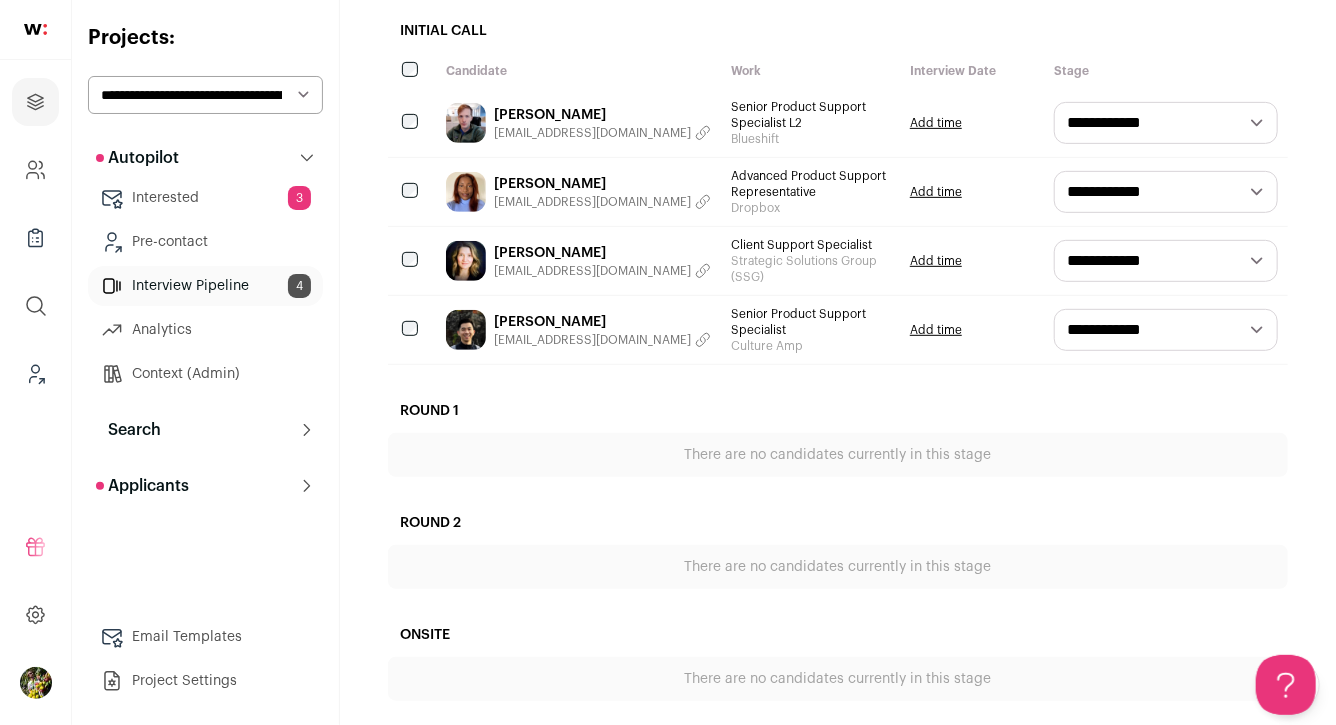 click on "Interested
3" at bounding box center [205, 198] 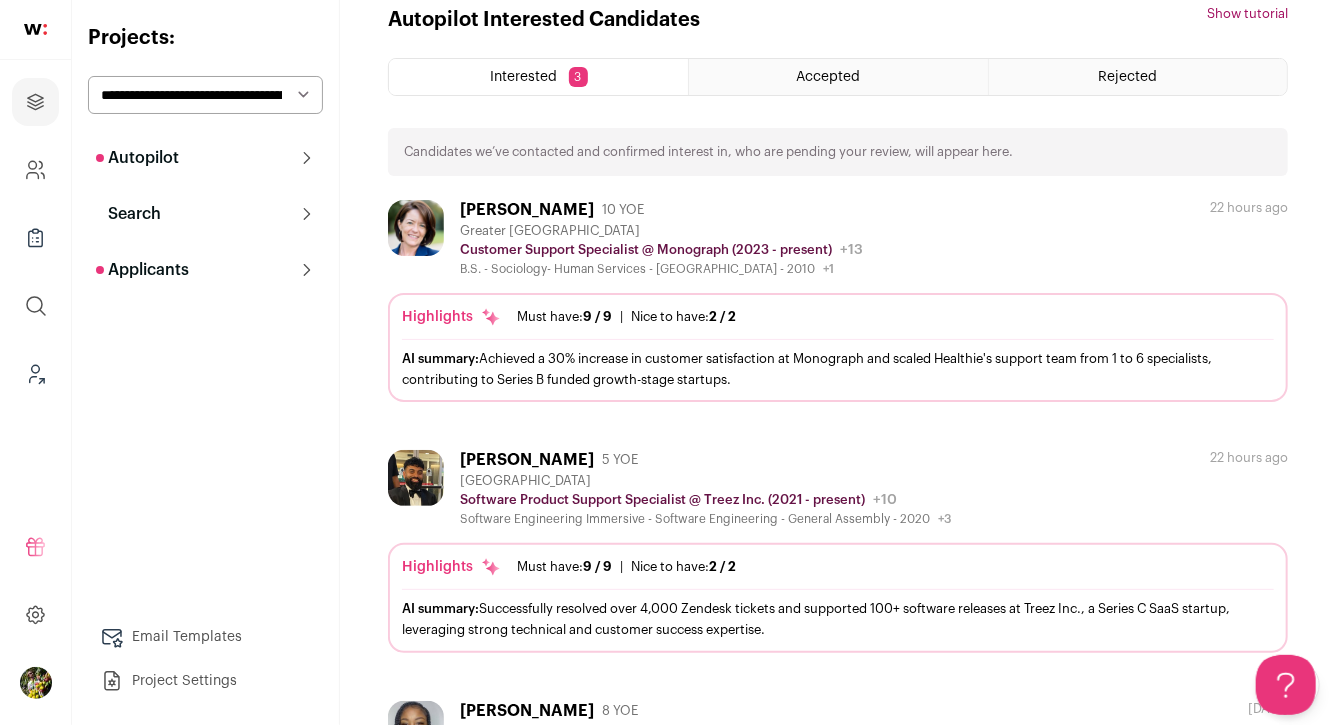 scroll, scrollTop: 34, scrollLeft: 0, axis: vertical 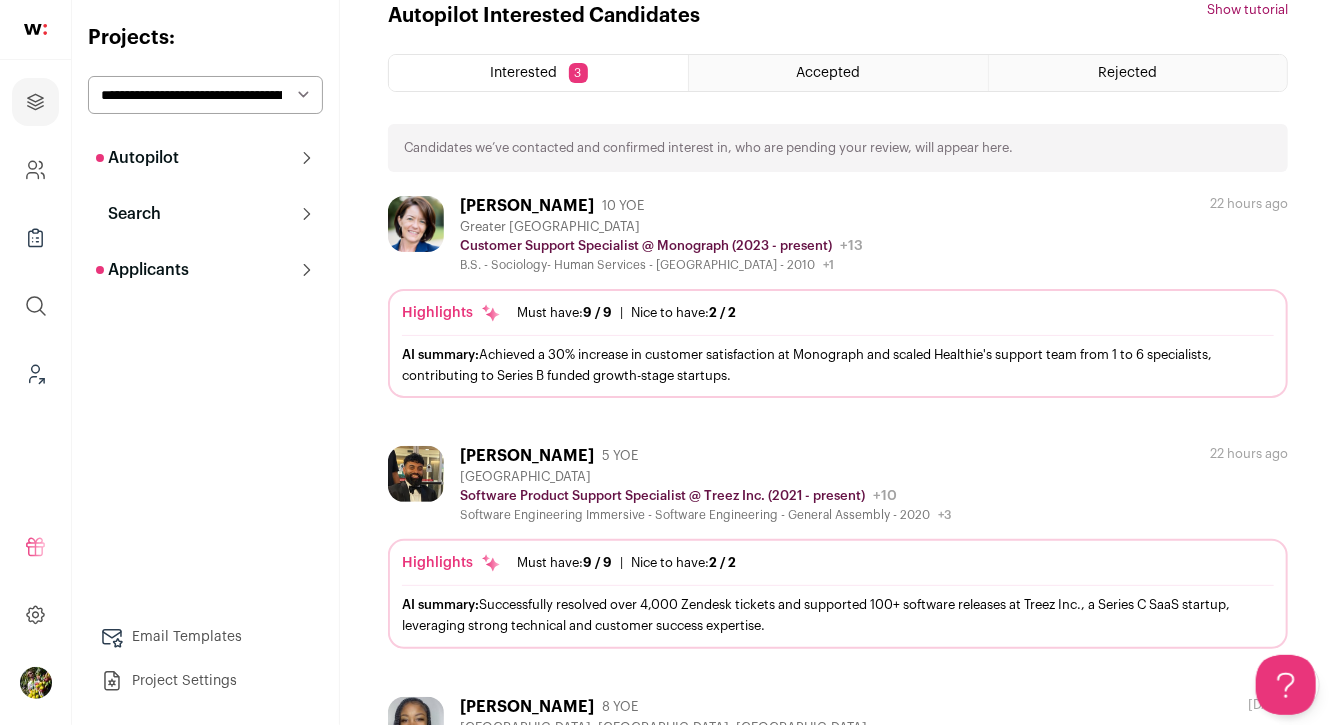 click on "[PERSON_NAME]
10 YOE
[GEOGRAPHIC_DATA]
Customer Support Specialist @ Monograph
(2023 - present)
Monograph
Public / Private
Private
Valuation
Unknown
Company size
51-100
Founded
2019
Last funding
B2B" at bounding box center (838, 234) 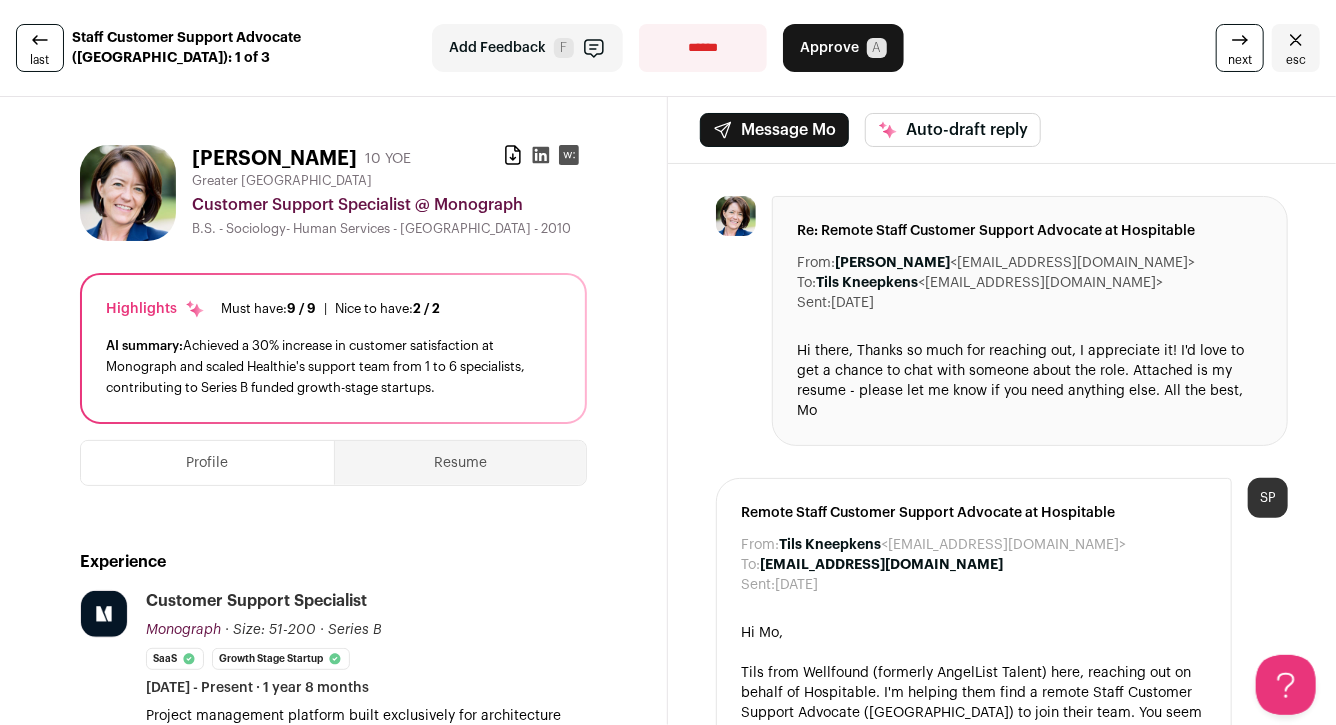 scroll, scrollTop: 0, scrollLeft: 0, axis: both 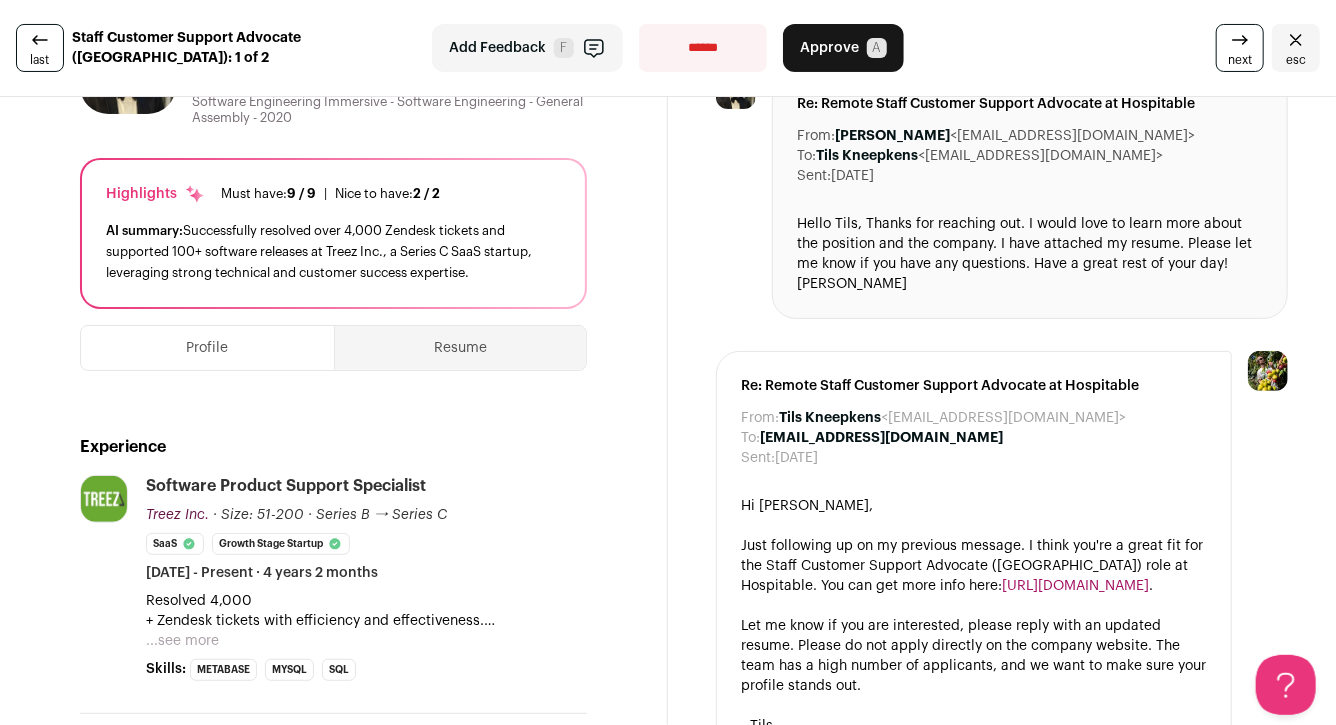 click on "...see more" at bounding box center (182, 641) 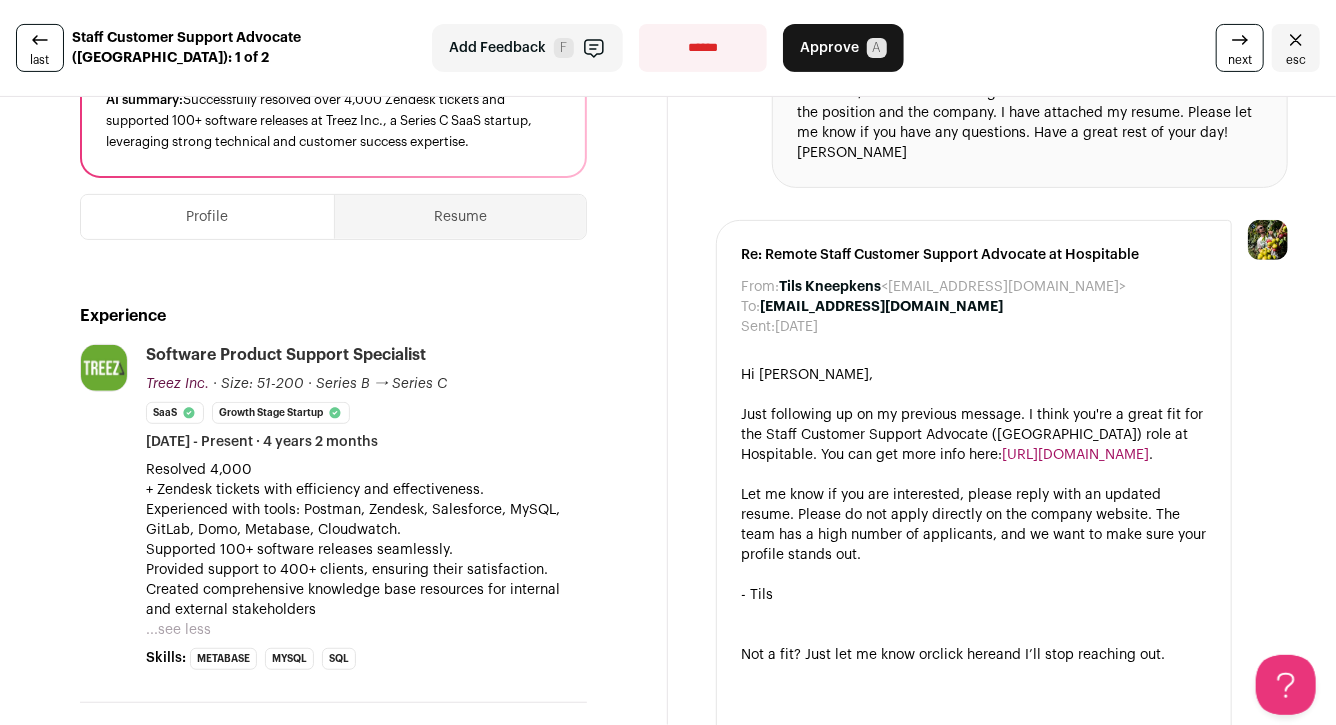 scroll, scrollTop: 281, scrollLeft: 0, axis: vertical 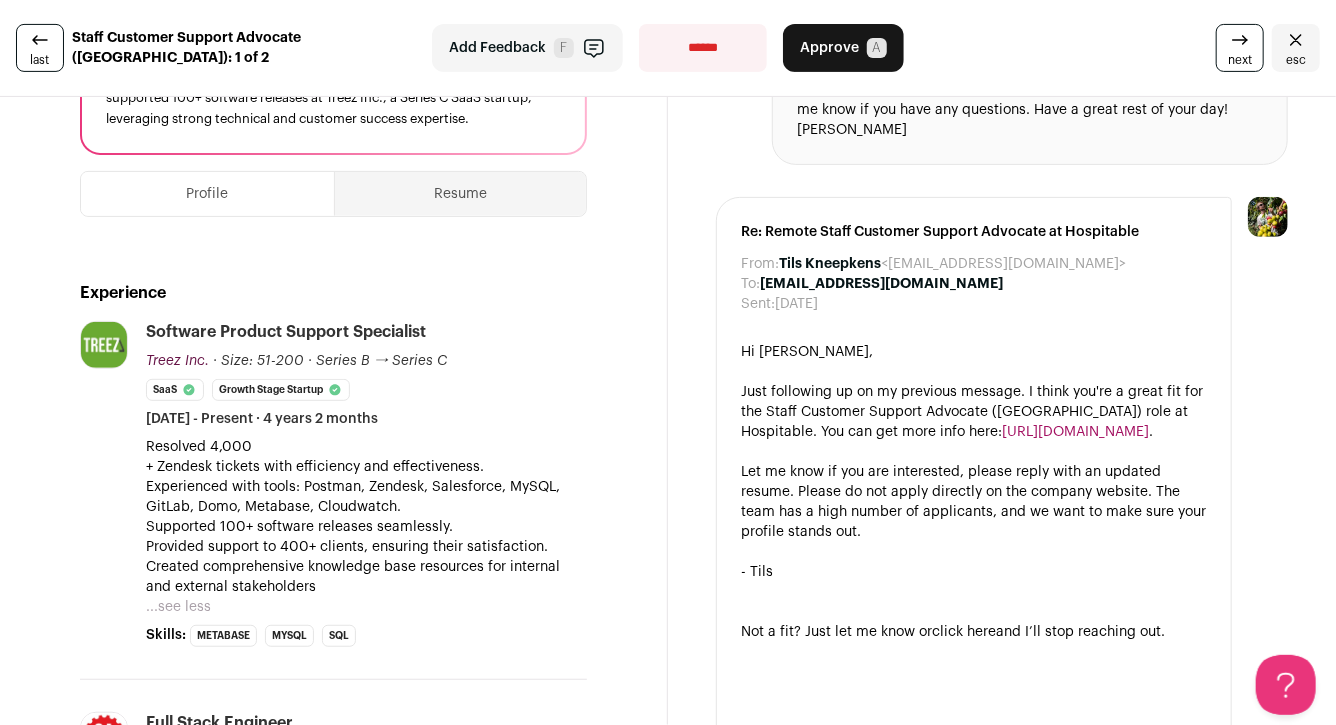 click on "esc" at bounding box center (1296, 48) 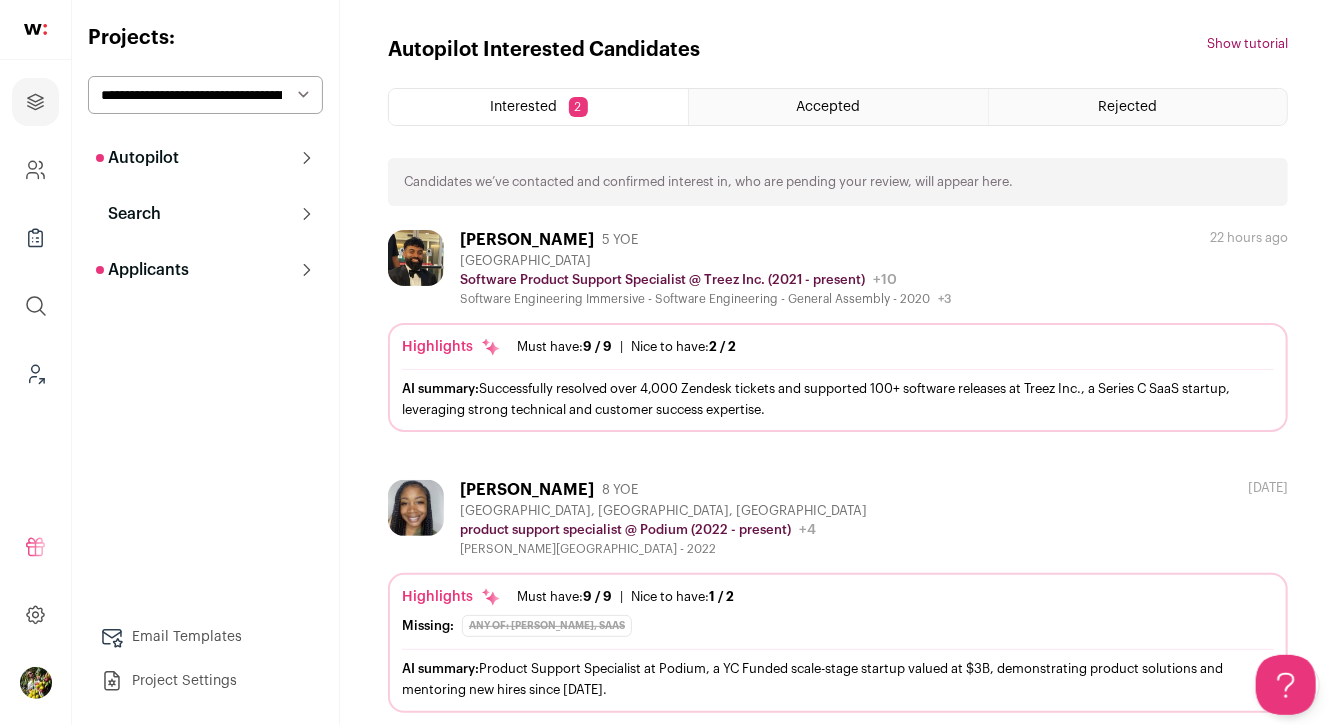 scroll, scrollTop: 21, scrollLeft: 0, axis: vertical 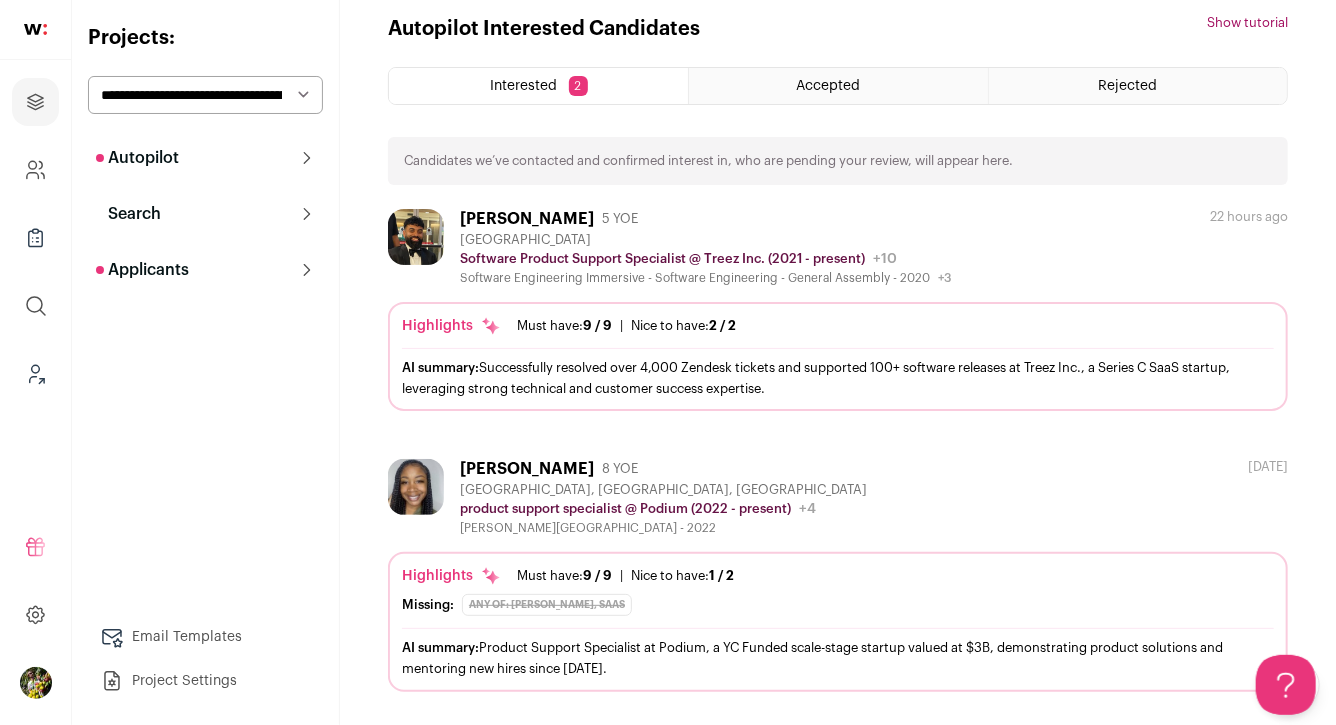 click on "[PERSON_NAME]
5 YOE" at bounding box center (705, 219) 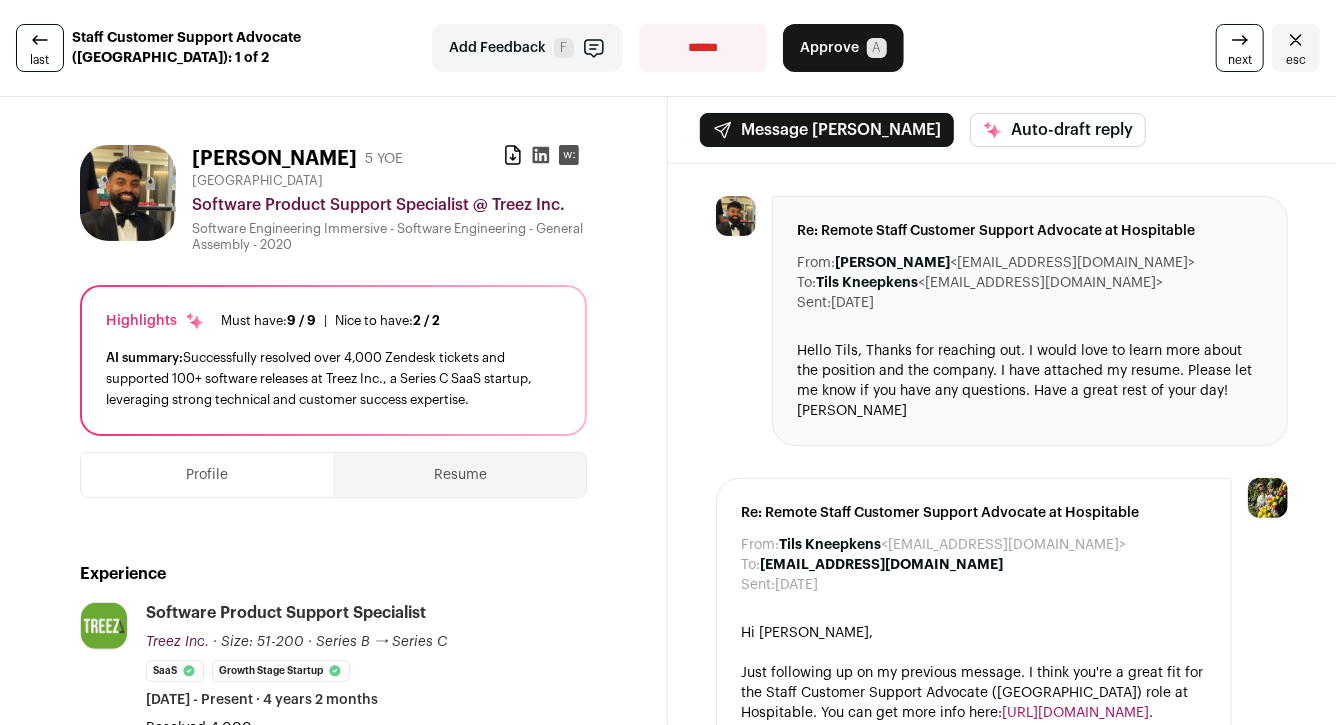 click on "From:
Tils Kneepkens
<tils-hospitable@wellfound.us>
To:
Umar Muqtadir
<ummuq89@gmail.com>
Cancel
Send
From:
Tils Kneepkens
<tils-hospitable@wellfound.us>
To:
Umar Muqtadir
<ummuq89@gmail.com>
Generating auto-draft...
Cancel
Send
Re: Remote Staff Customer Support Advocate at Hospitable
From:
Umar Muqtadir
<um.muq89@gmail.com>" at bounding box center [1002, 1243] 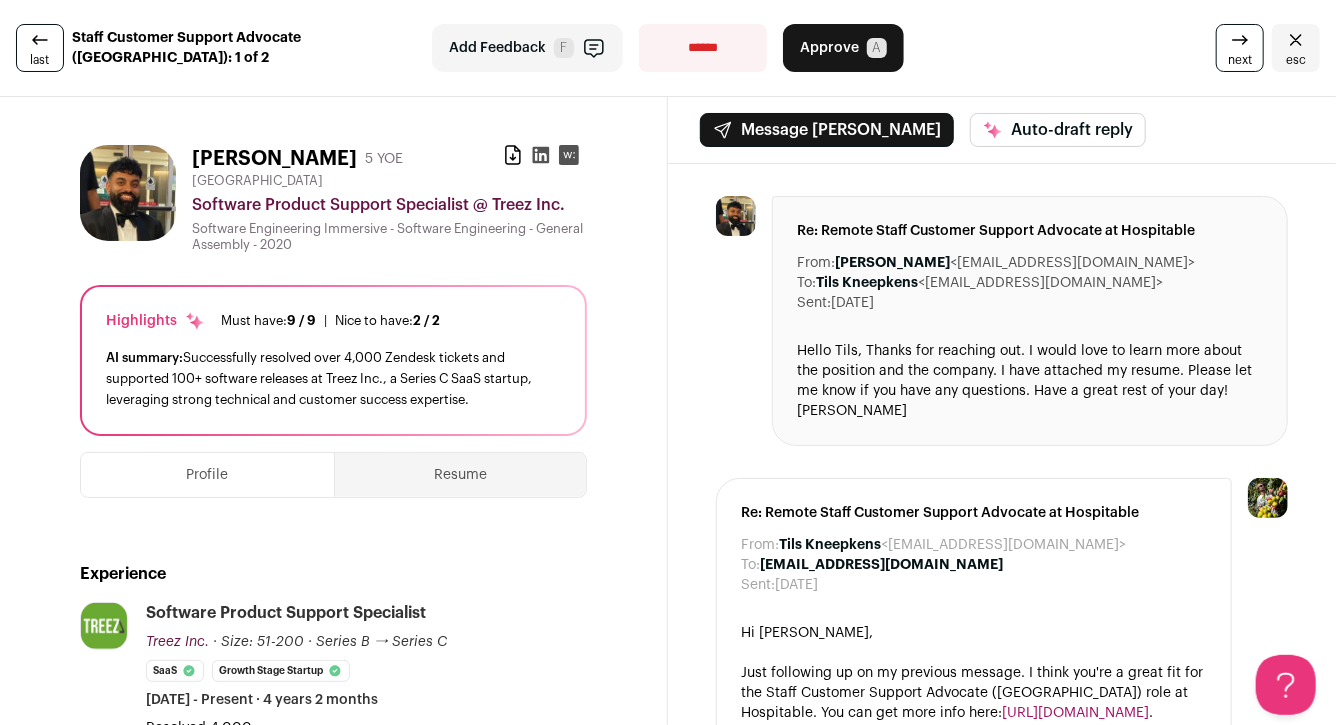 scroll, scrollTop: 0, scrollLeft: 0, axis: both 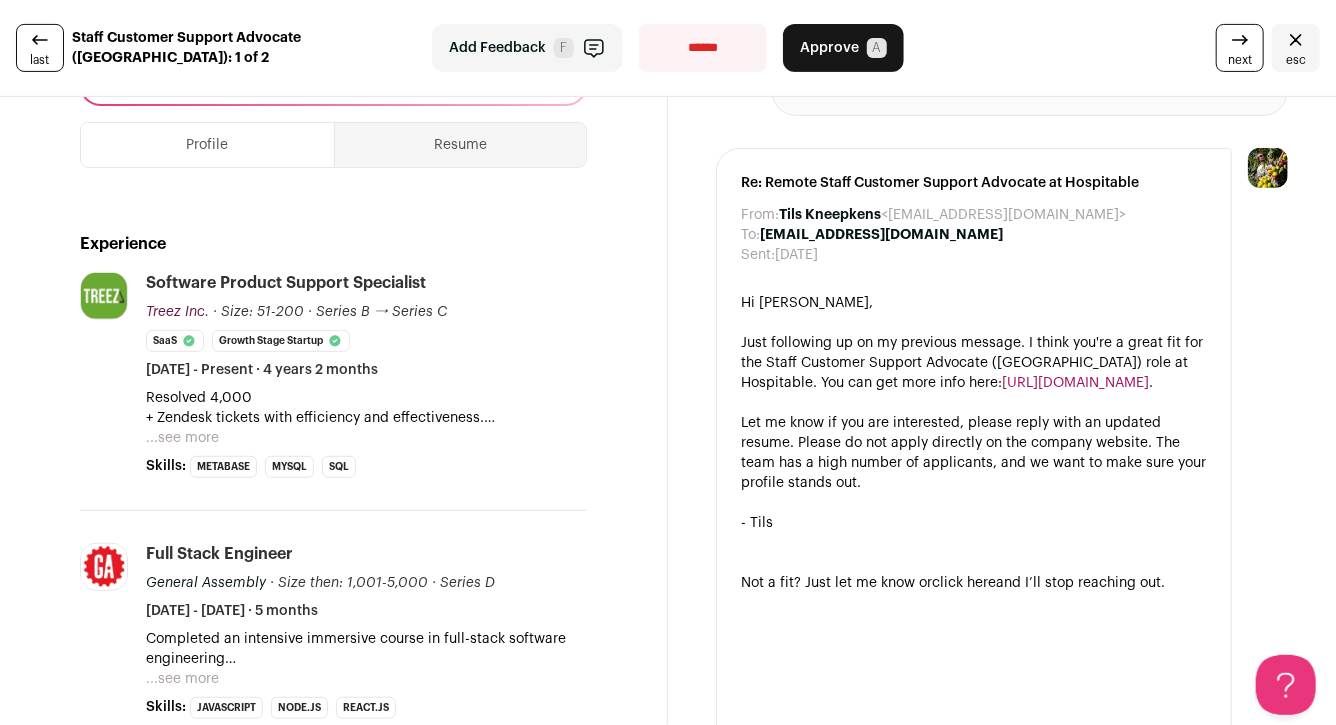 click on "...see more" at bounding box center (182, 438) 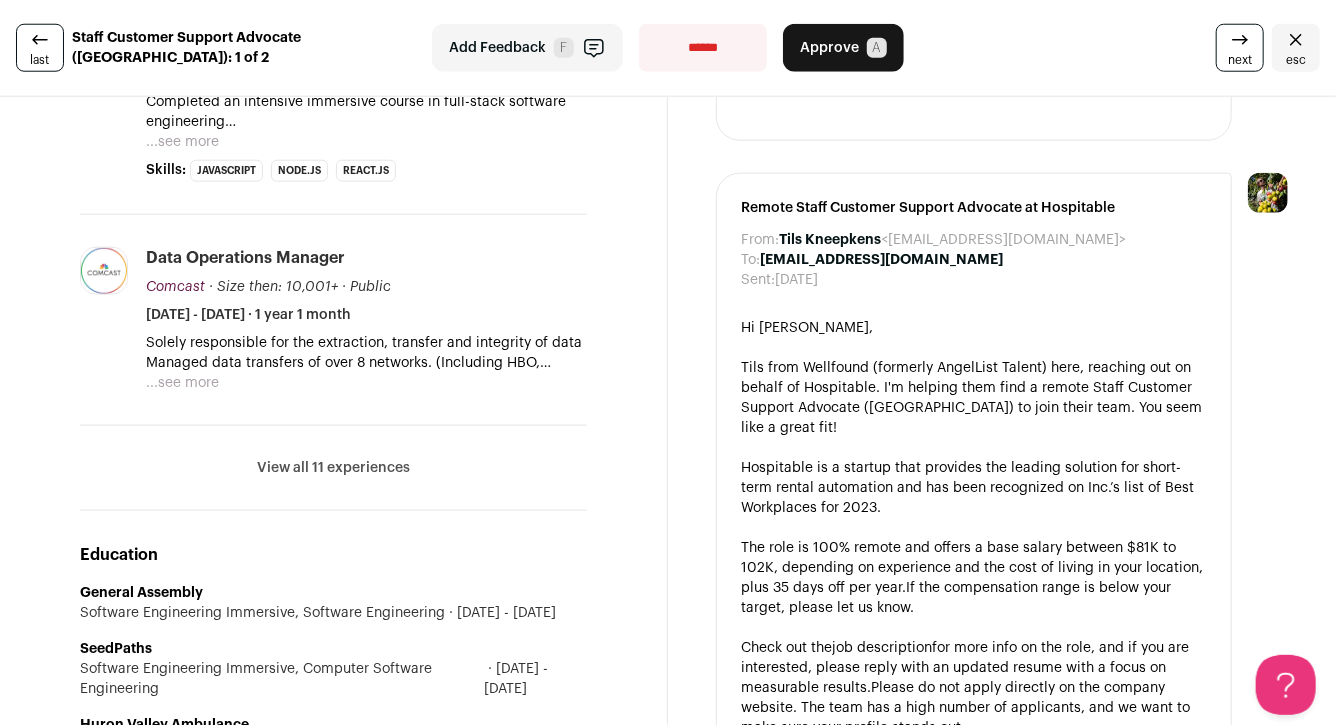 scroll, scrollTop: 1008, scrollLeft: 0, axis: vertical 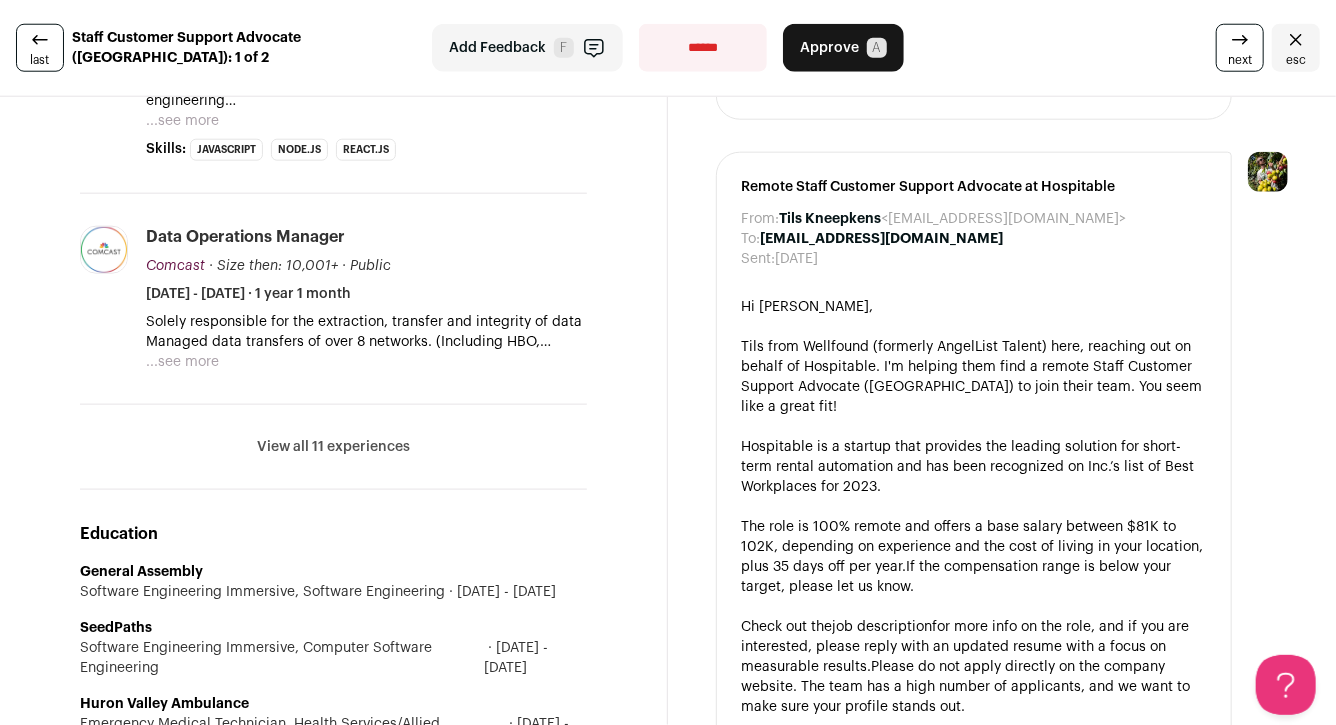 click on "View all 11 experiences" at bounding box center [333, 447] 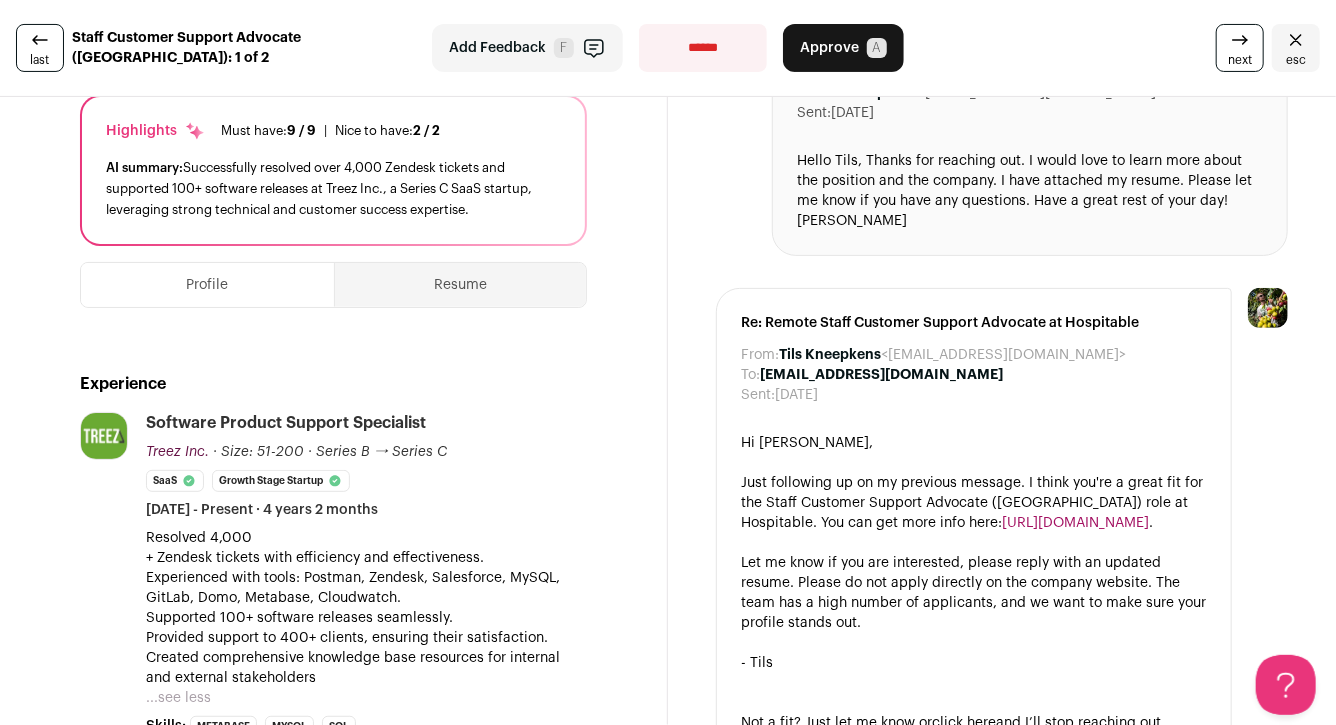 scroll, scrollTop: 0, scrollLeft: 0, axis: both 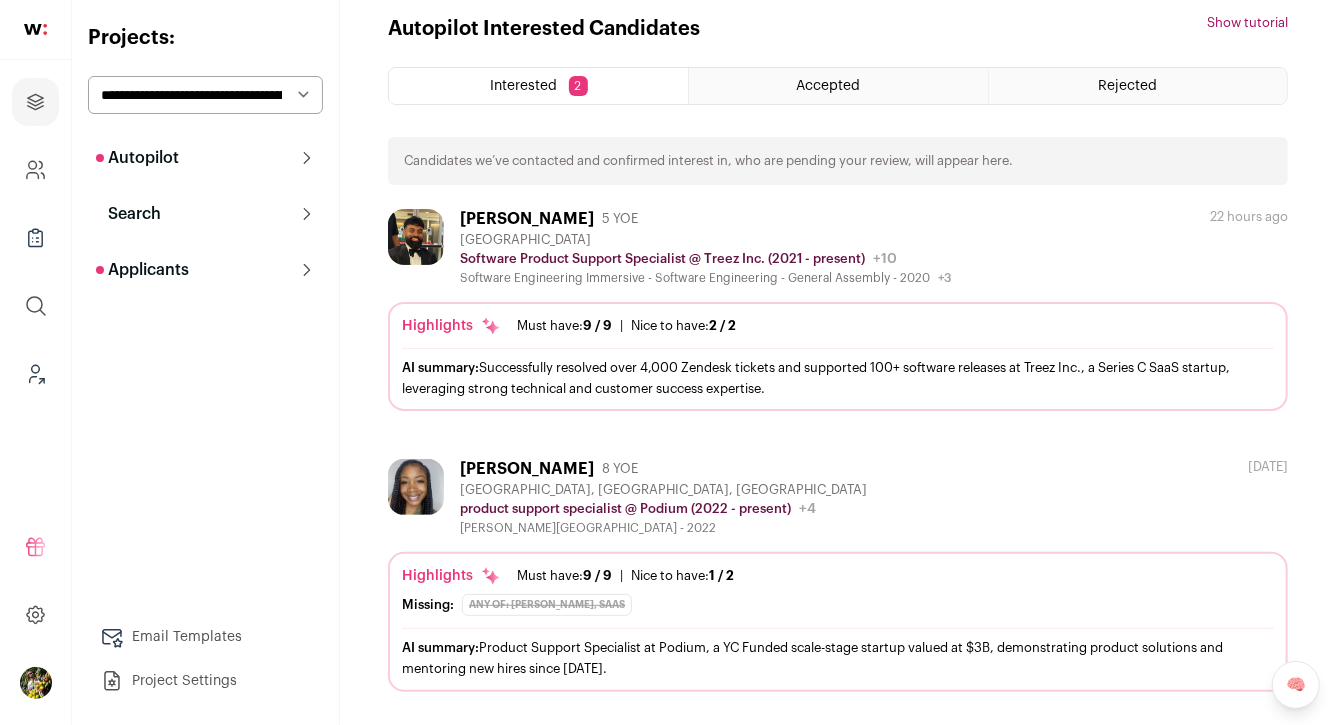 click on "Kaitlyn Parker
8 YOE" at bounding box center [663, 469] 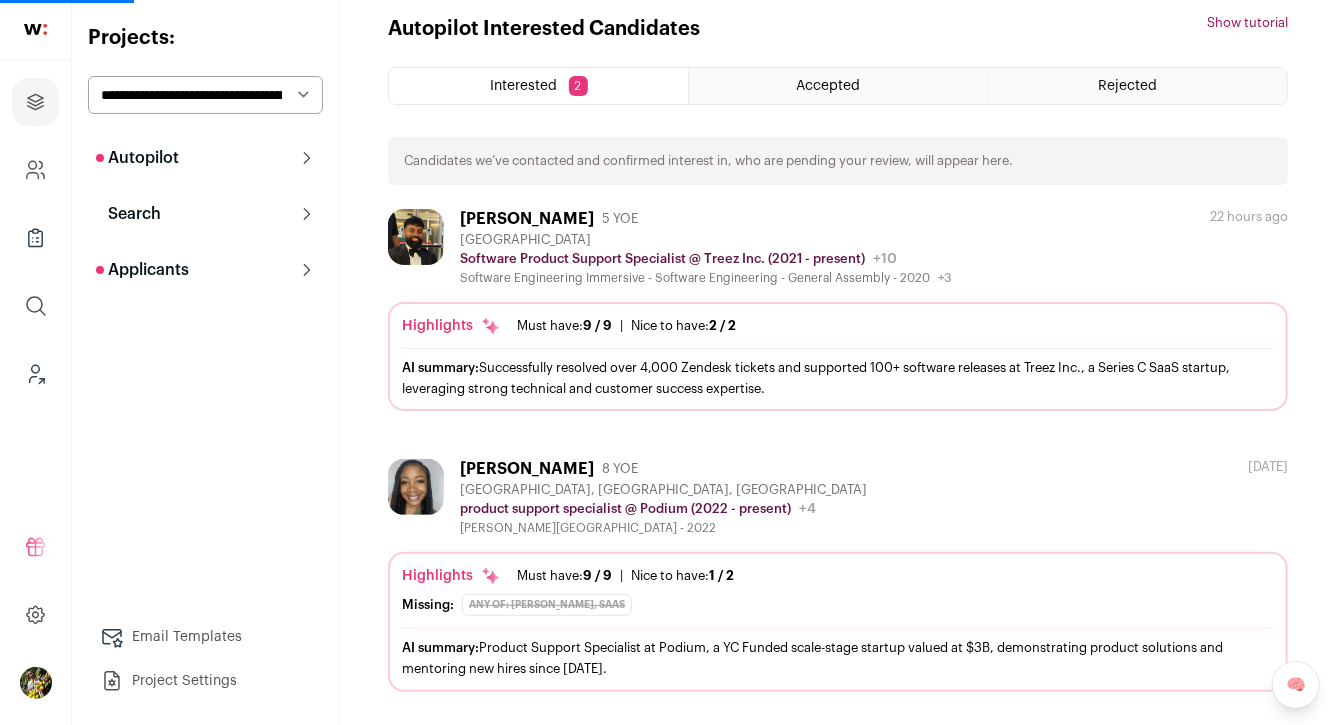 scroll, scrollTop: 0, scrollLeft: 0, axis: both 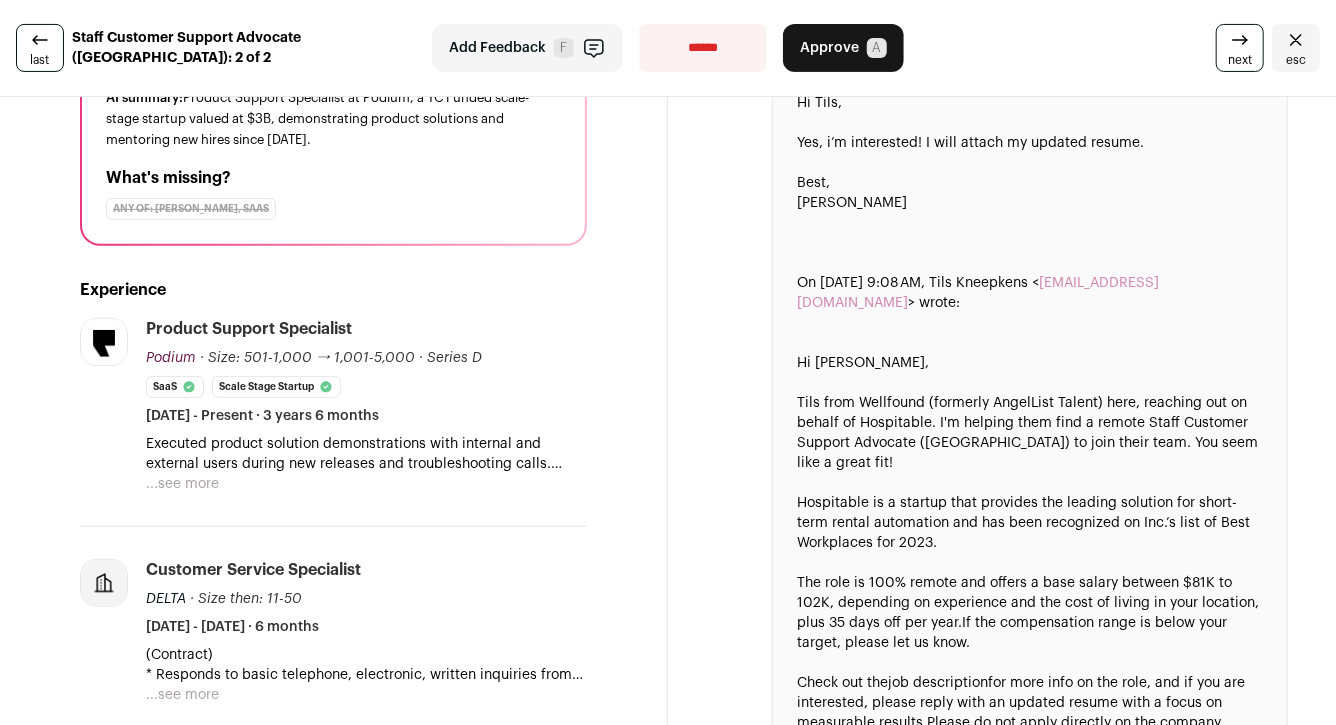 click on "...see more" at bounding box center [182, 484] 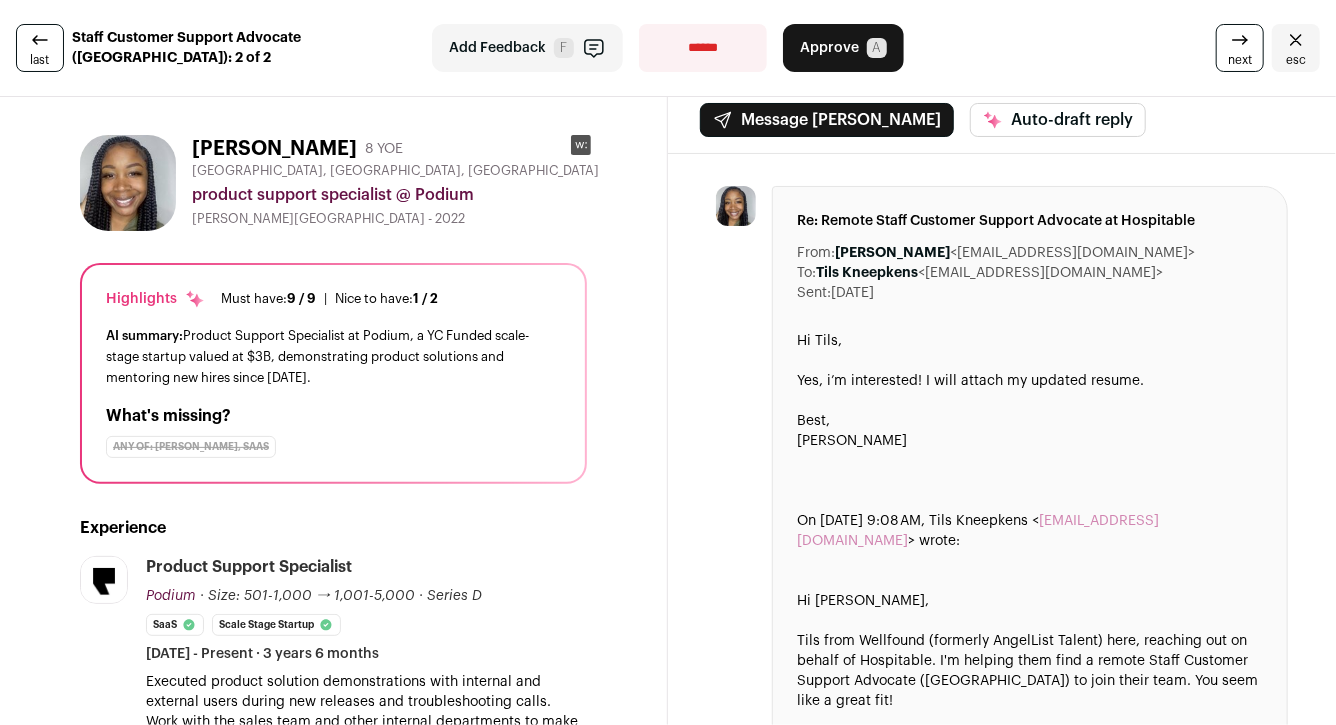 scroll, scrollTop: 0, scrollLeft: 0, axis: both 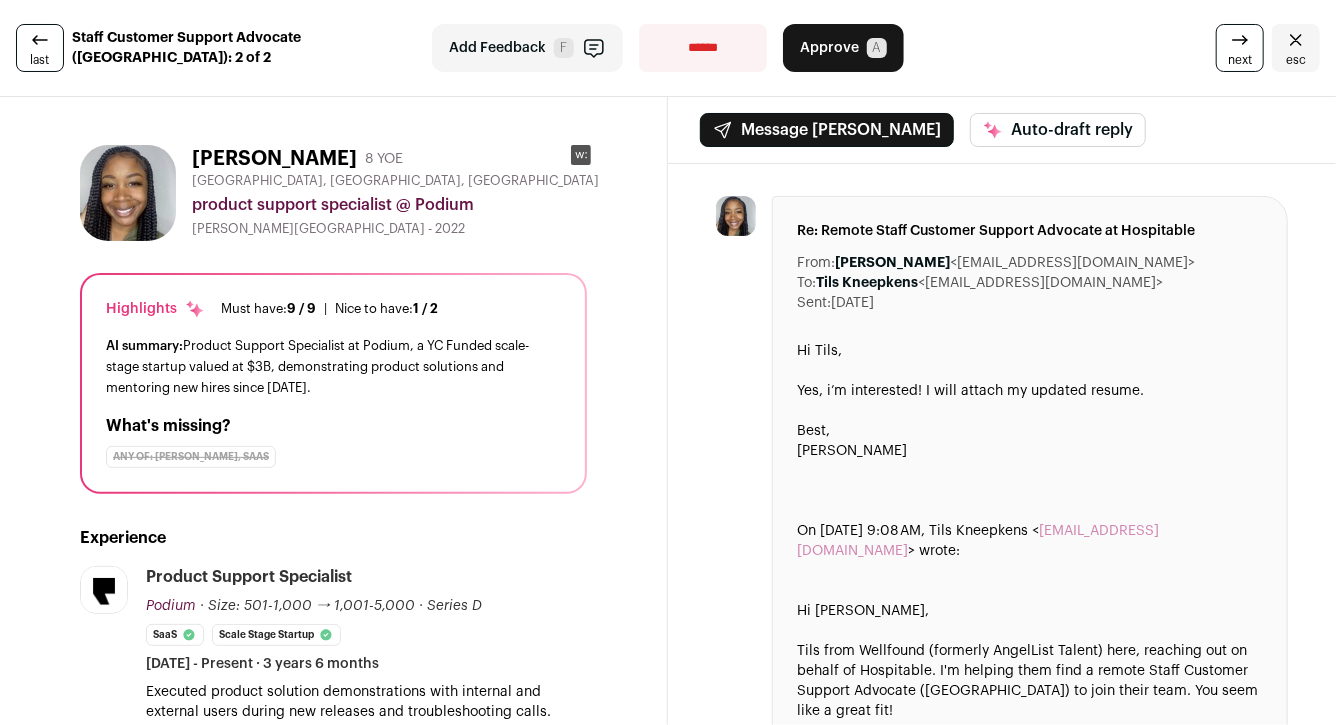drag, startPoint x: 325, startPoint y: 156, endPoint x: 175, endPoint y: 156, distance: 150 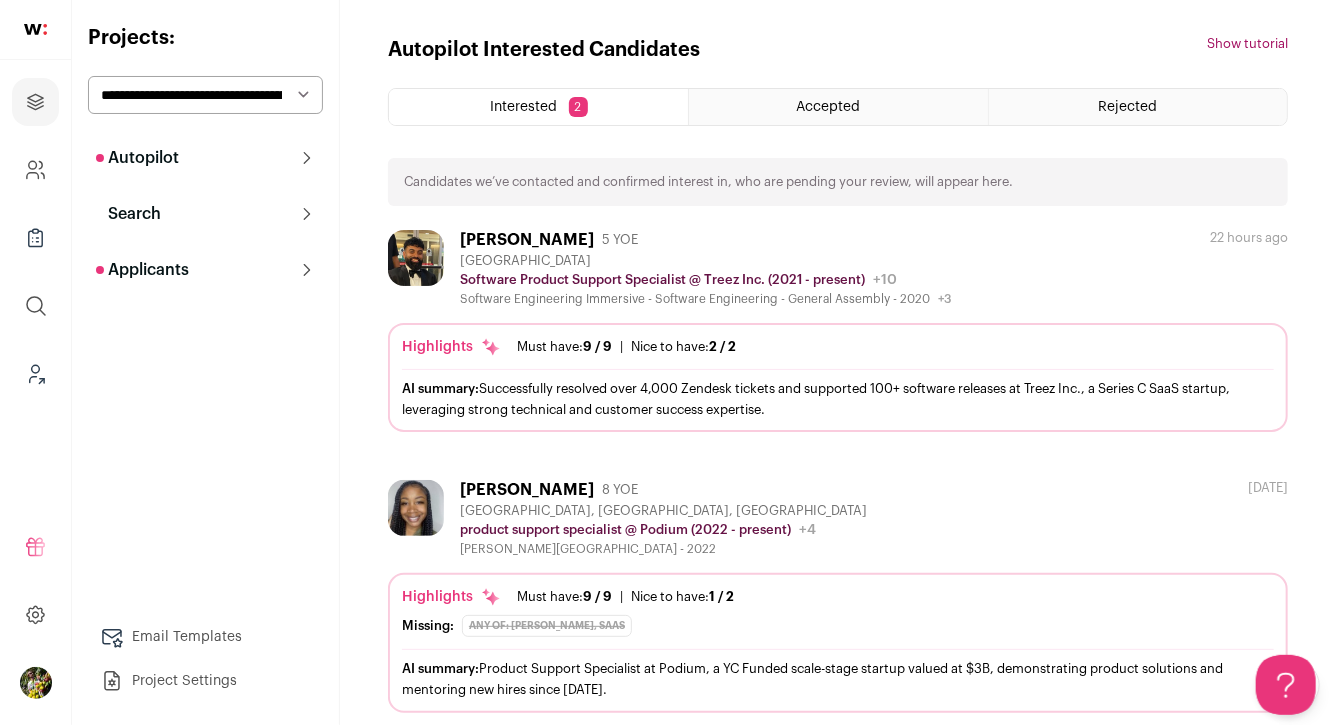 scroll, scrollTop: 0, scrollLeft: 0, axis: both 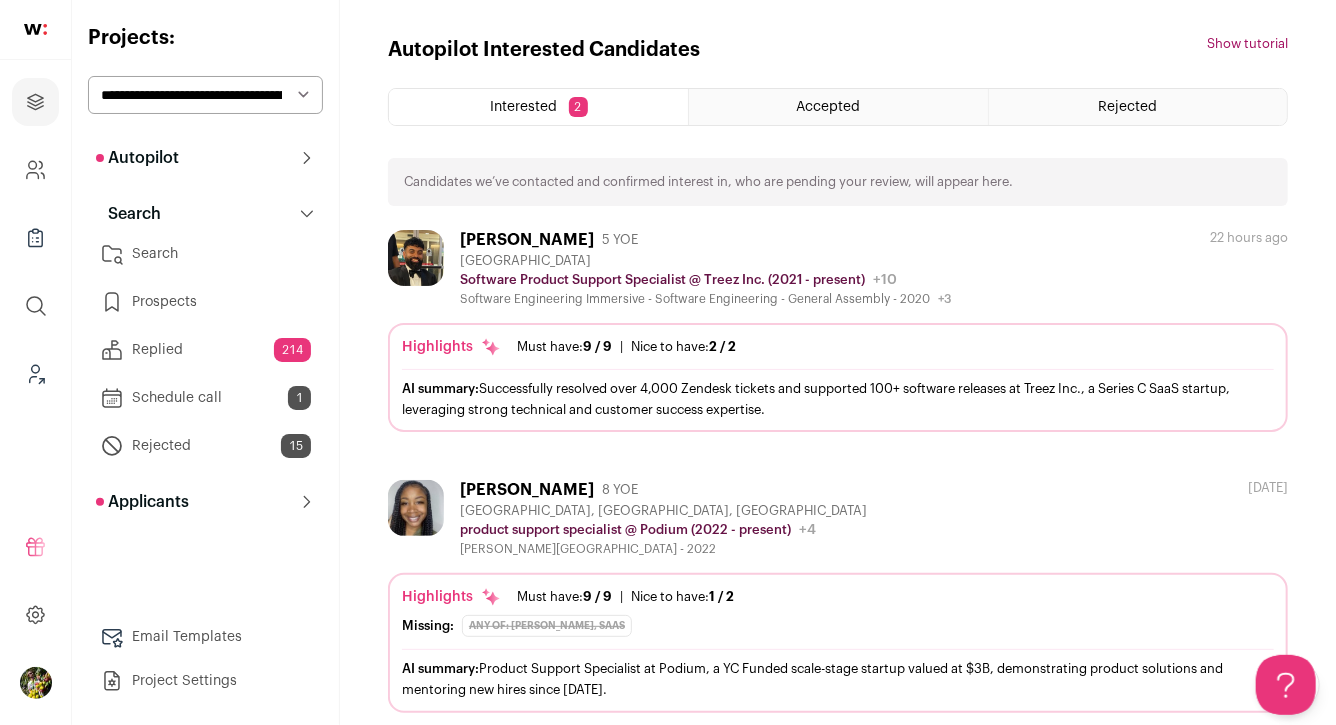 click on "Search" at bounding box center (205, 254) 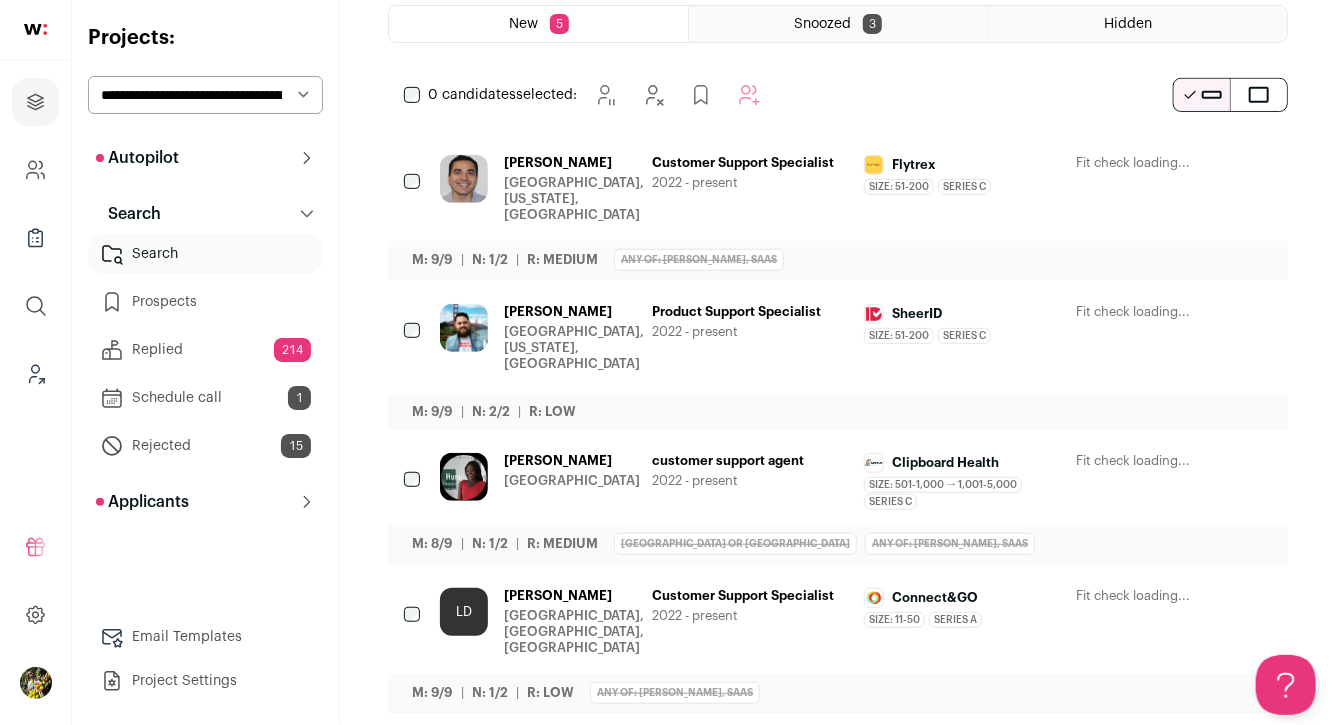 scroll, scrollTop: 296, scrollLeft: 0, axis: vertical 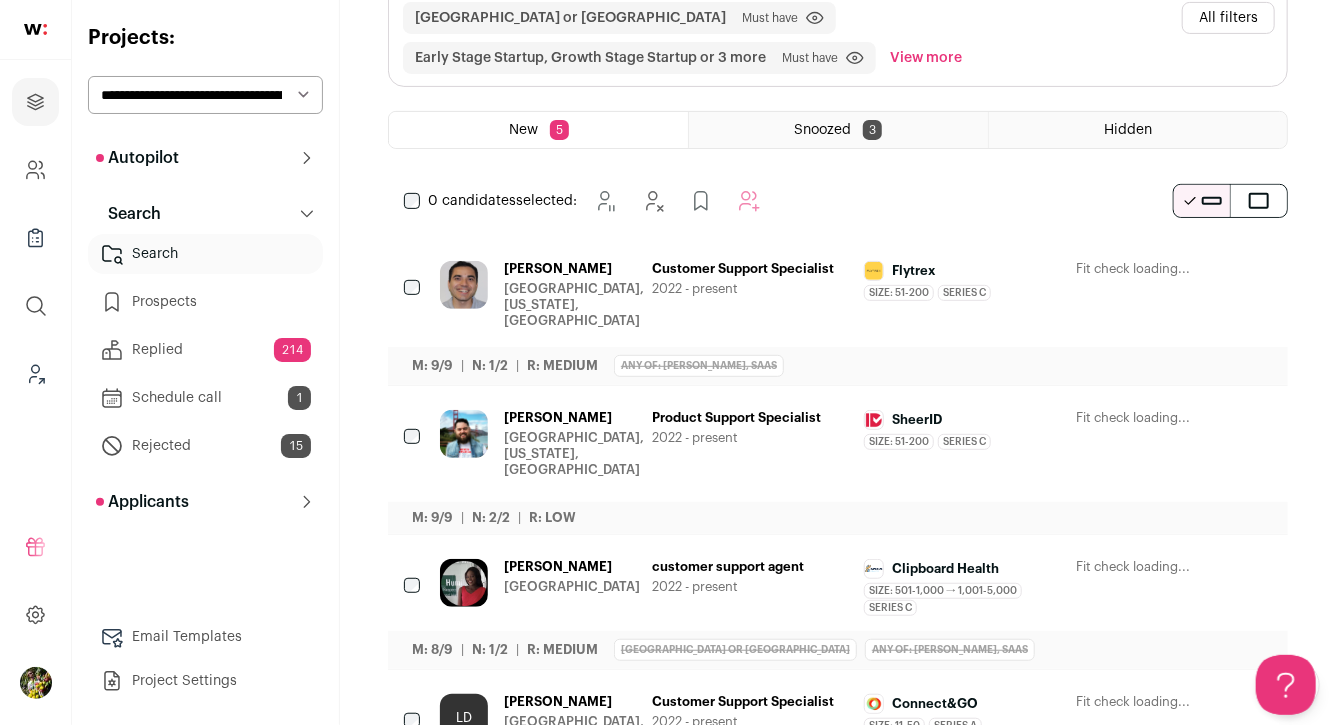 click on "2022 - present" at bounding box center [750, 289] 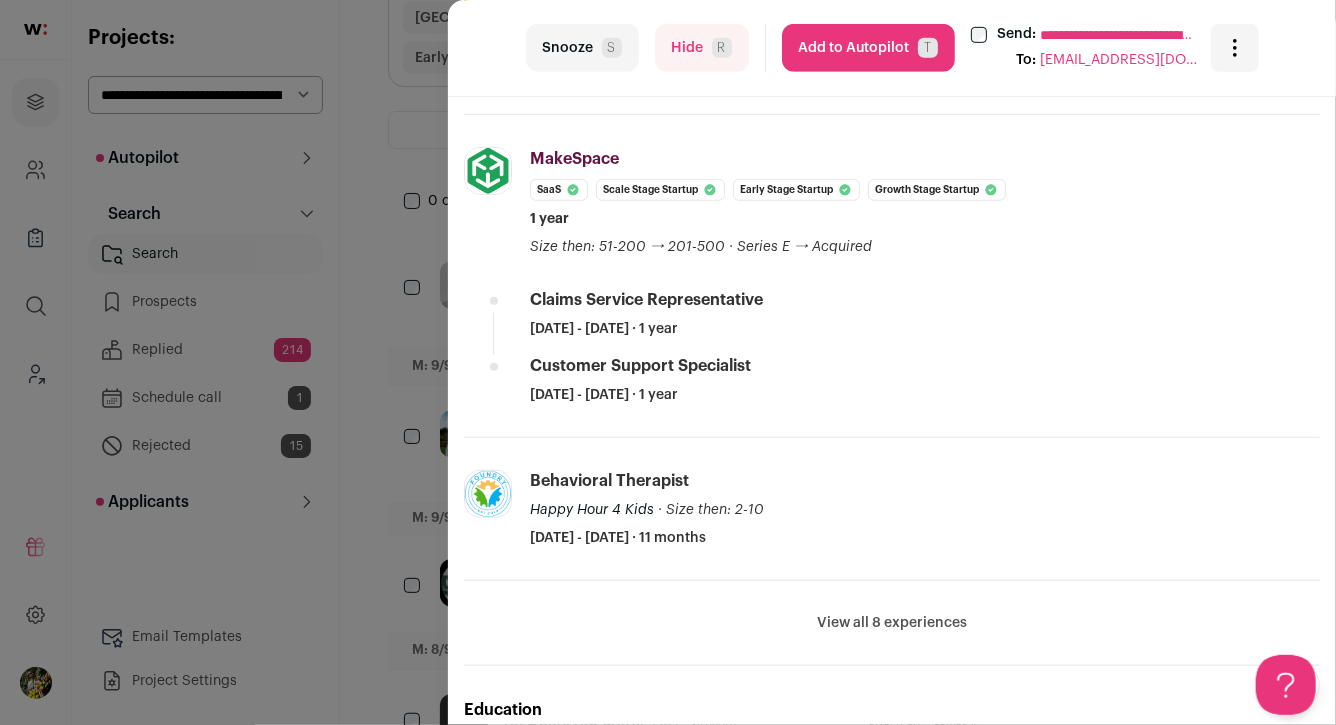 scroll, scrollTop: 603, scrollLeft: 0, axis: vertical 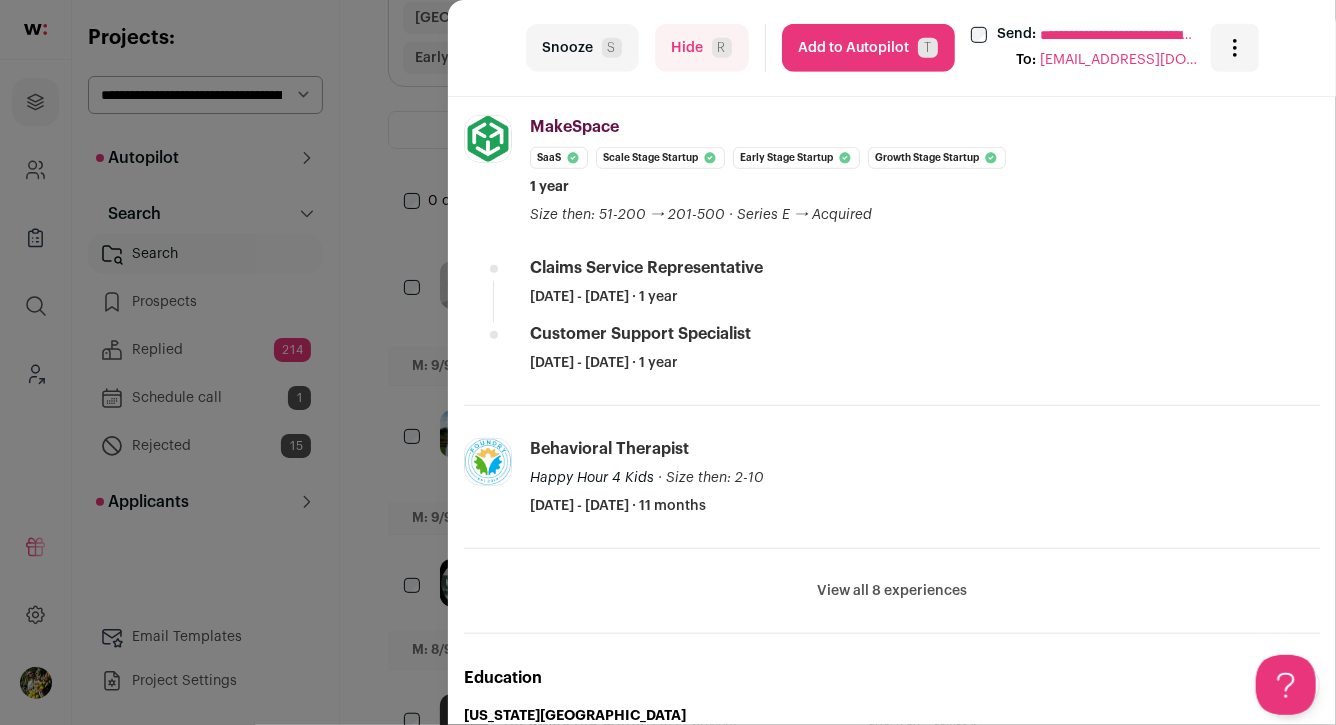 click on "**********" at bounding box center (668, 362) 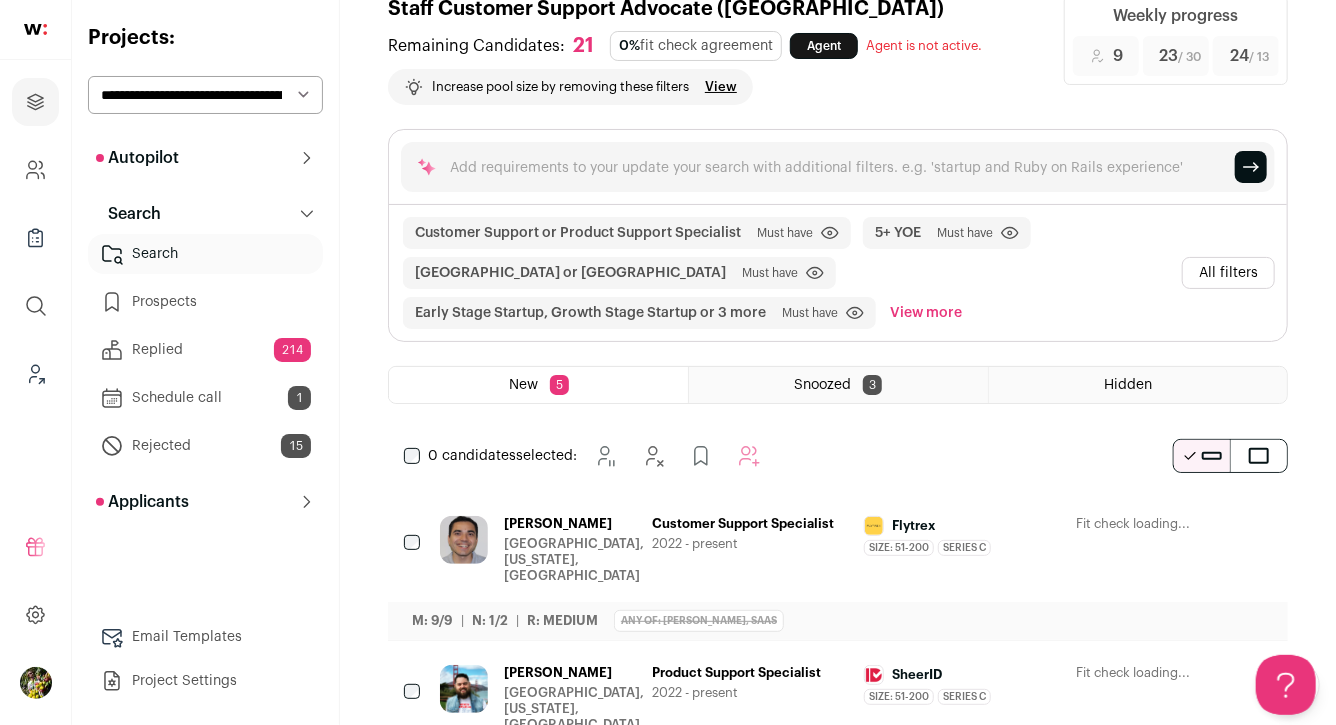 scroll, scrollTop: 0, scrollLeft: 0, axis: both 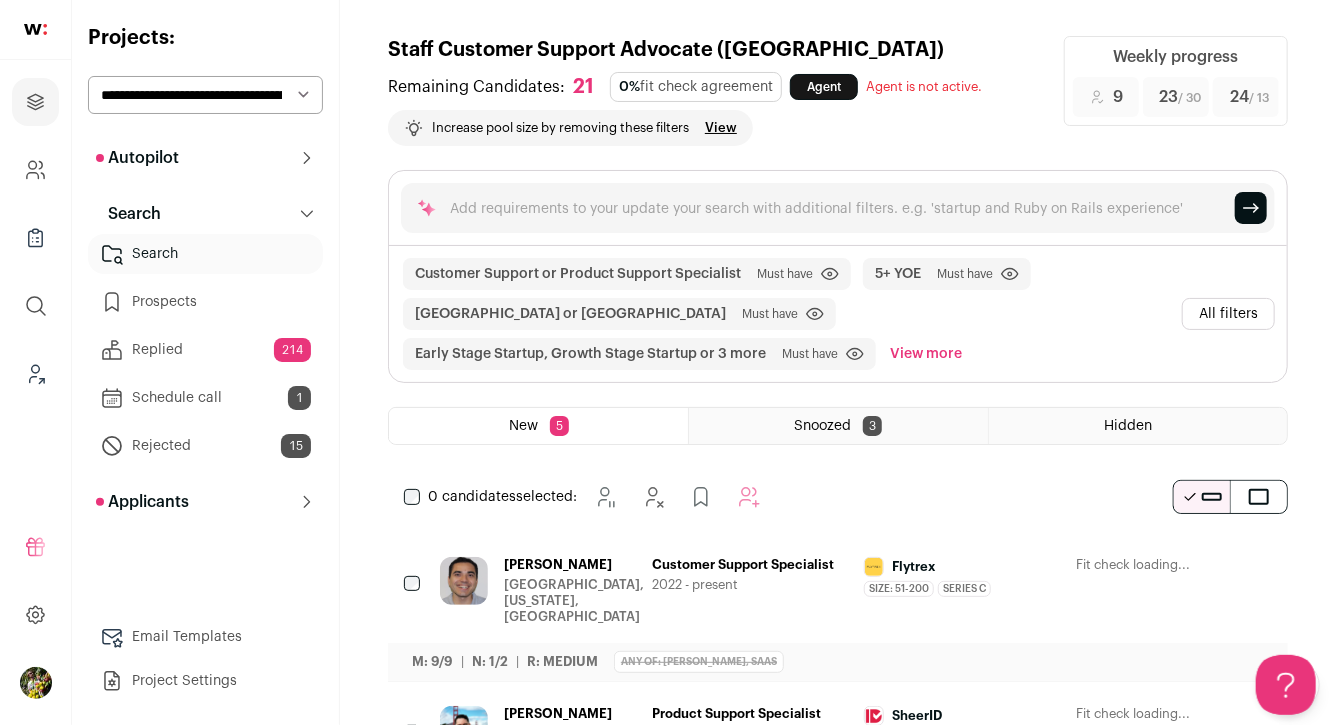 click on "**********" at bounding box center [205, 95] 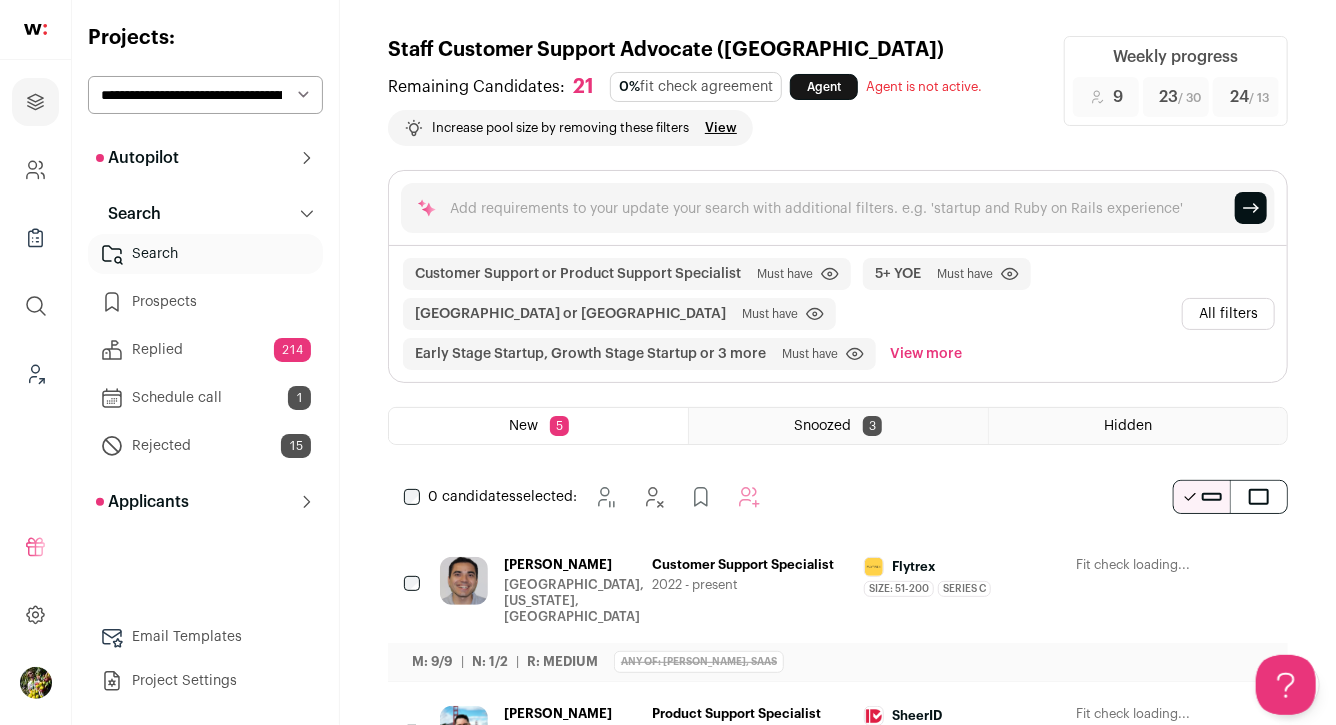 click on "Search" at bounding box center (205, 254) 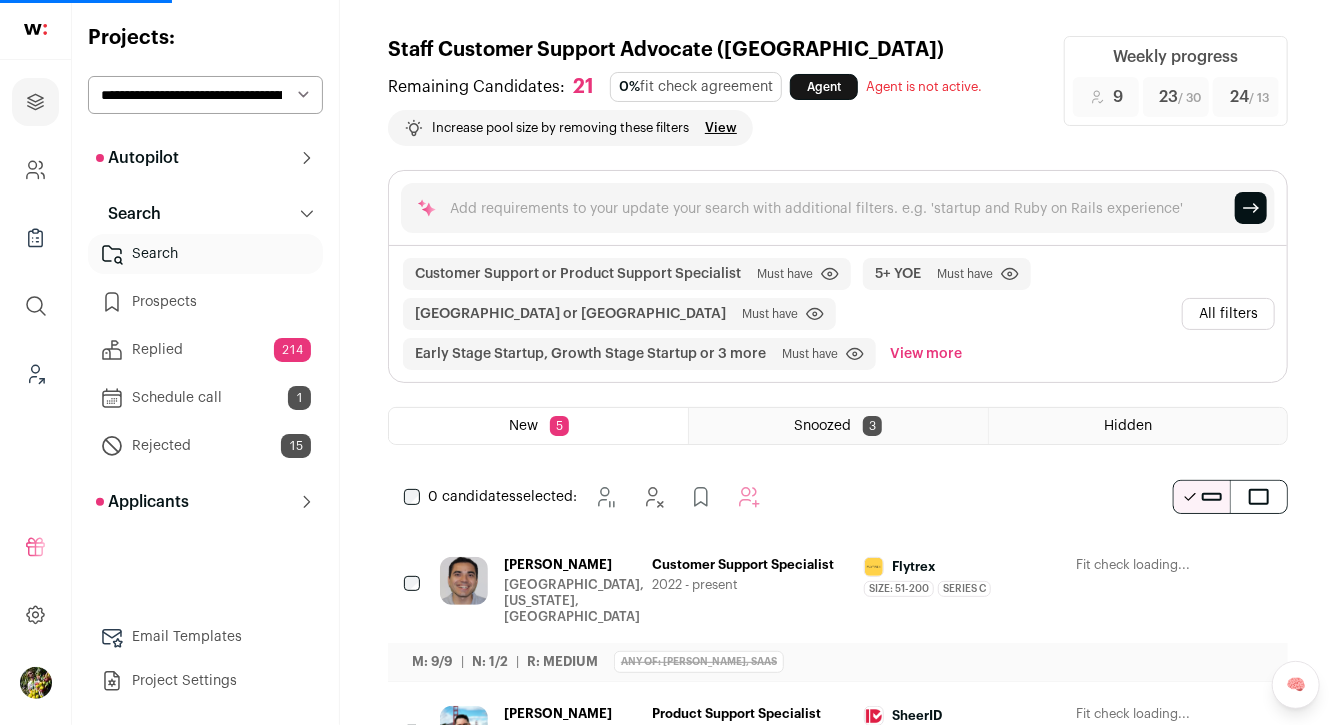 click on "All filters" at bounding box center (1228, 314) 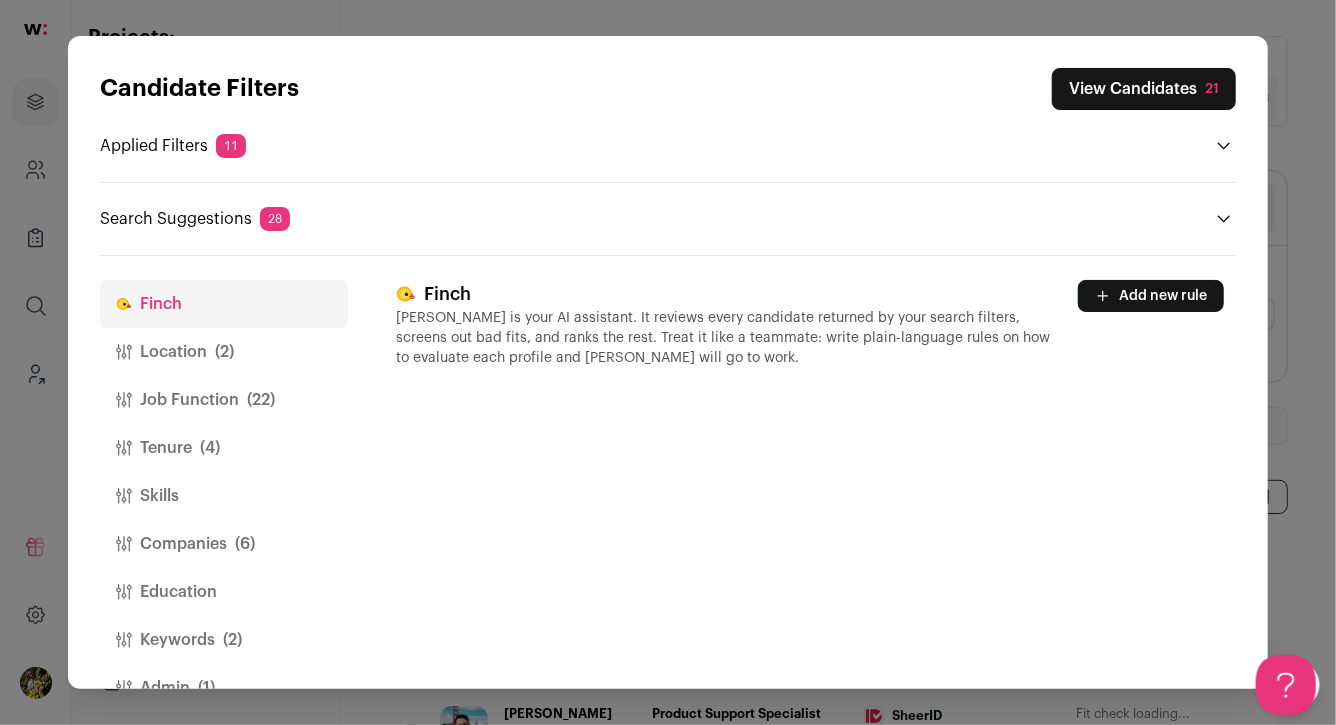 scroll, scrollTop: 0, scrollLeft: 0, axis: both 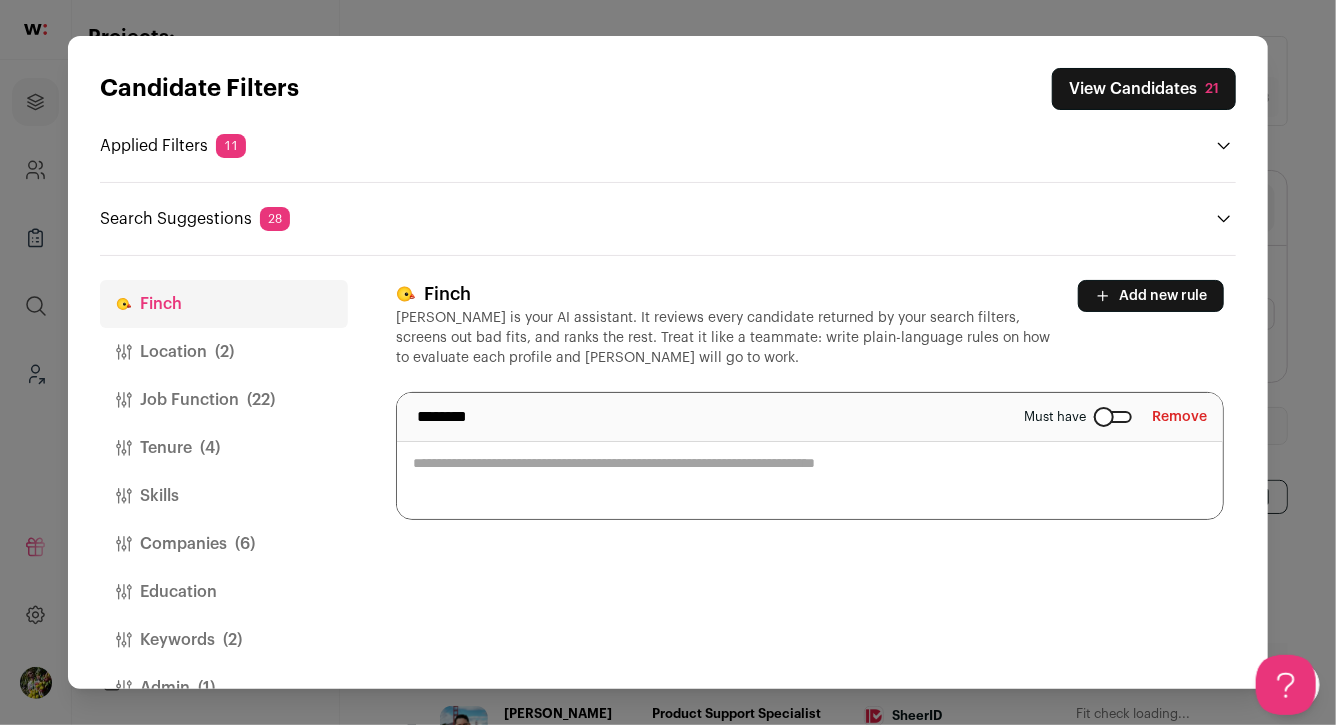 click at bounding box center [810, 456] 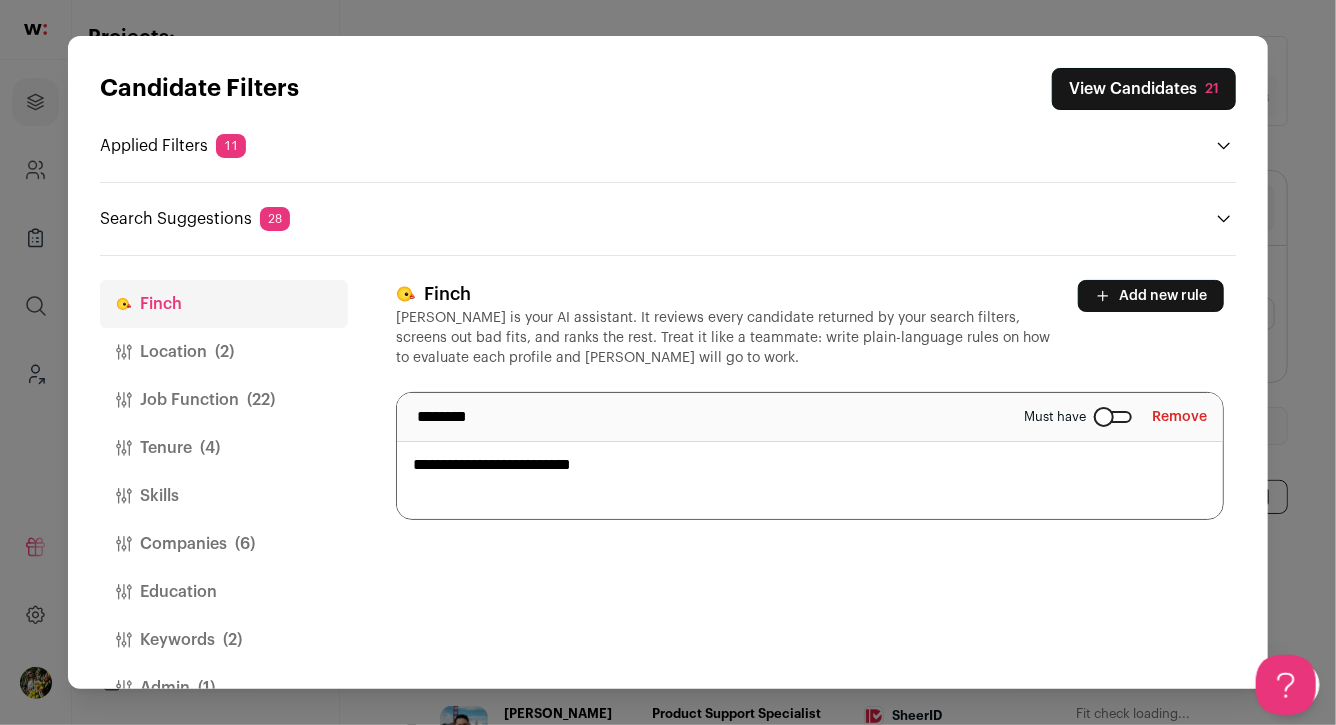 click on "**********" at bounding box center (810, 456) 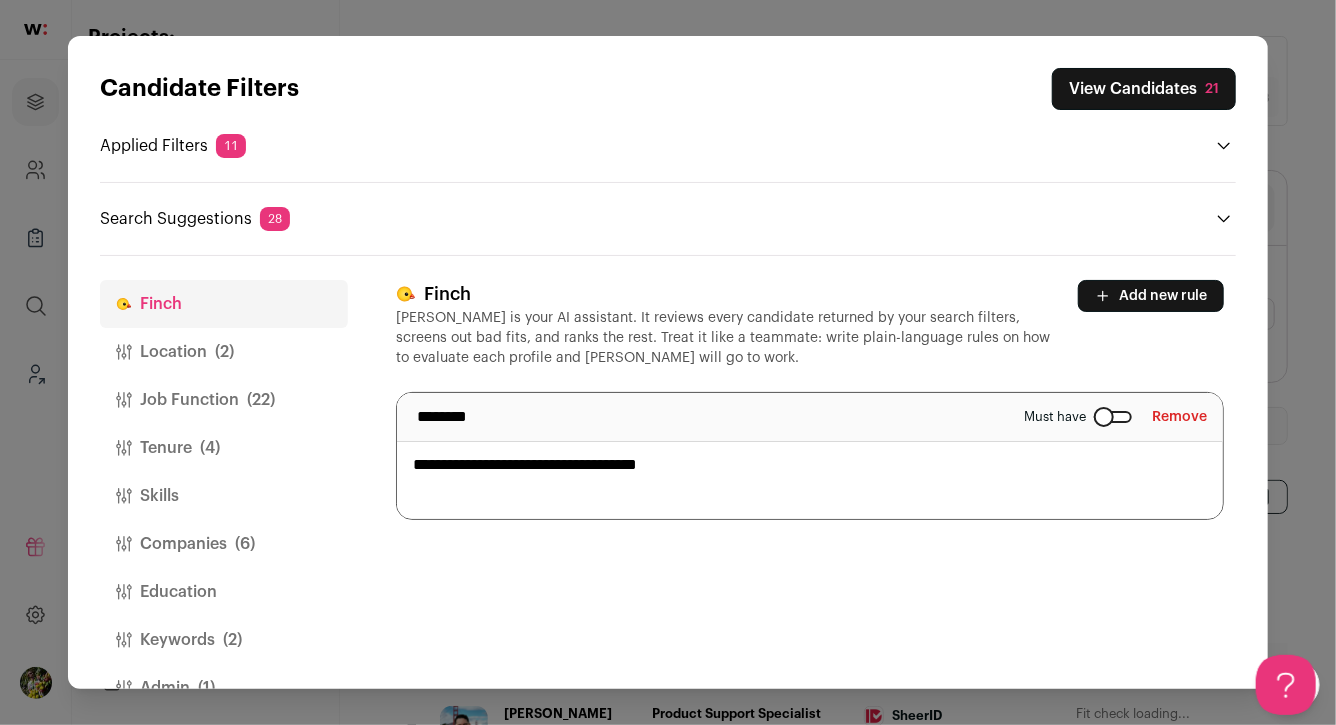 type on "**********" 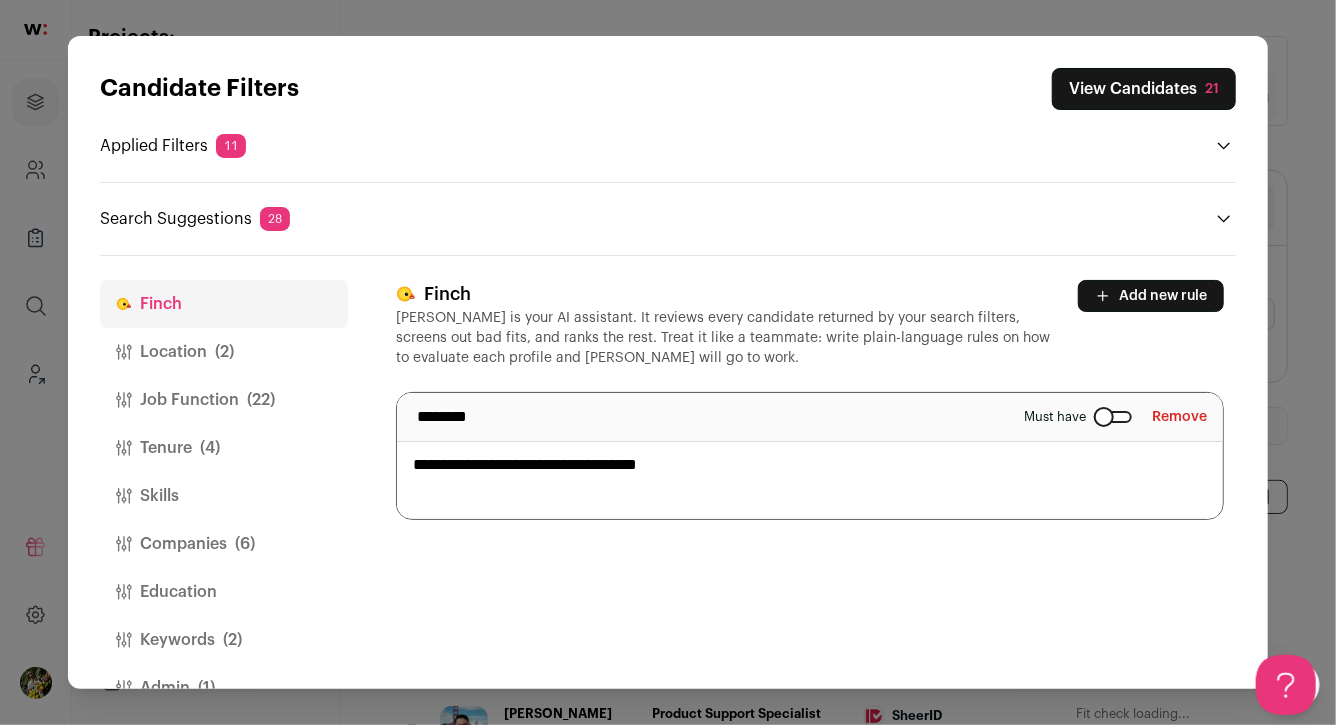 click on "Location
(2)" at bounding box center (224, 352) 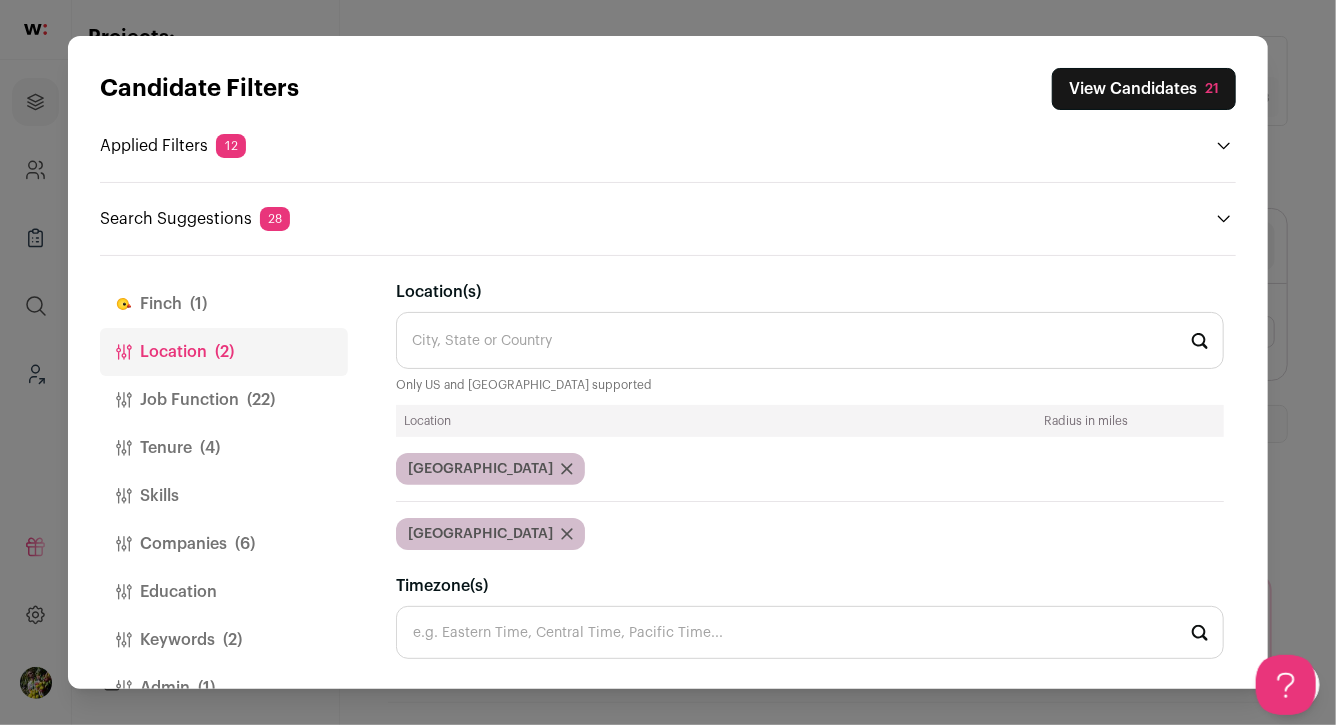 click on "Job Function
(22)" at bounding box center [224, 400] 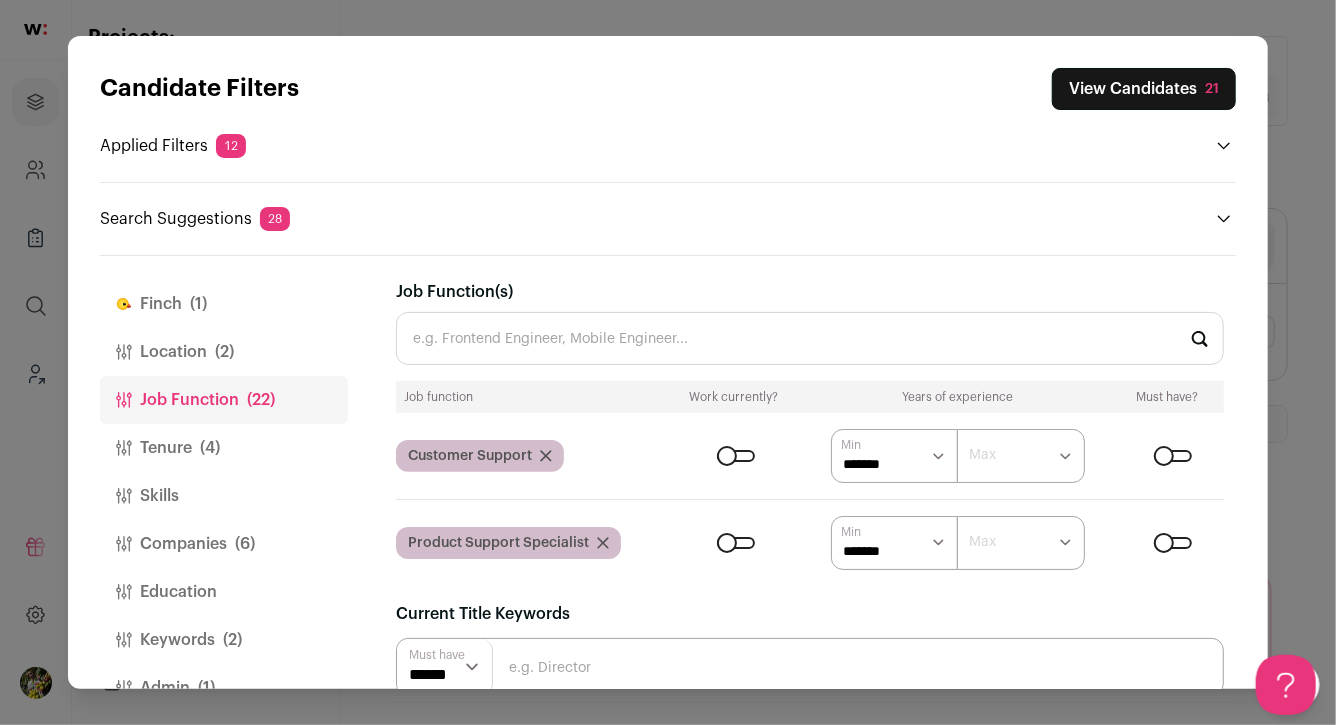 scroll, scrollTop: 46, scrollLeft: 0, axis: vertical 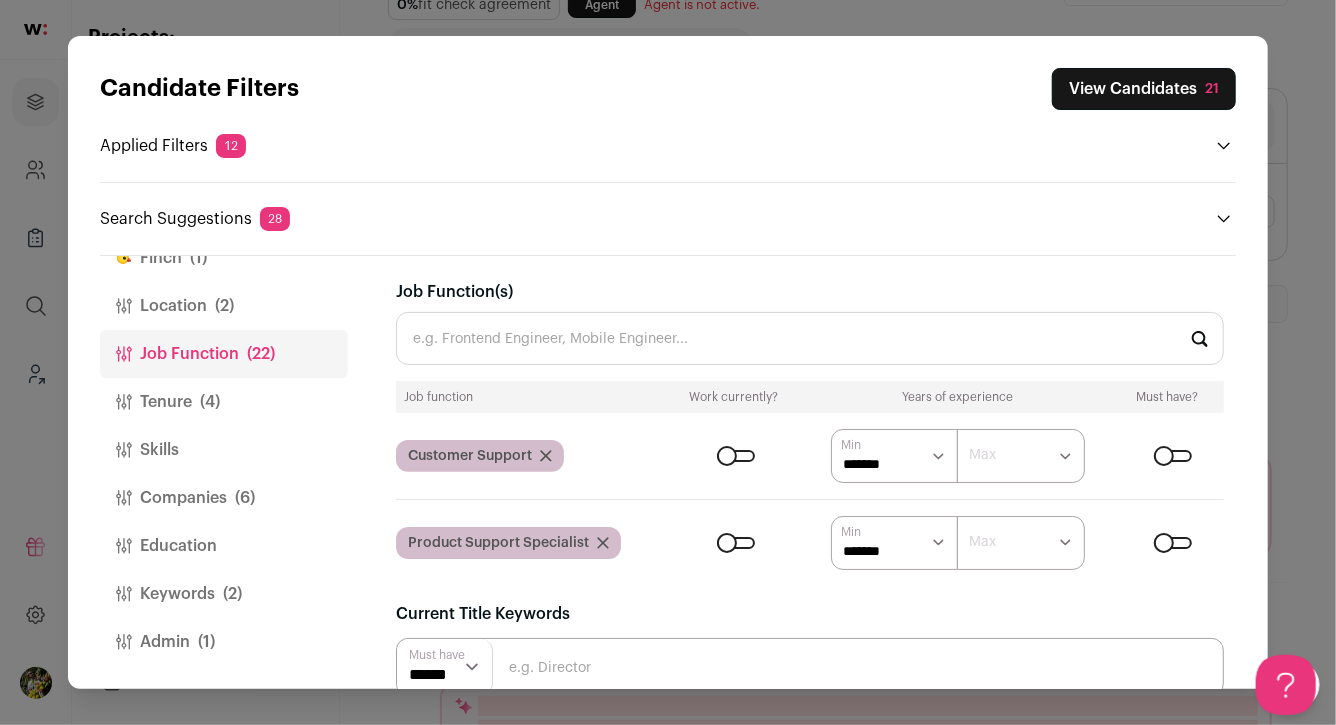 click on "Admin
(1)" at bounding box center (224, 642) 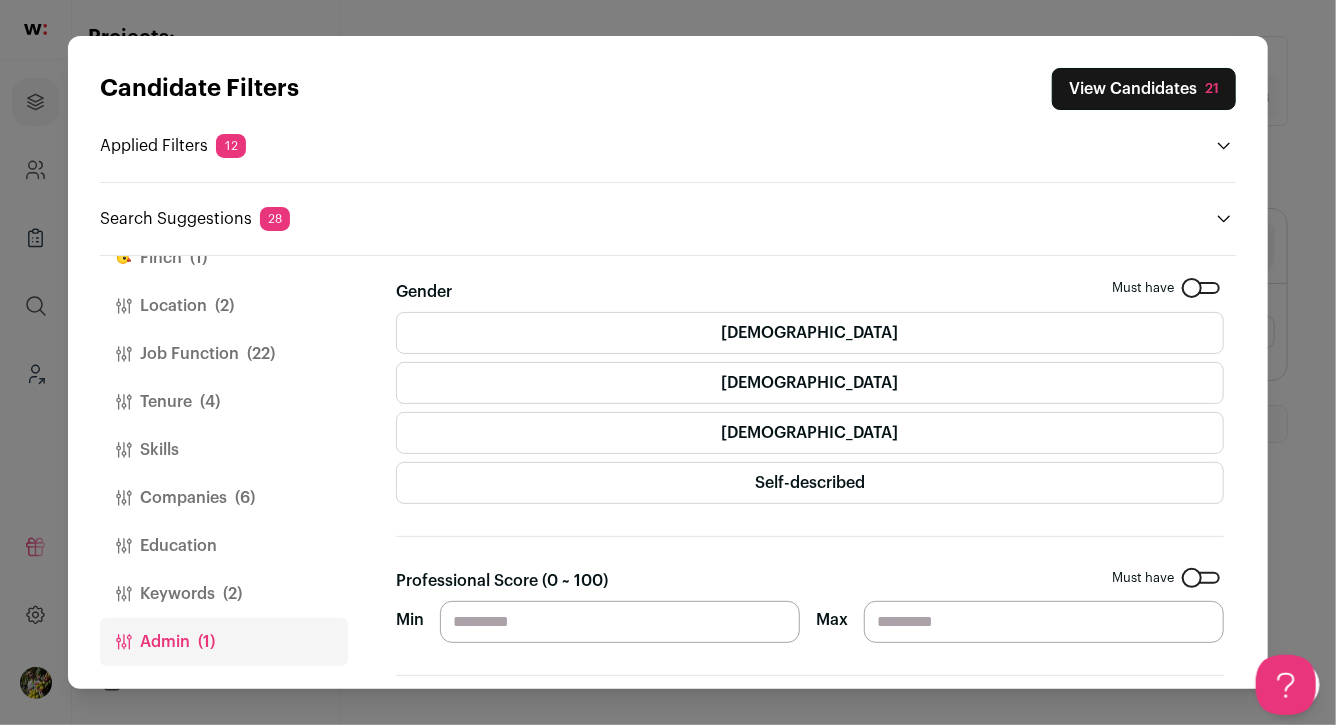 scroll, scrollTop: 0, scrollLeft: 0, axis: both 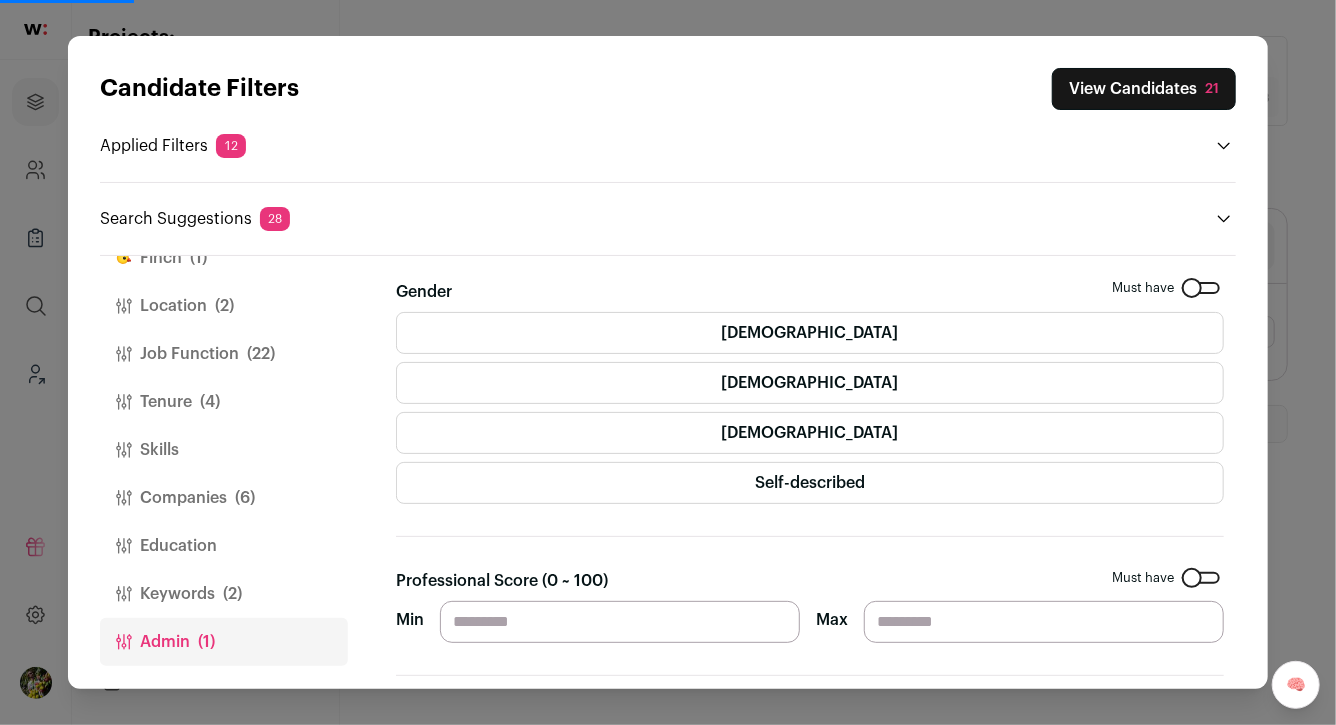 type on "**" 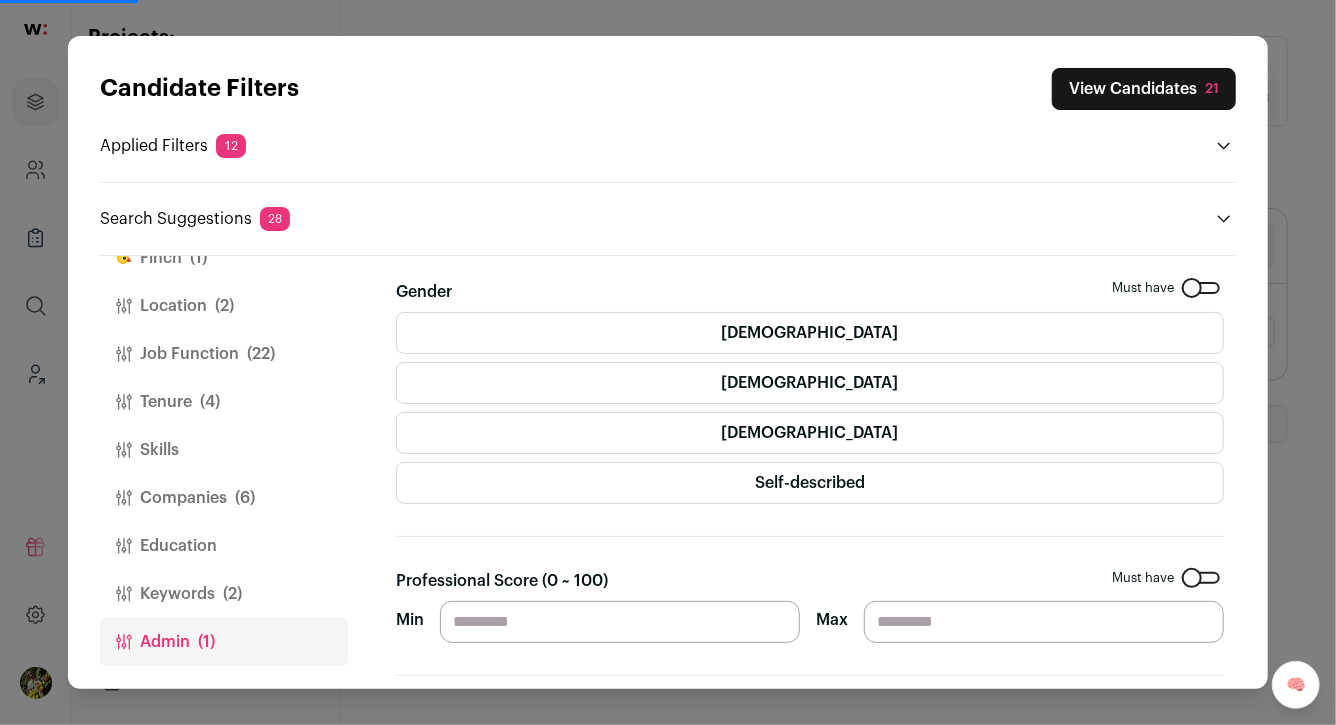 click on "Keywords
(2)" at bounding box center [224, 594] 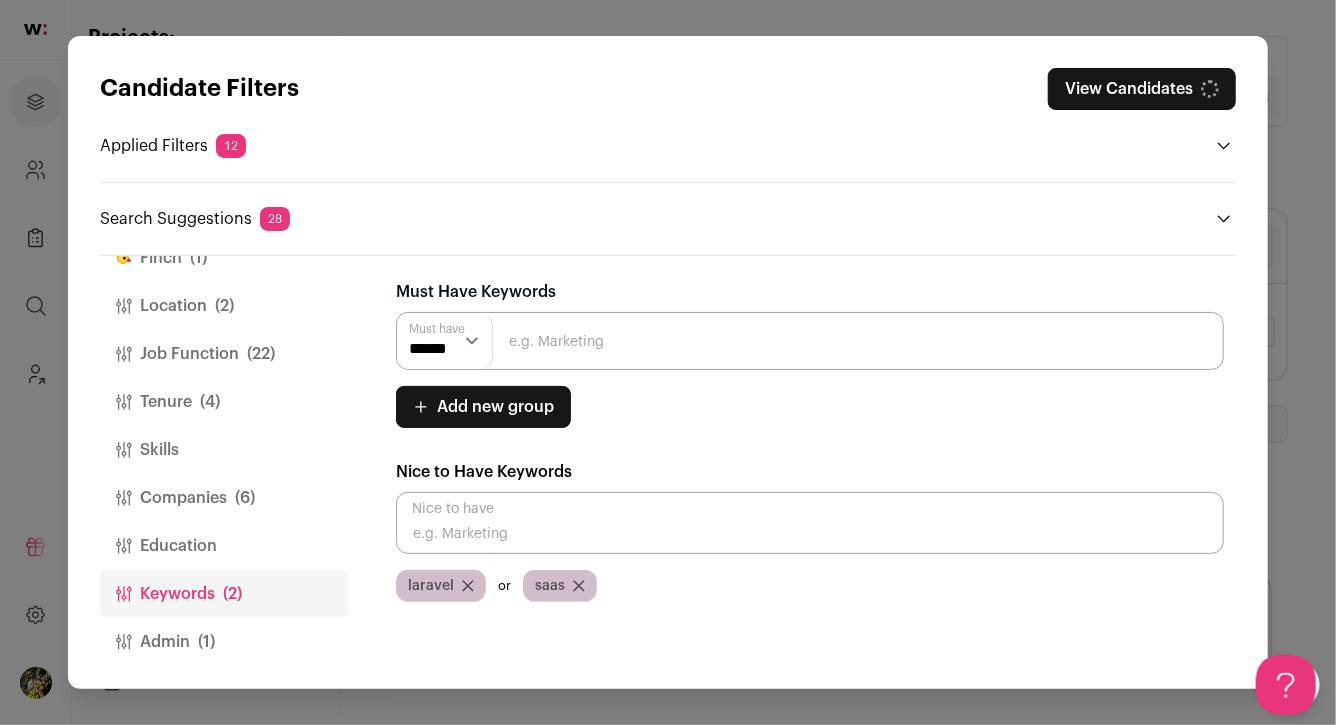 scroll, scrollTop: 0, scrollLeft: 0, axis: both 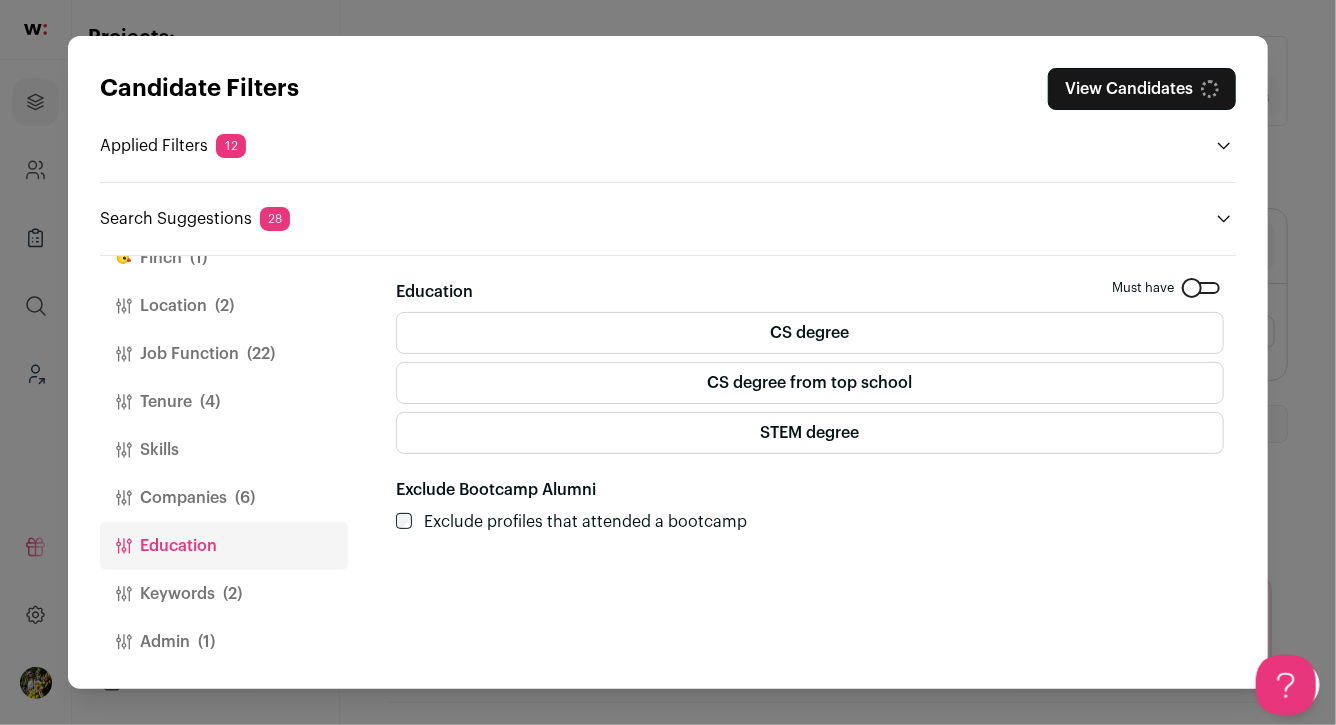 click on "Companies
(6)" at bounding box center (224, 498) 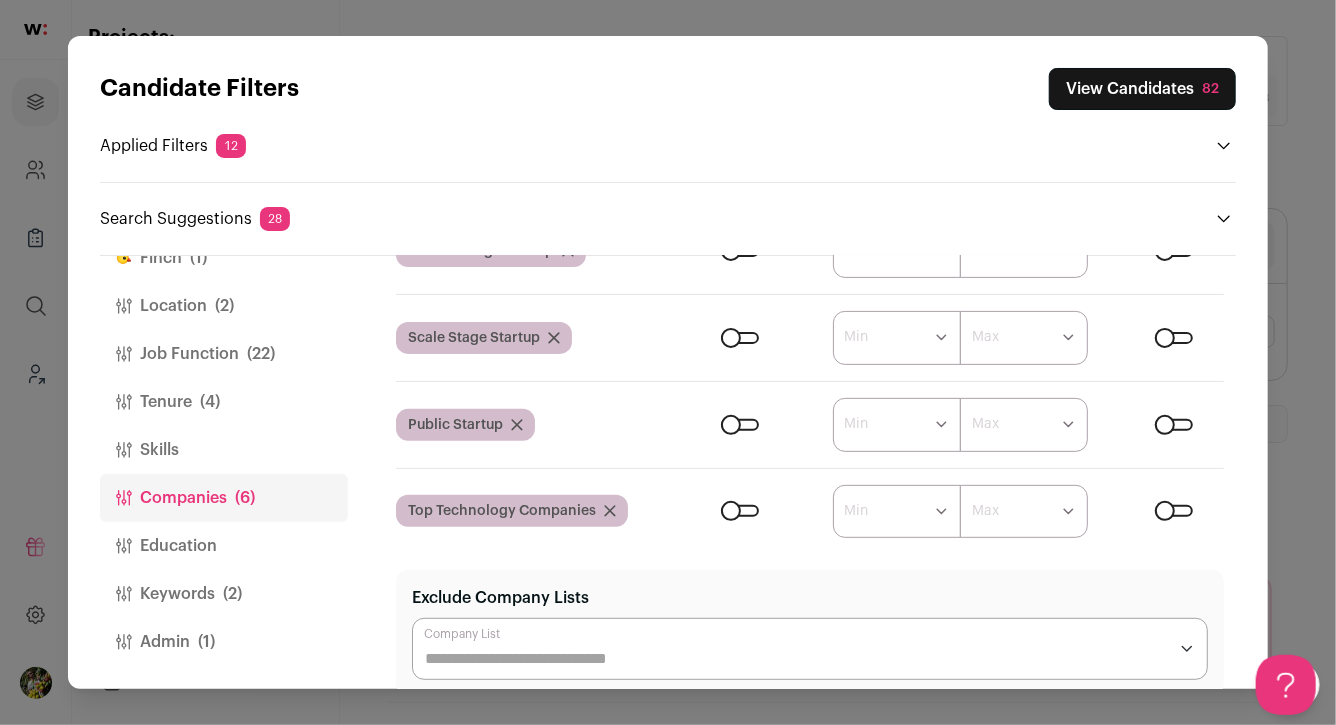 click on "Tenure
(4)" at bounding box center [224, 402] 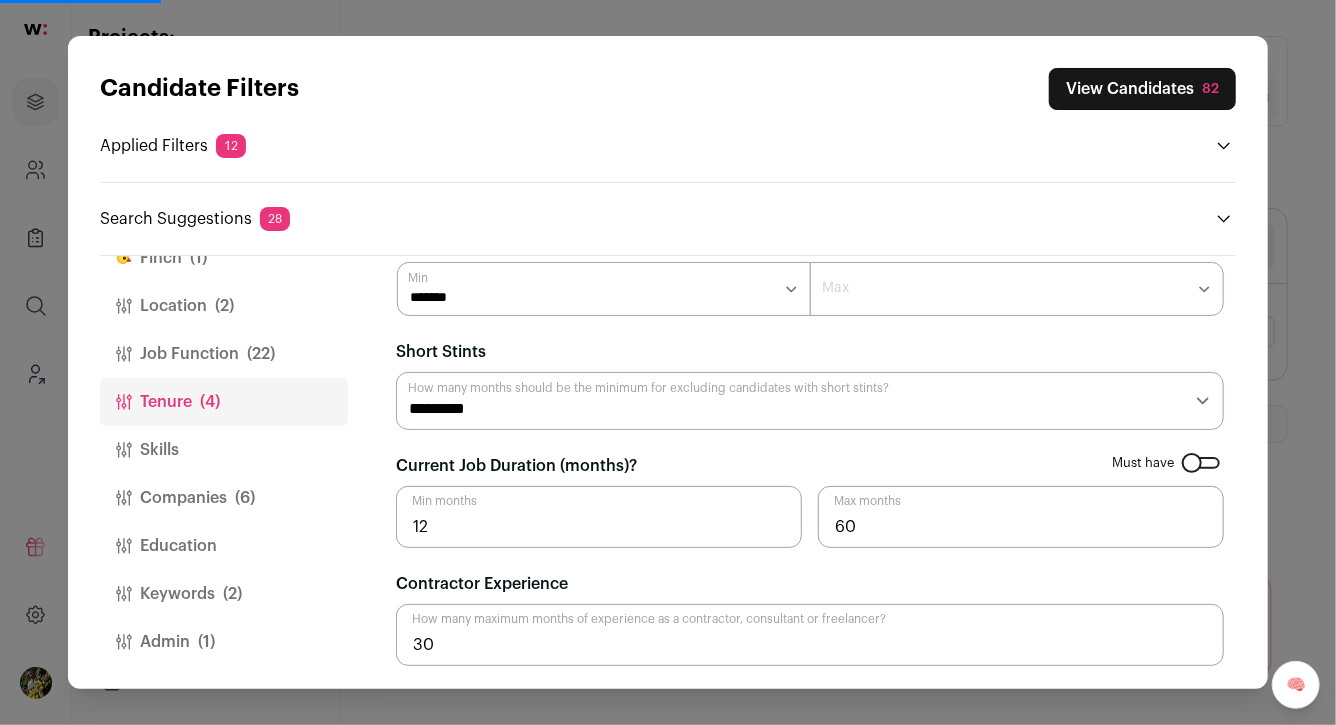 scroll, scrollTop: 0, scrollLeft: 0, axis: both 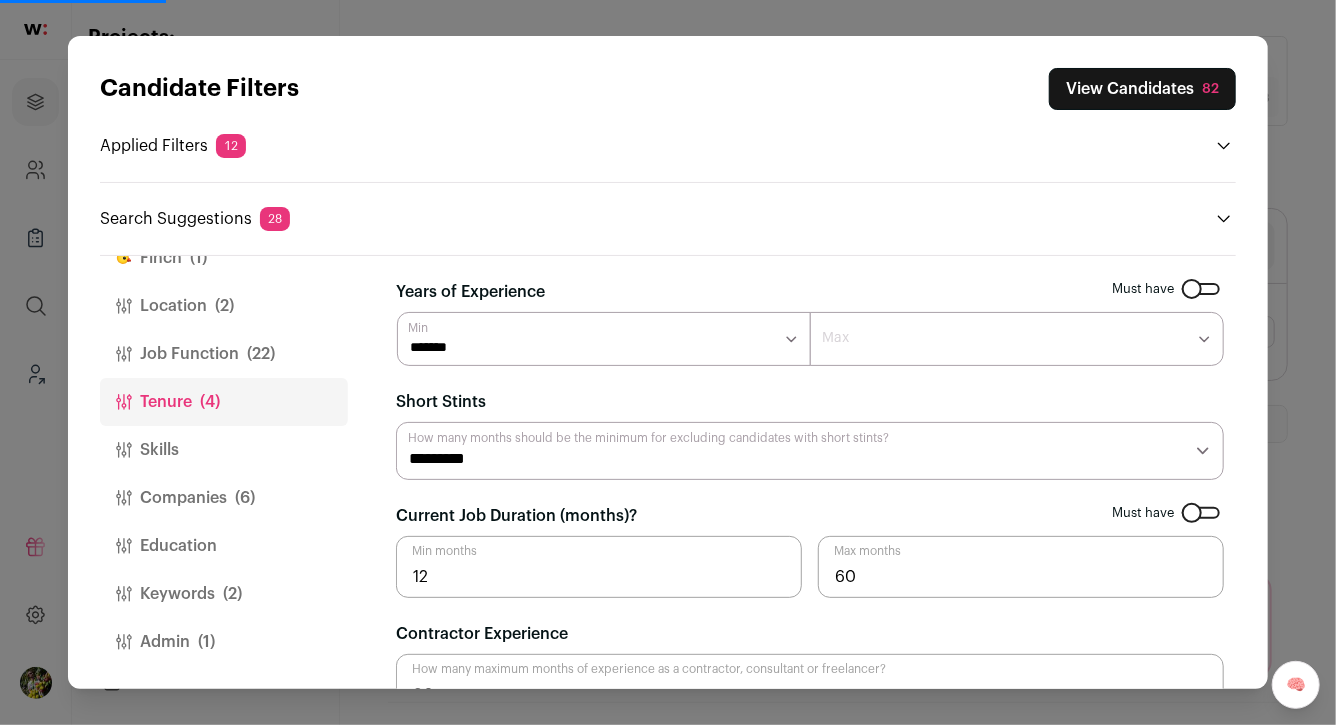 click on "*******
******
*******
*******
*******
*******
*******
*******
*******
*******
********
********
********
********
********
********
********
********
********
********" at bounding box center (604, 339) 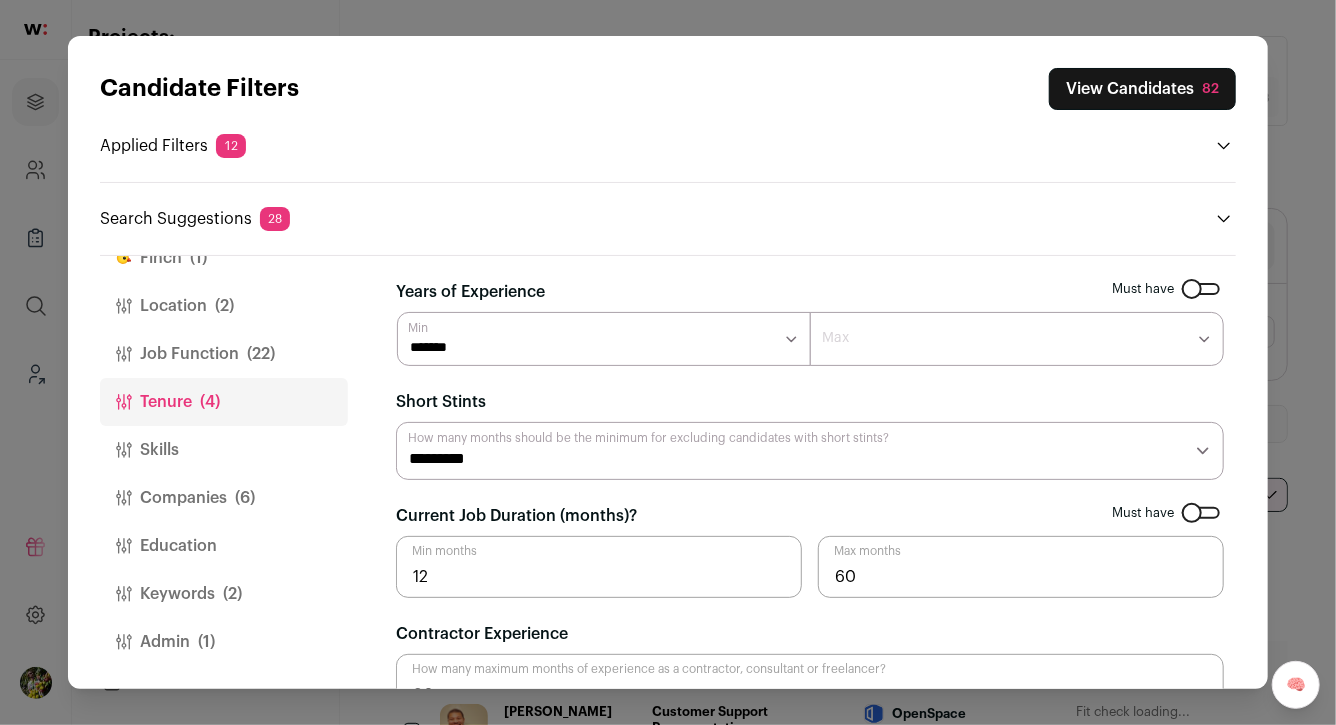 select on "*" 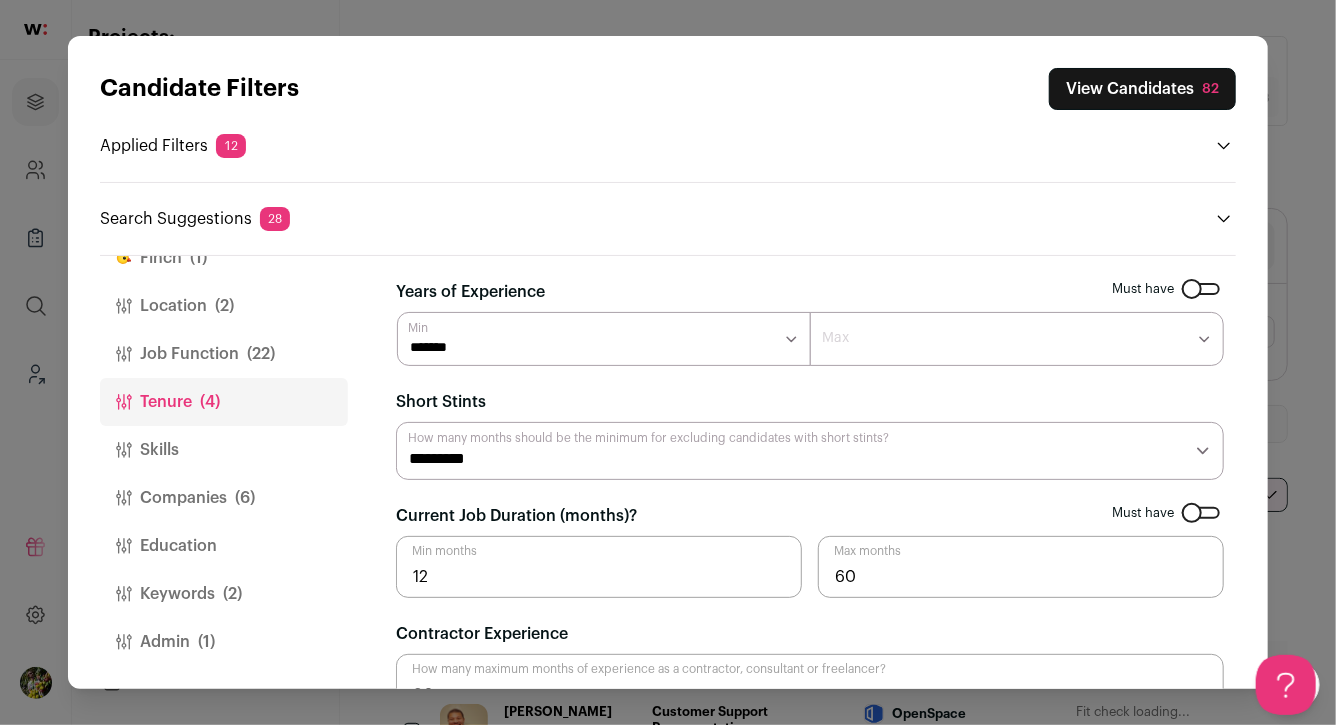 scroll, scrollTop: 0, scrollLeft: 0, axis: both 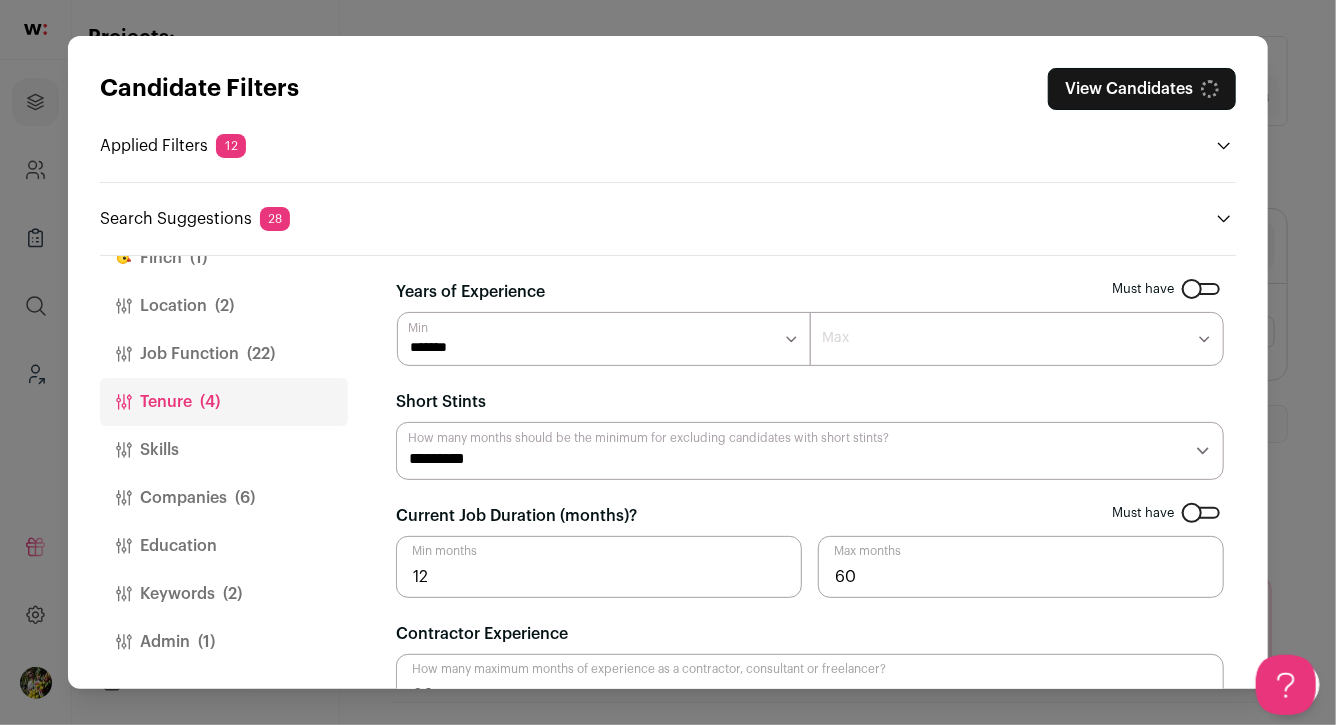 click on "Job Function
(22)" at bounding box center (224, 354) 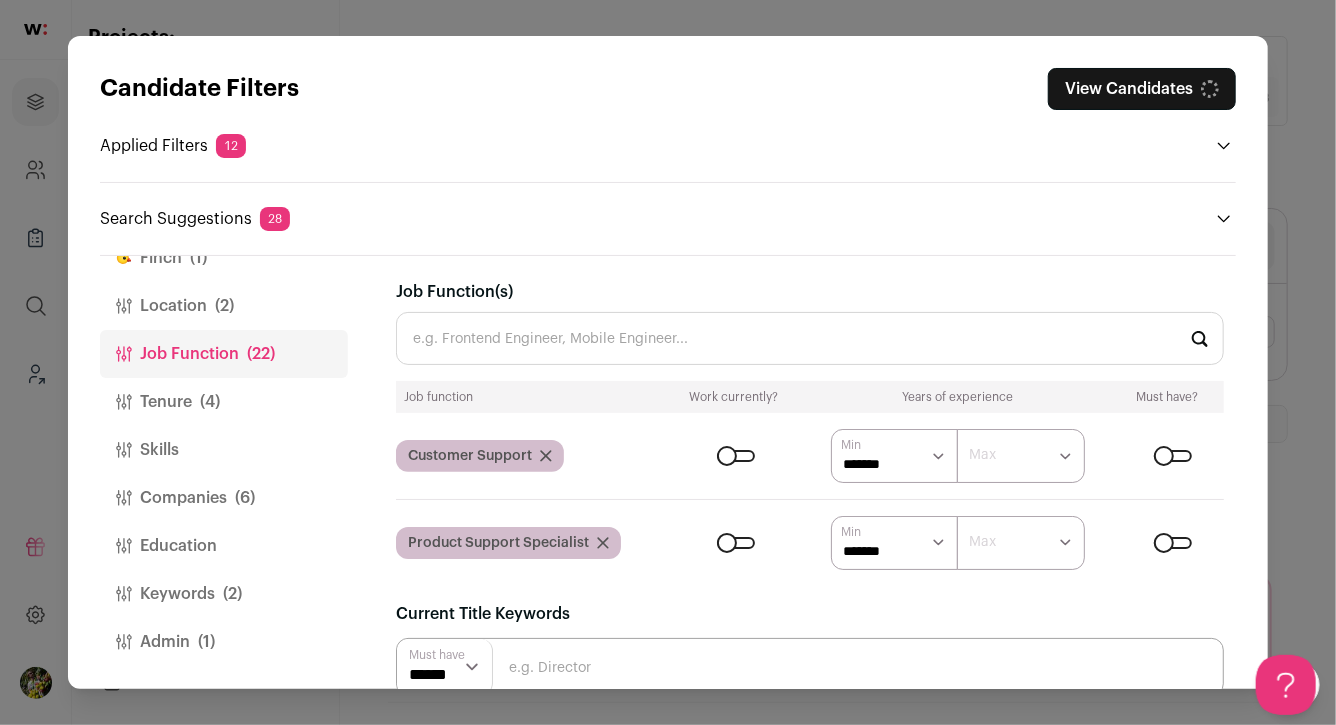 click on "Job Function
(22)" at bounding box center (224, 354) 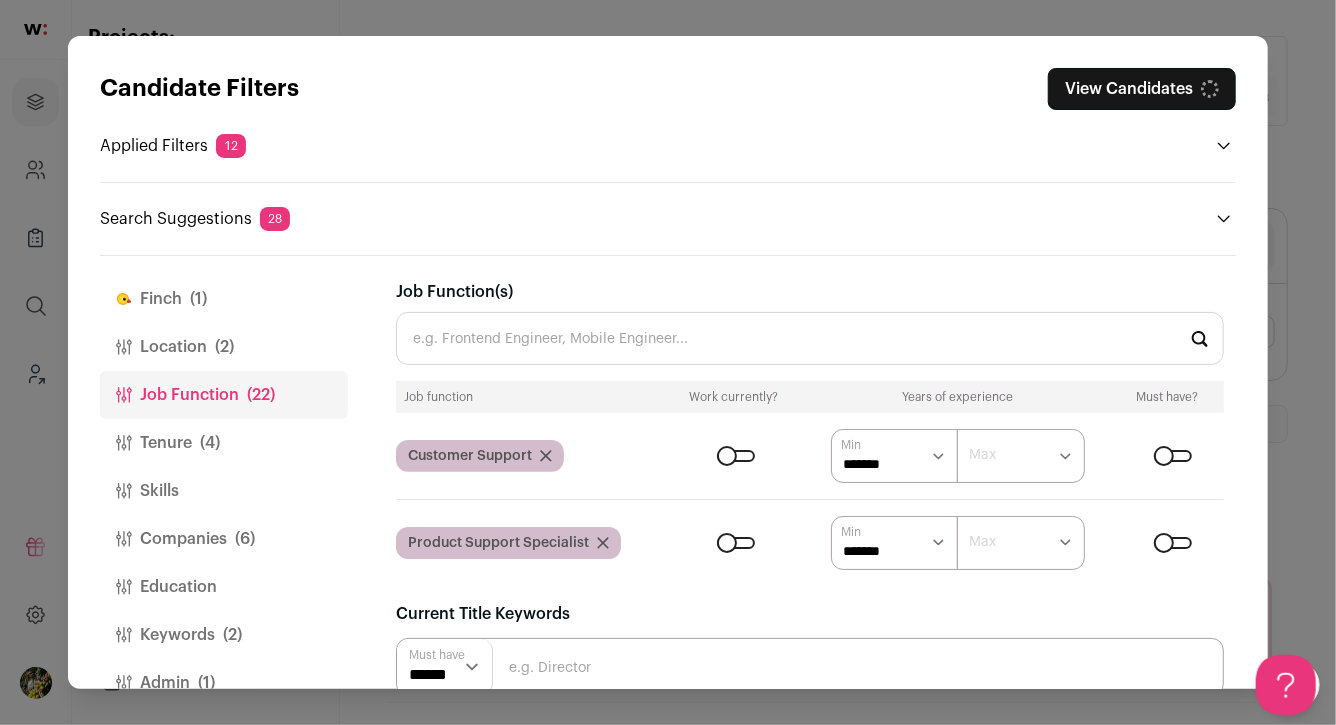scroll, scrollTop: 0, scrollLeft: 0, axis: both 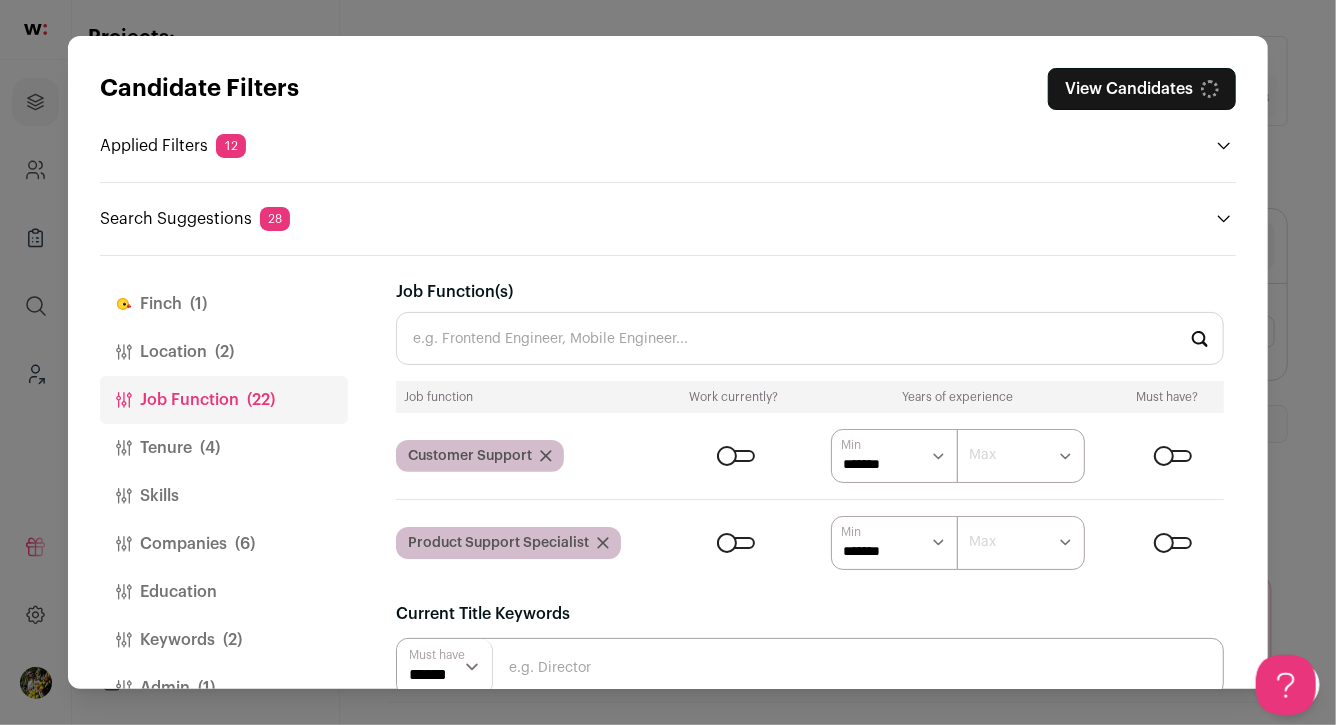 click on "Location
(2)" at bounding box center [224, 352] 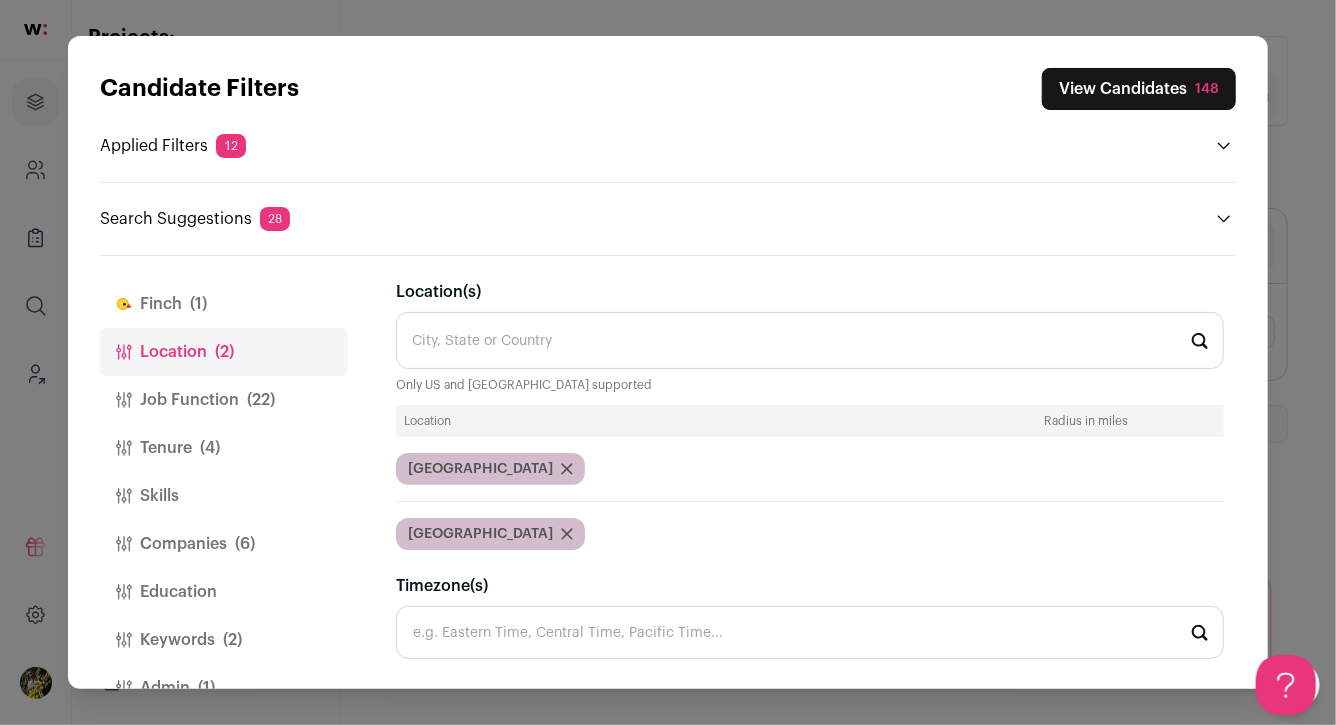 click on "View Candidates
148" at bounding box center (1139, 89) 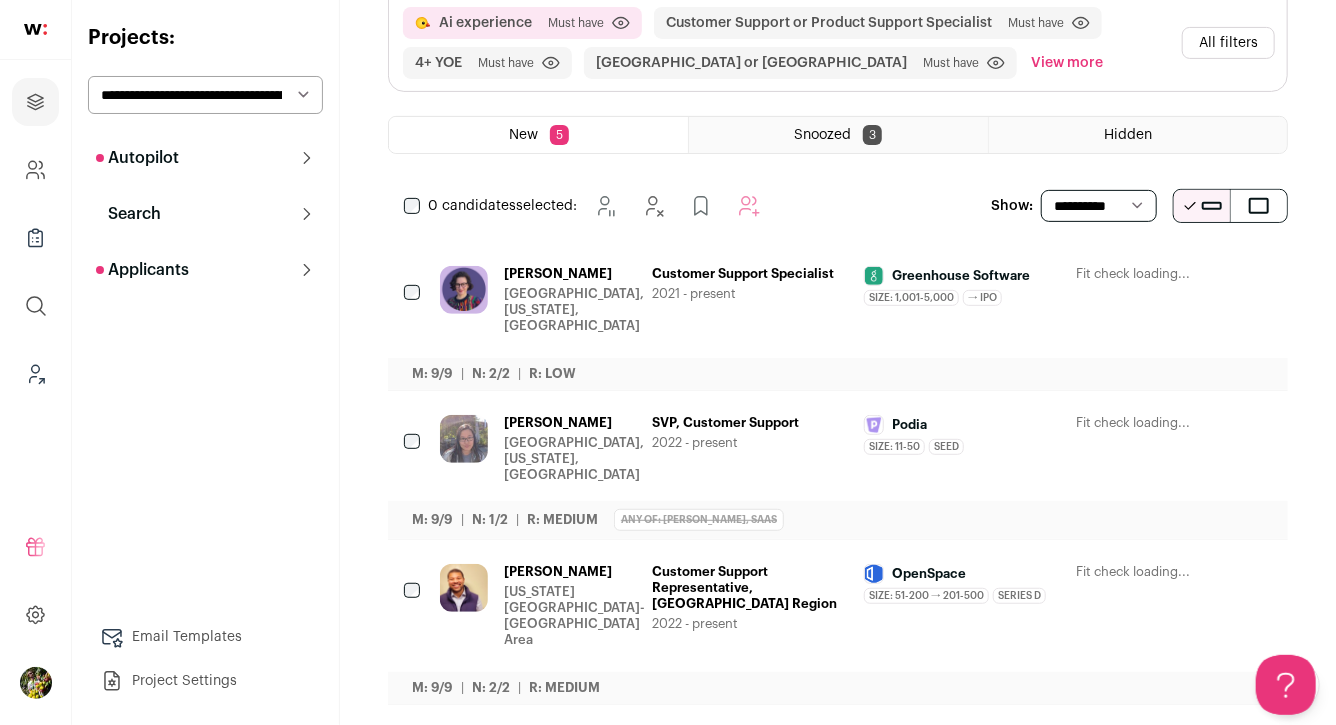 scroll, scrollTop: 304, scrollLeft: 0, axis: vertical 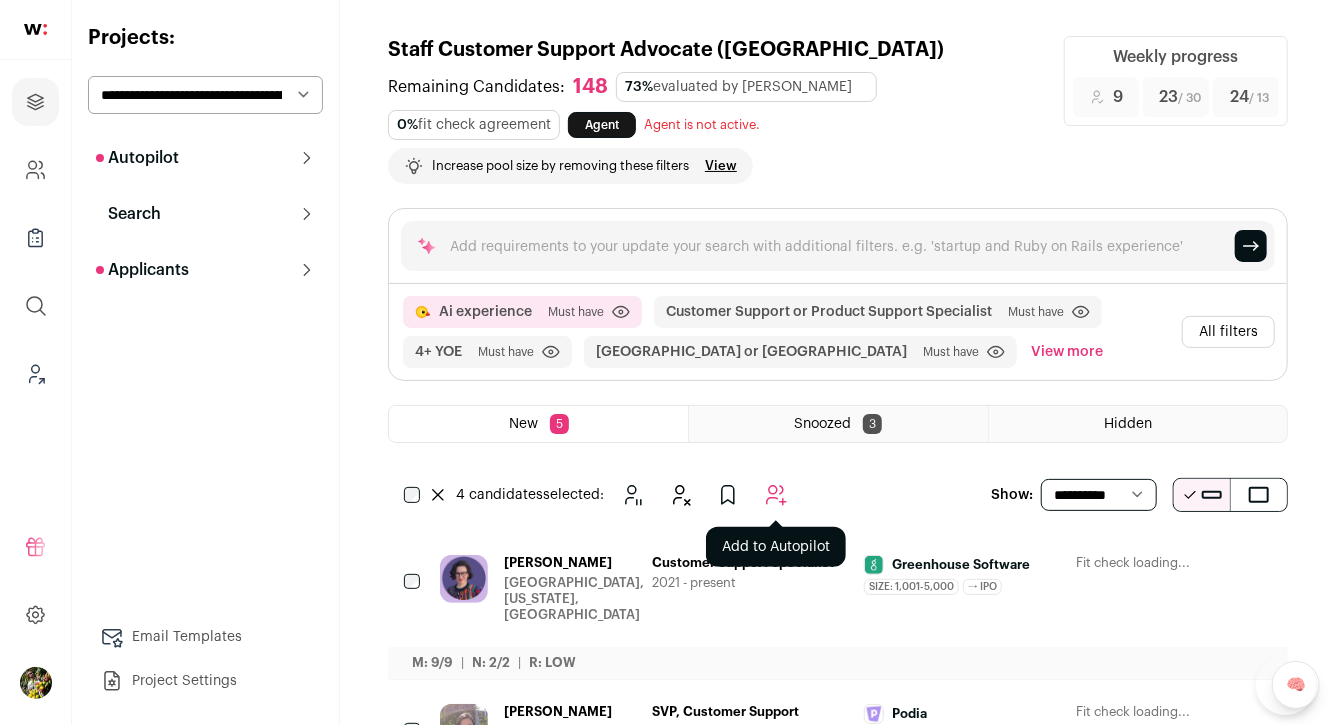 click at bounding box center [776, 495] 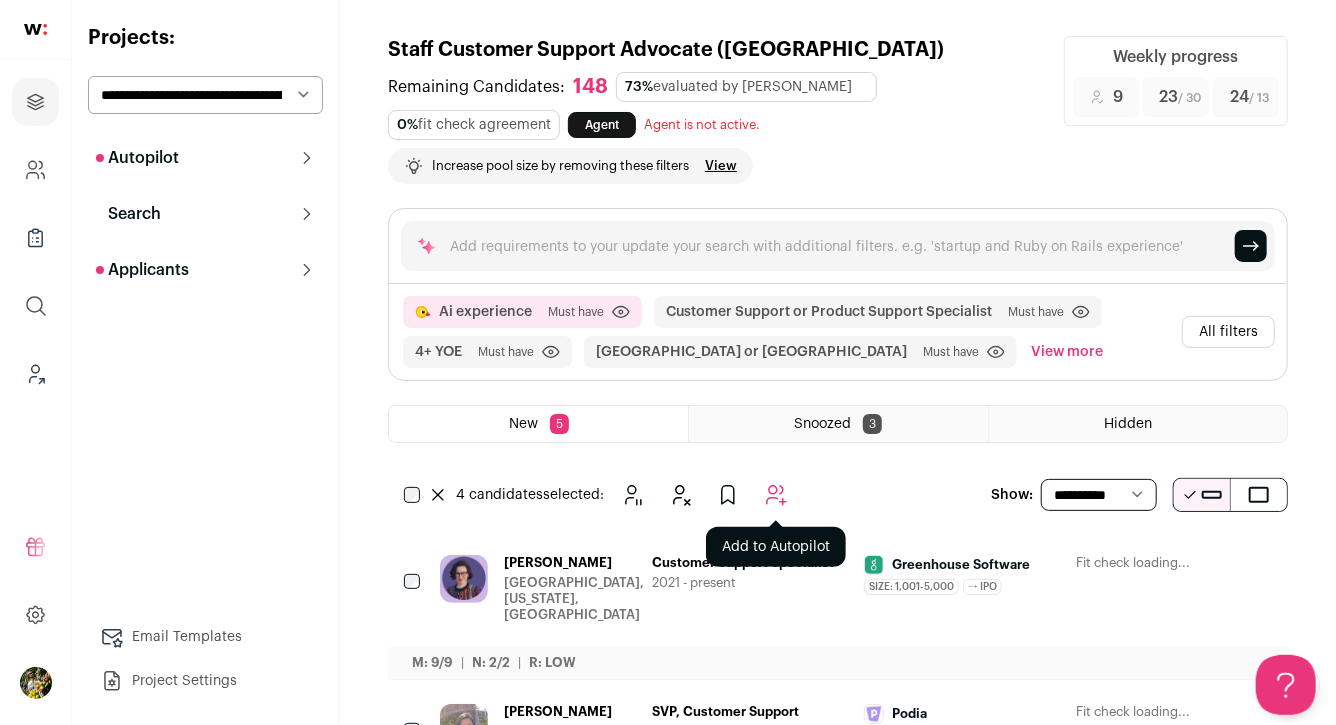 scroll, scrollTop: 0, scrollLeft: 0, axis: both 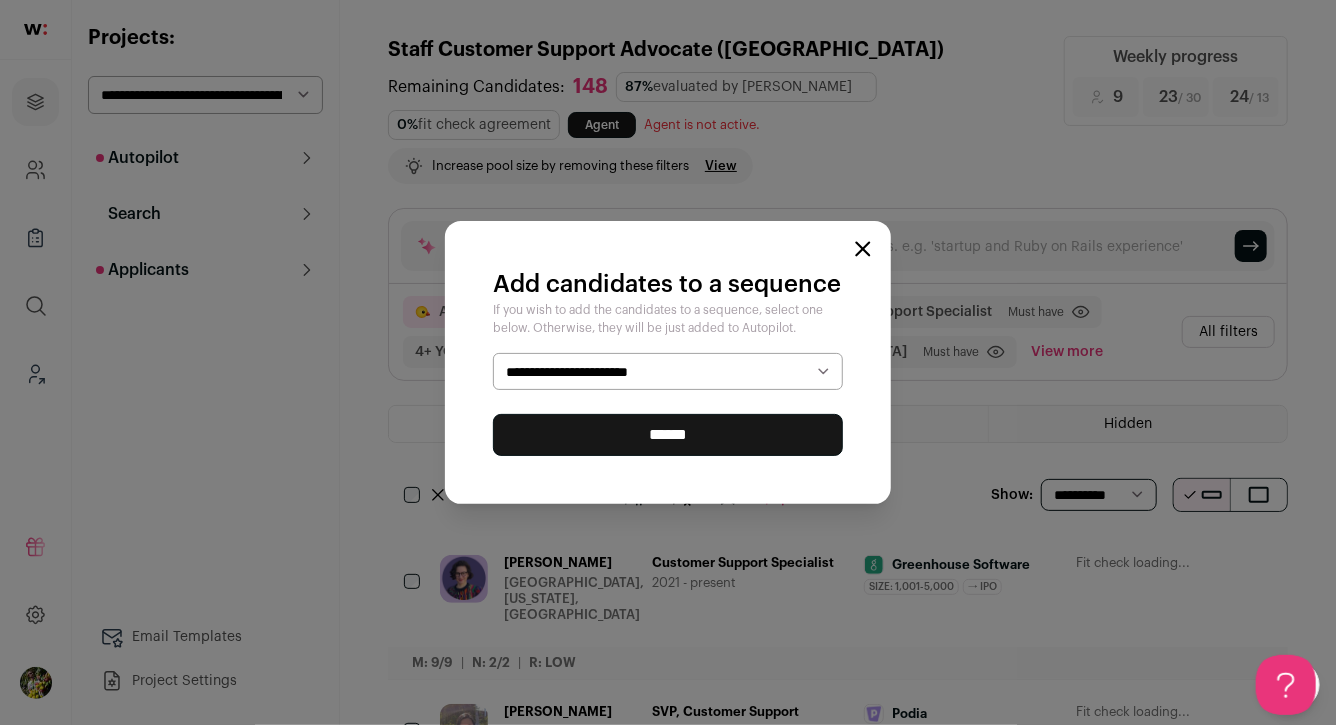 select on "*****" 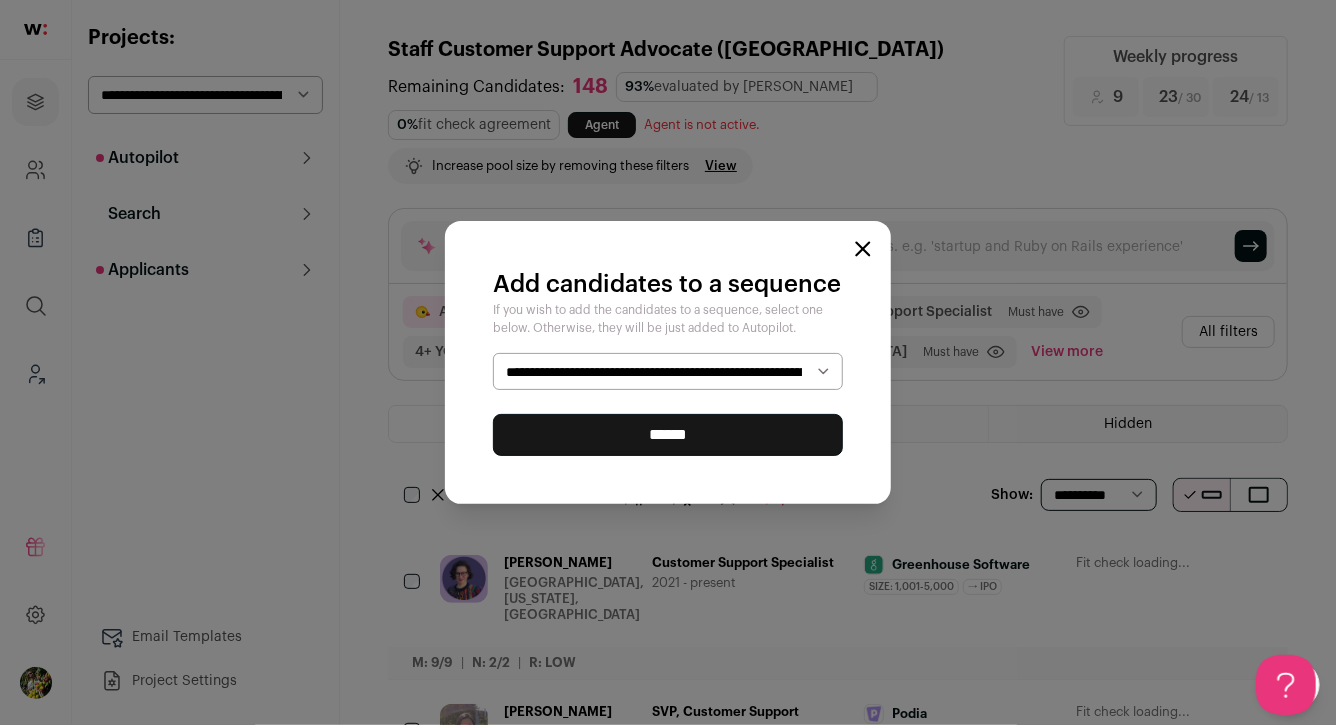 click on "******" at bounding box center [668, 435] 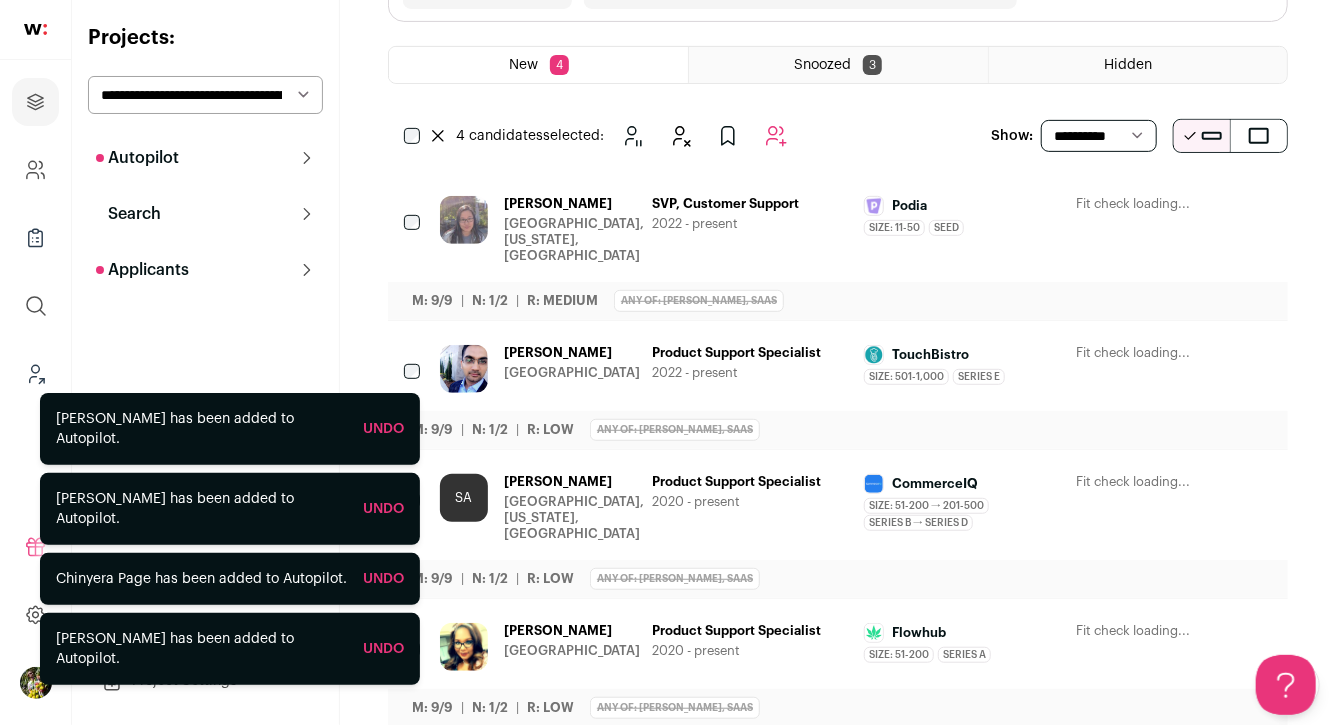 scroll, scrollTop: 403, scrollLeft: 0, axis: vertical 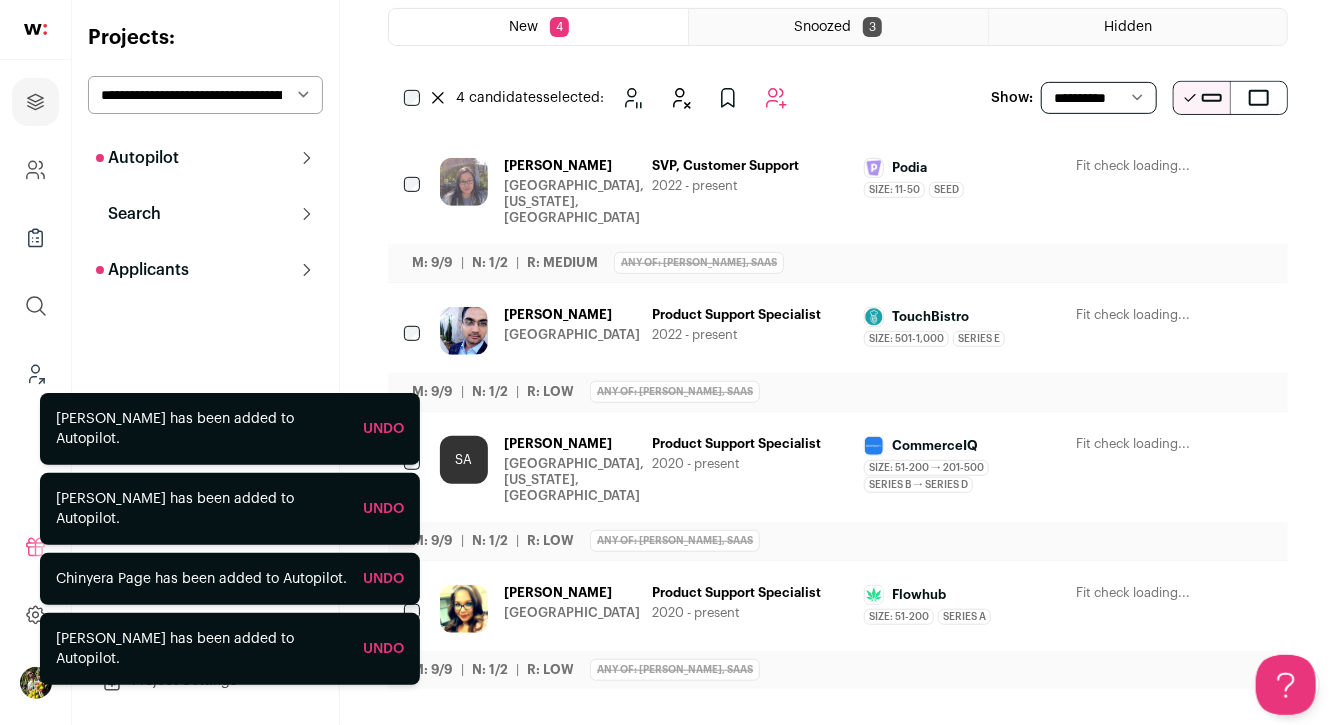 click on "Fit check loading..." at bounding box center [1174, 192] 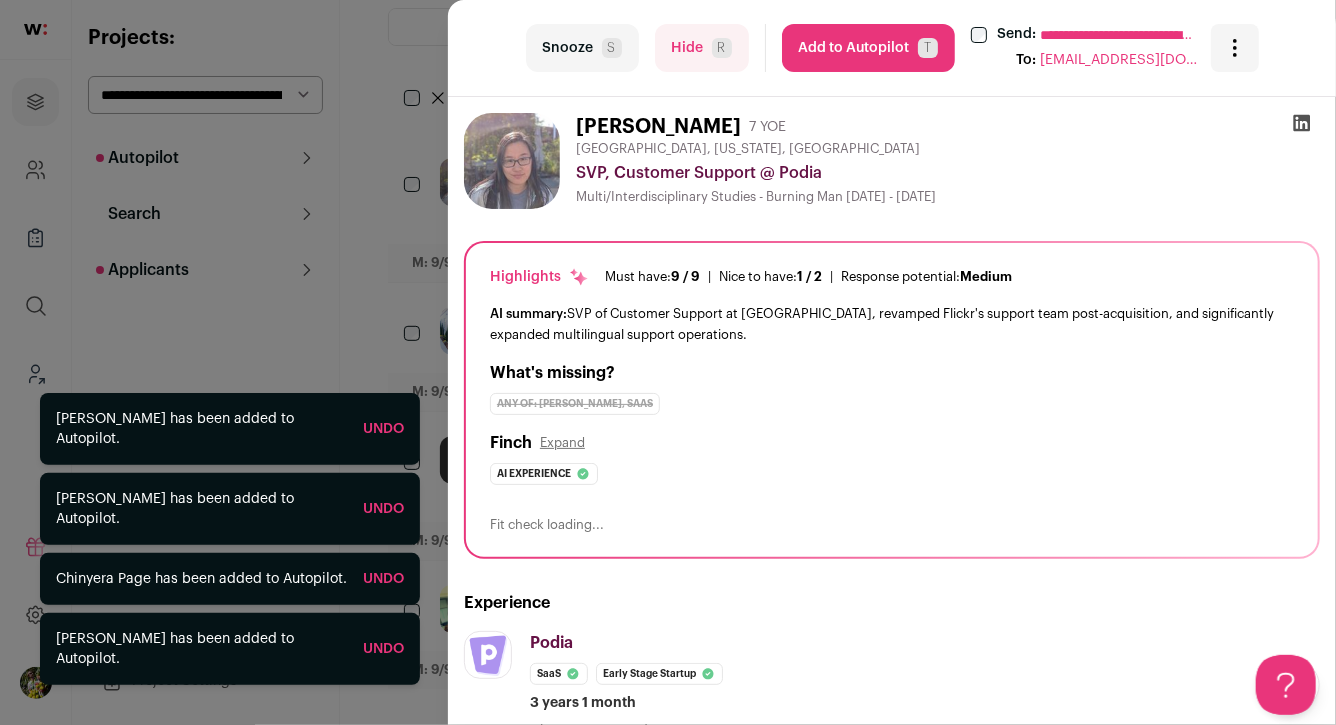click on "Hide
R" at bounding box center (702, 48) 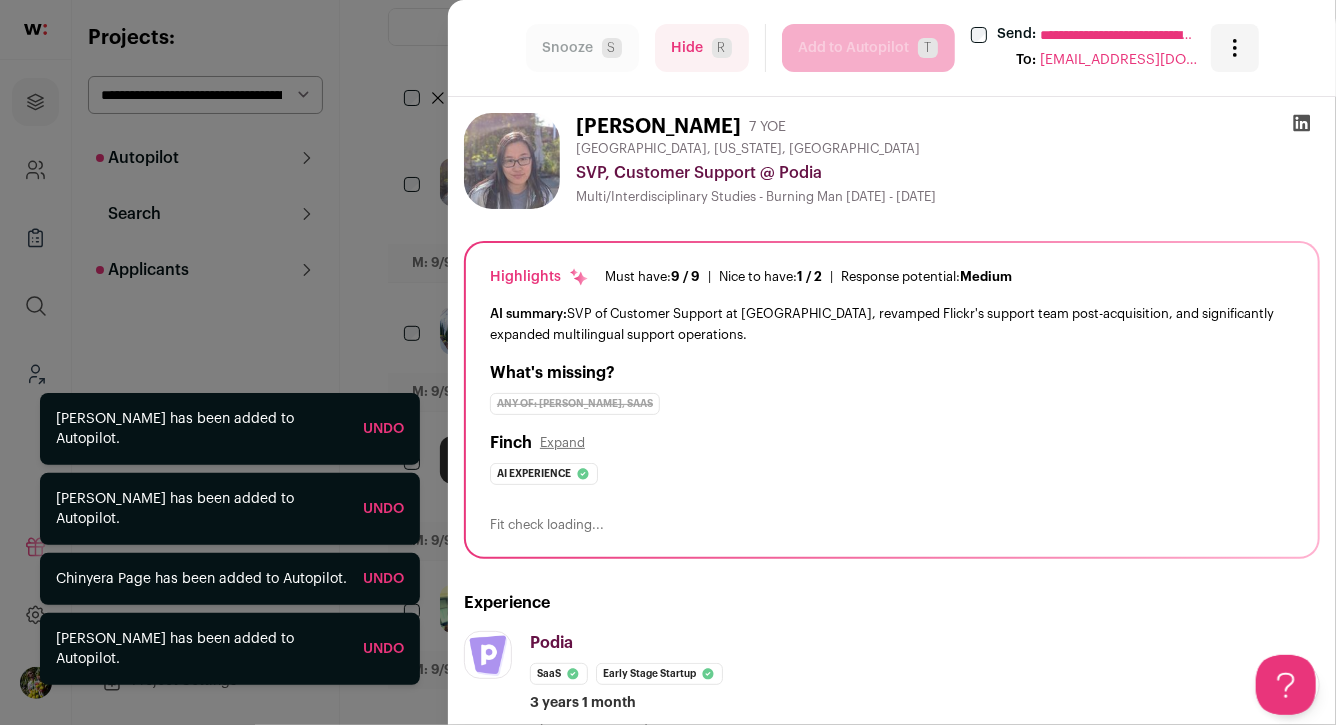scroll, scrollTop: 270, scrollLeft: 0, axis: vertical 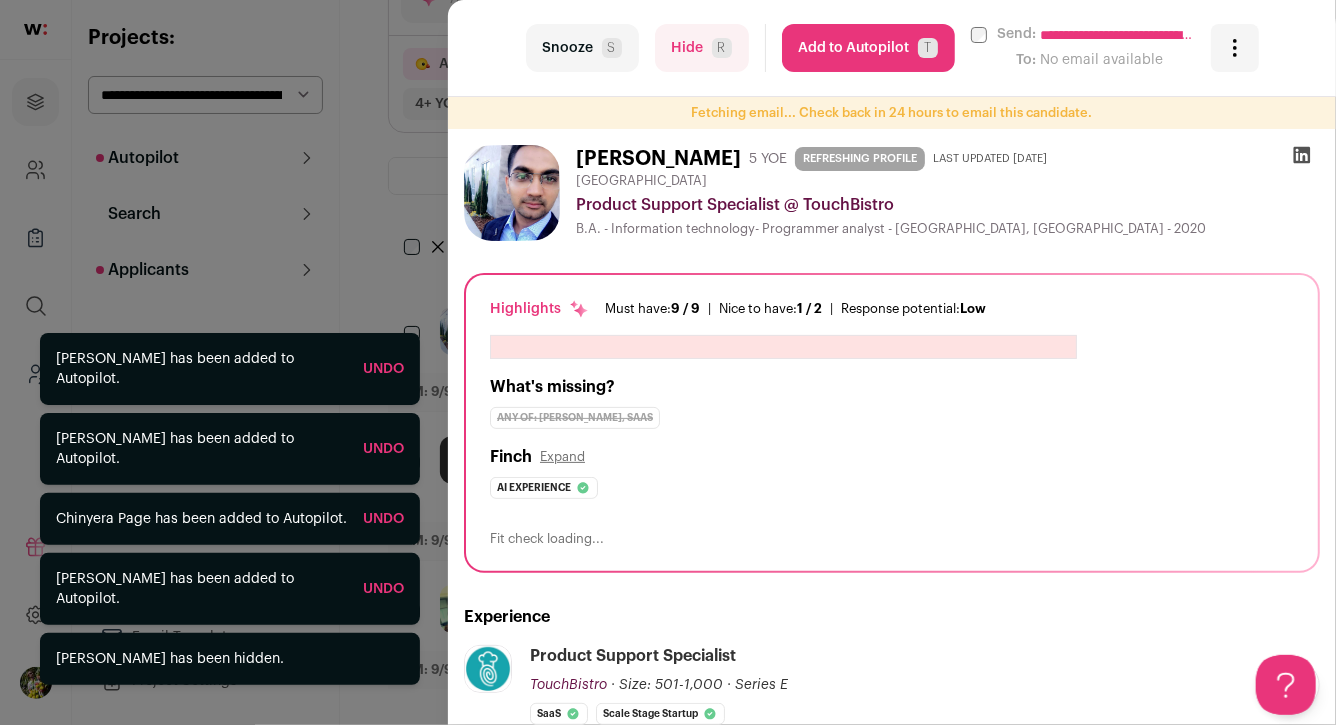 click on "**********" at bounding box center [668, 362] 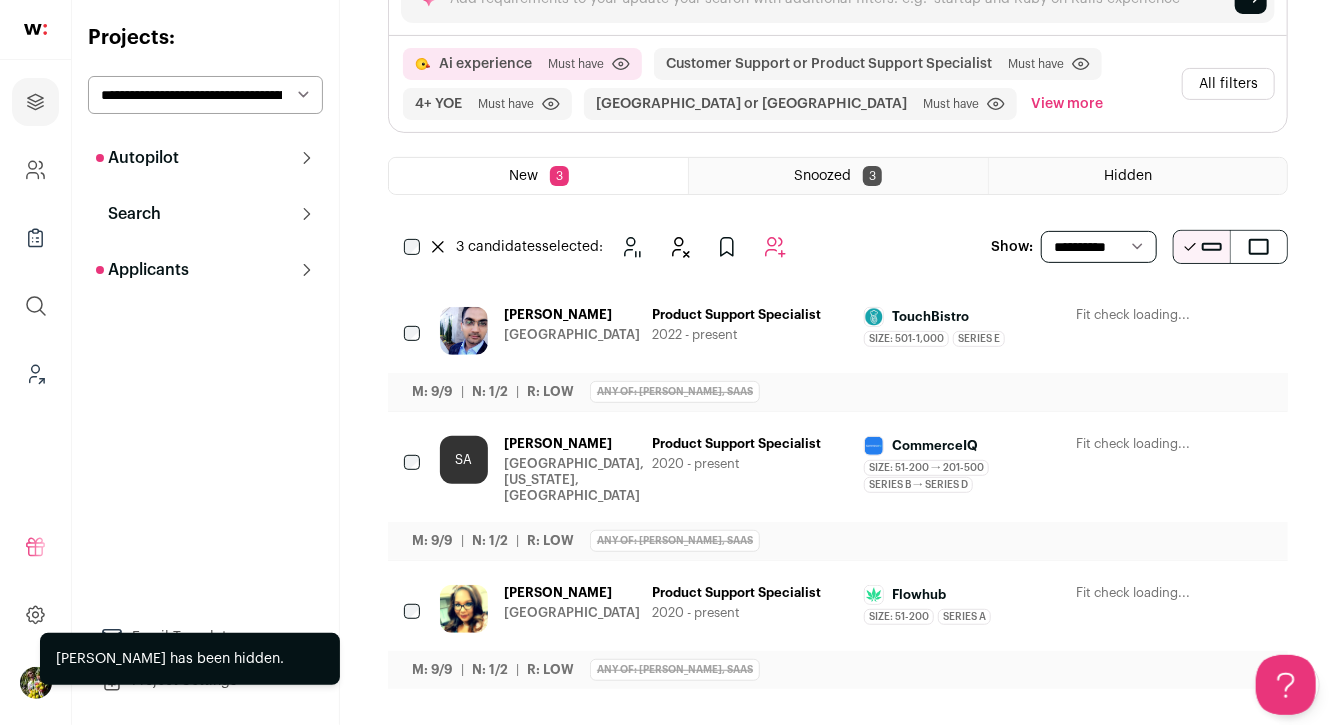 scroll, scrollTop: 0, scrollLeft: 0, axis: both 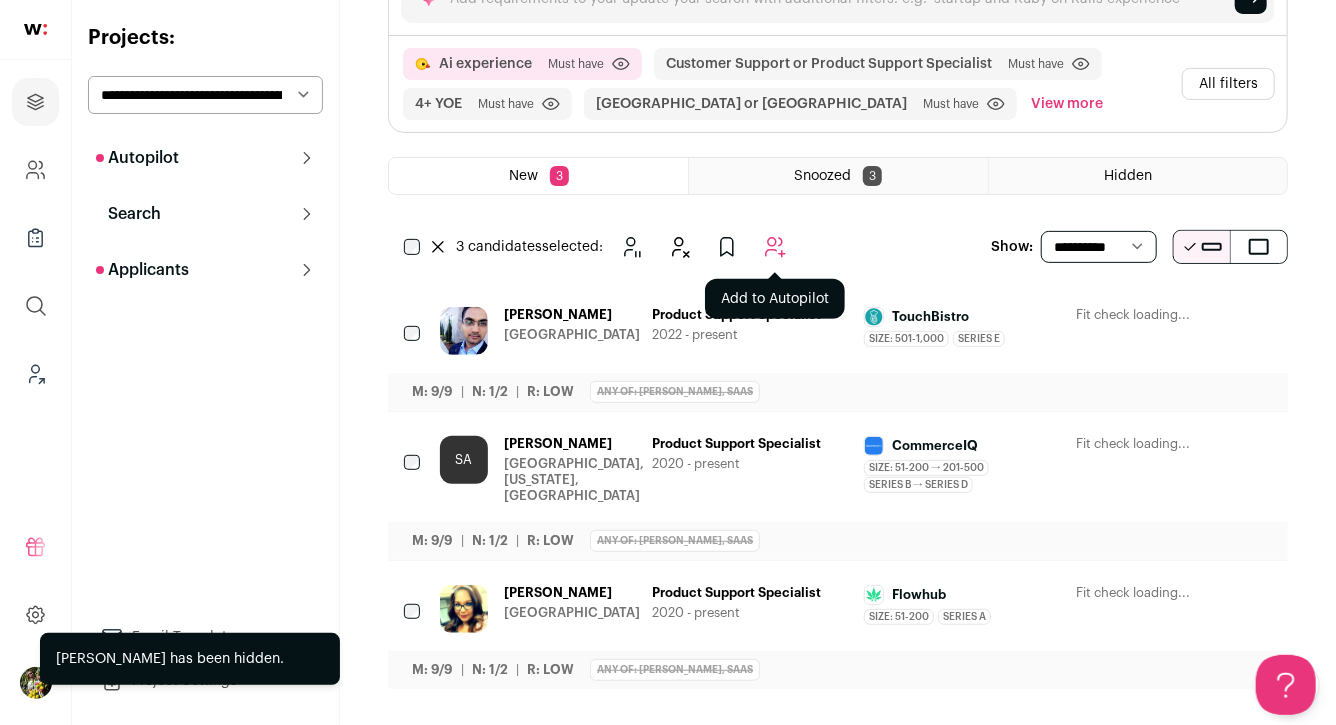 click 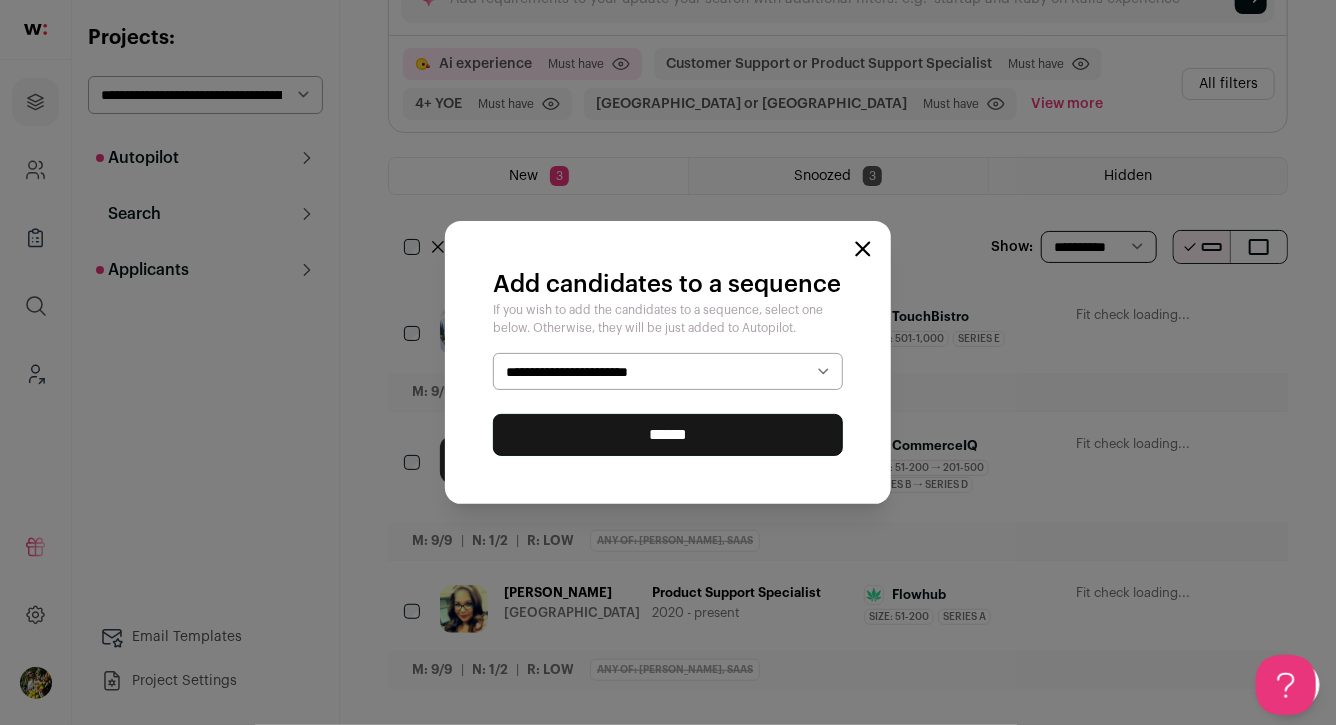 select on "*****" 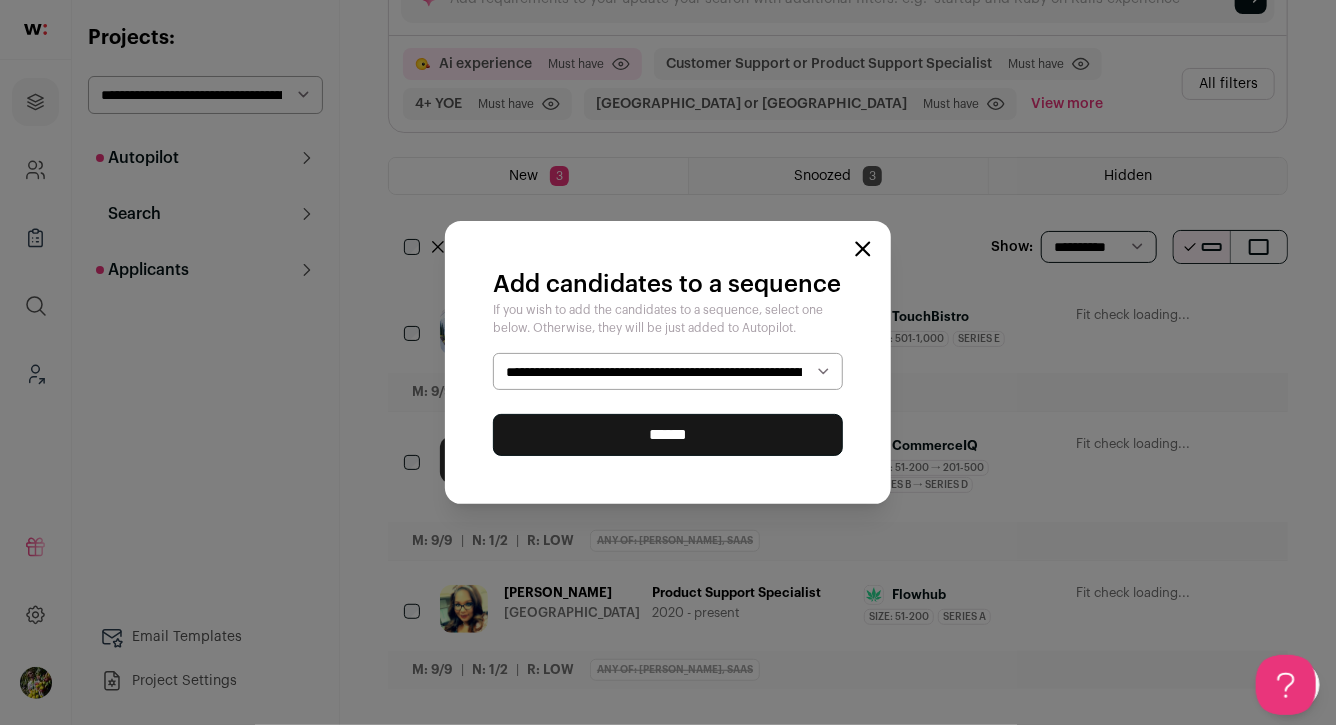 click on "******" at bounding box center [668, 435] 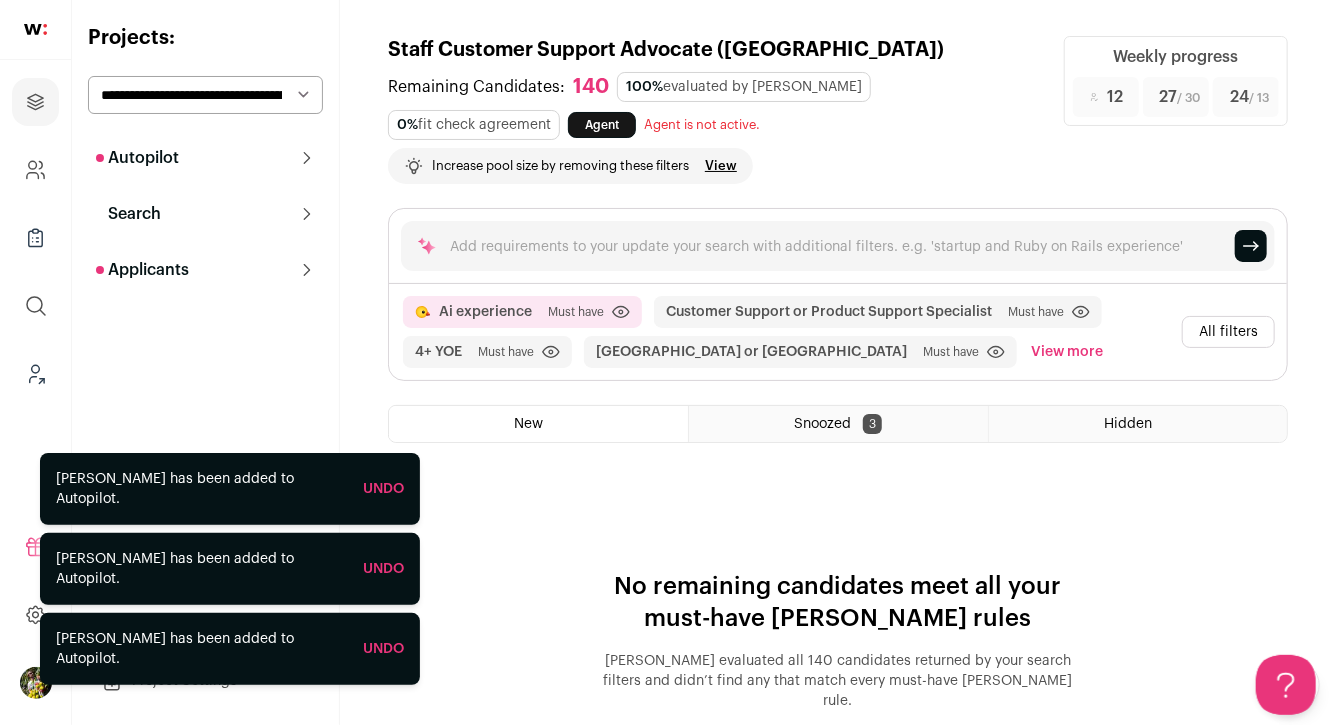 scroll, scrollTop: 0, scrollLeft: 0, axis: both 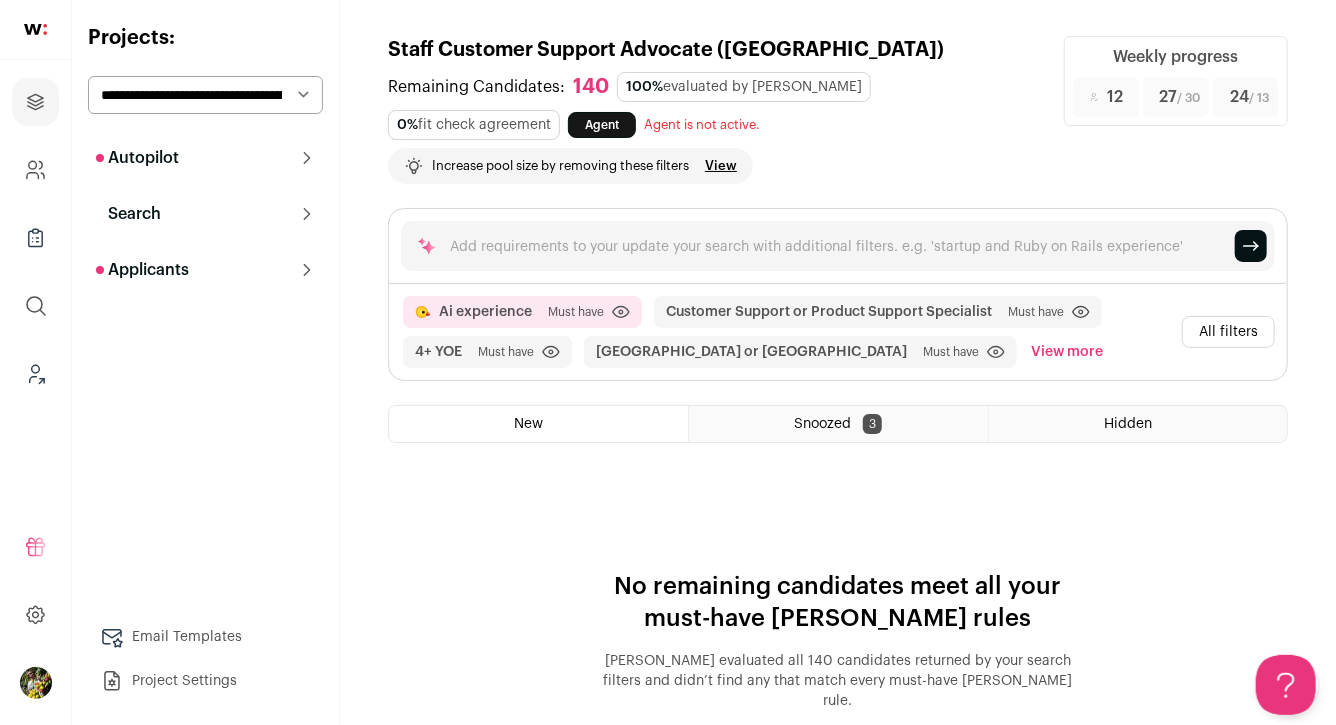 click on "**********" at bounding box center (205, 95) 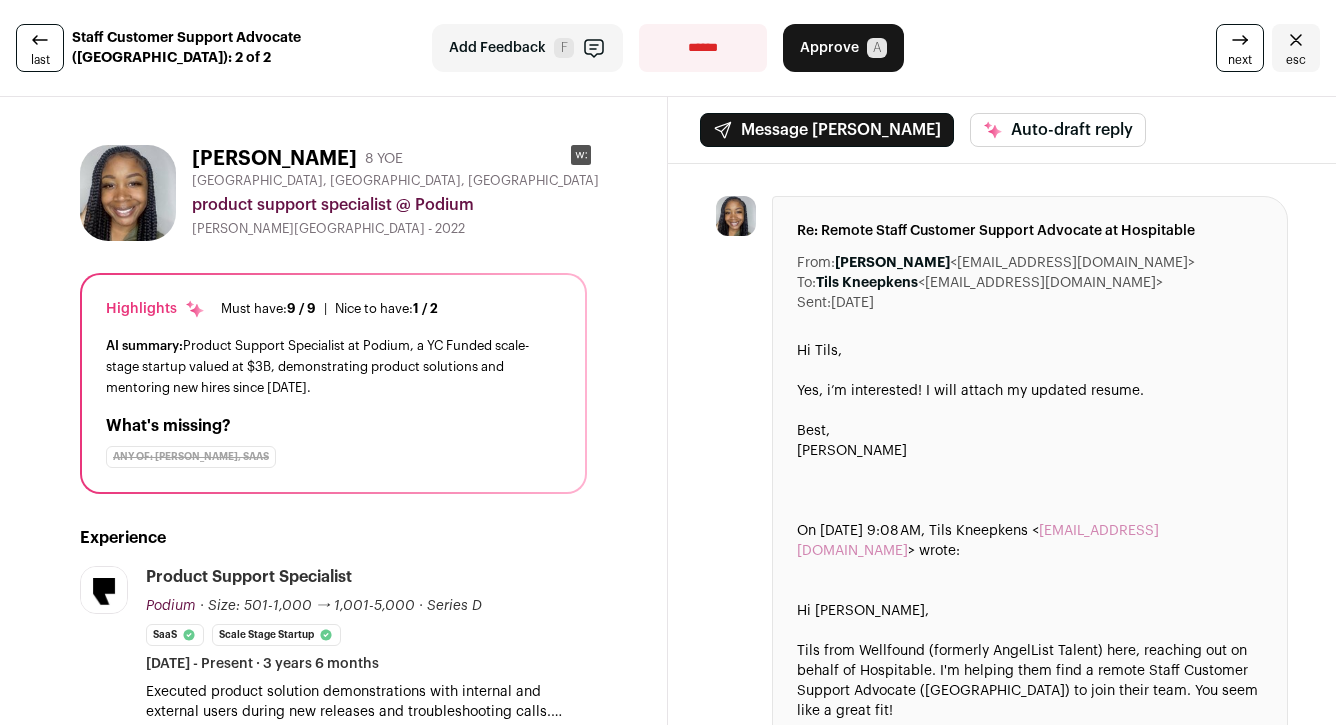 scroll, scrollTop: 0, scrollLeft: 0, axis: both 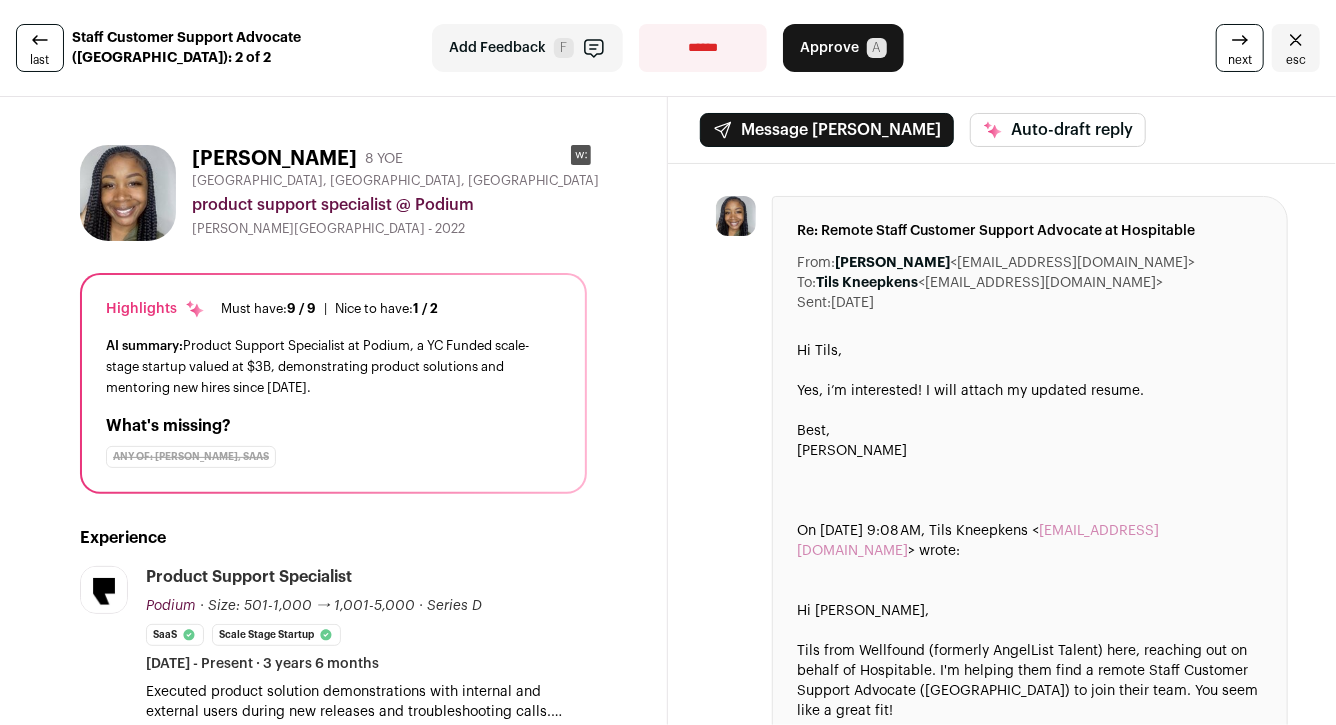 click 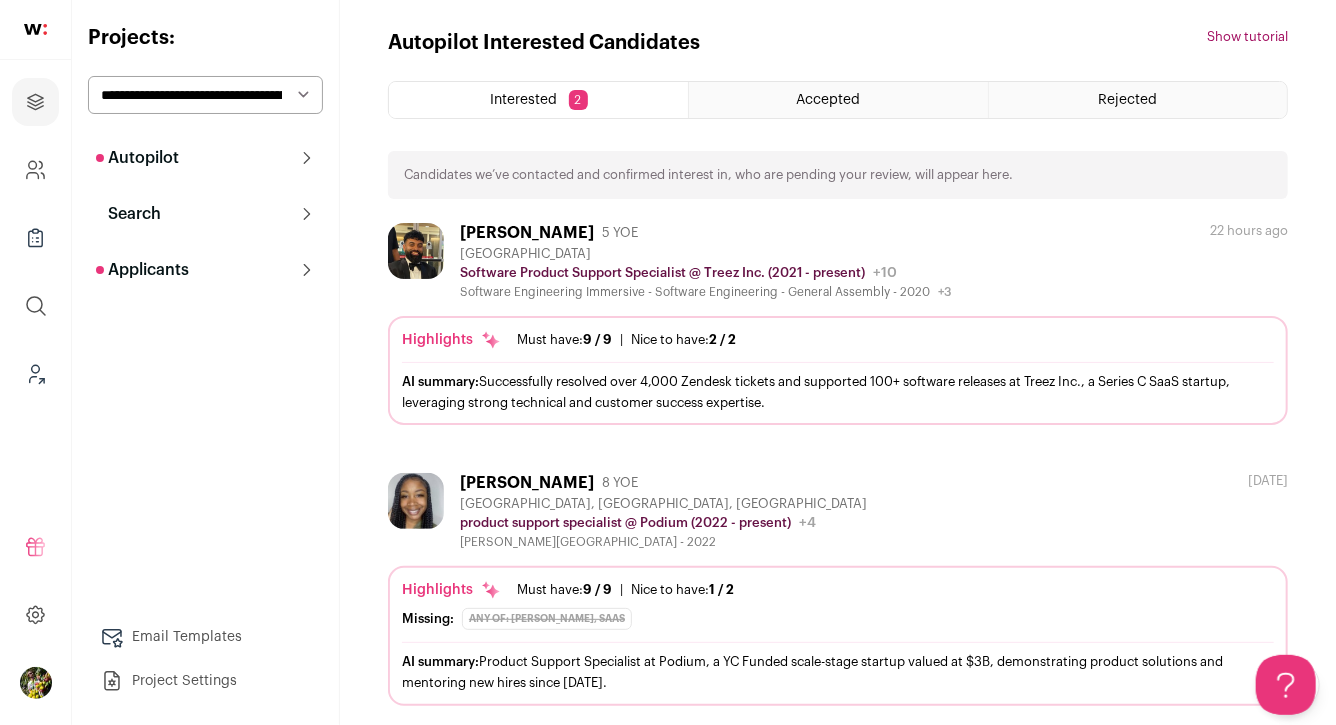 scroll, scrollTop: 21, scrollLeft: 0, axis: vertical 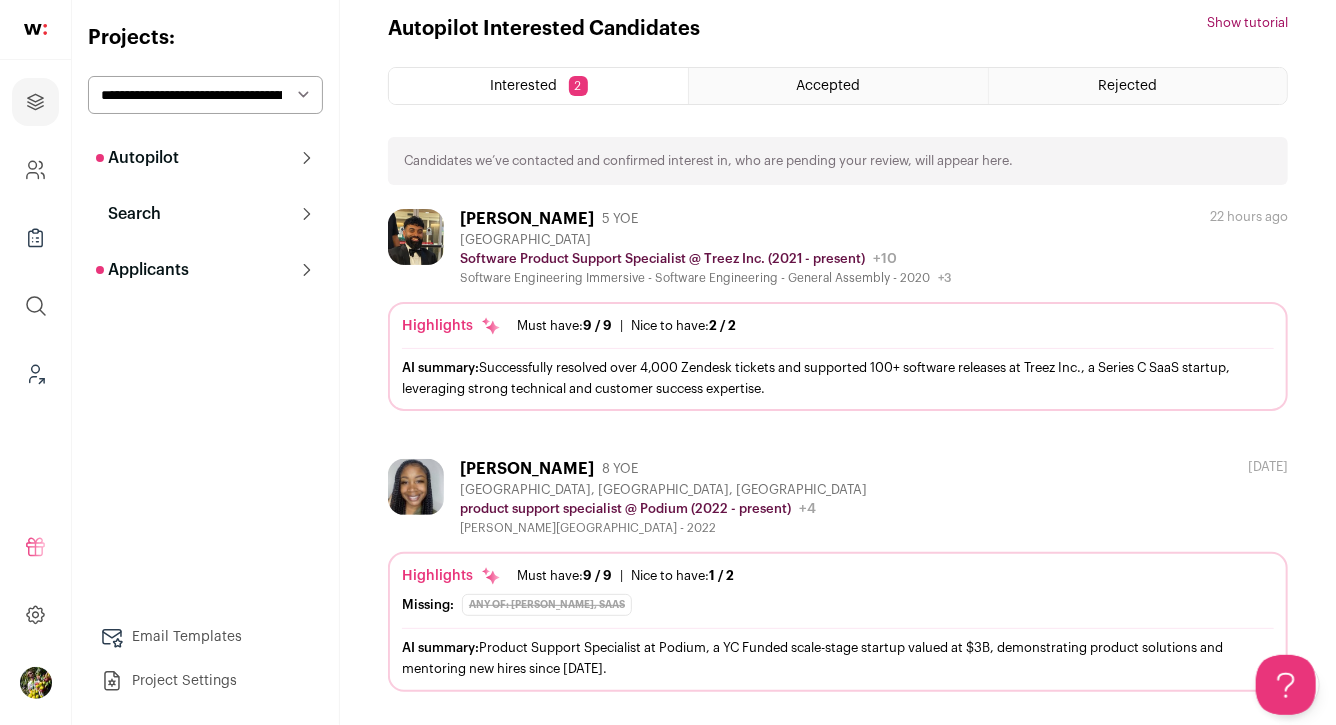 click on "Kaitlyn Parker
8 YOE
Atlanta, GA, USA
product support specialist @ Podium
(2022 - present)
Podium
Public / Private
Private
Valuation
$3B
Company size
1,000-5,000
Founded
2014
Last funding
Tags B2B" at bounding box center [838, 497] 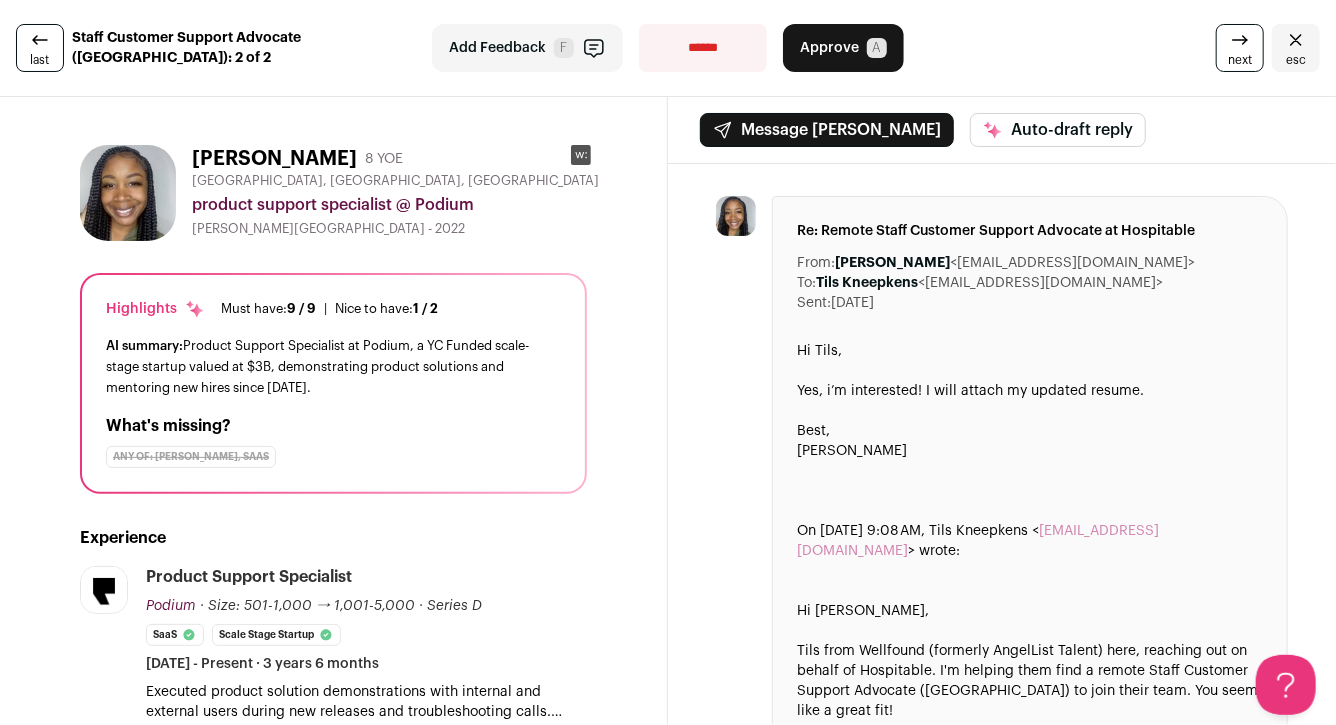 scroll, scrollTop: 0, scrollLeft: 0, axis: both 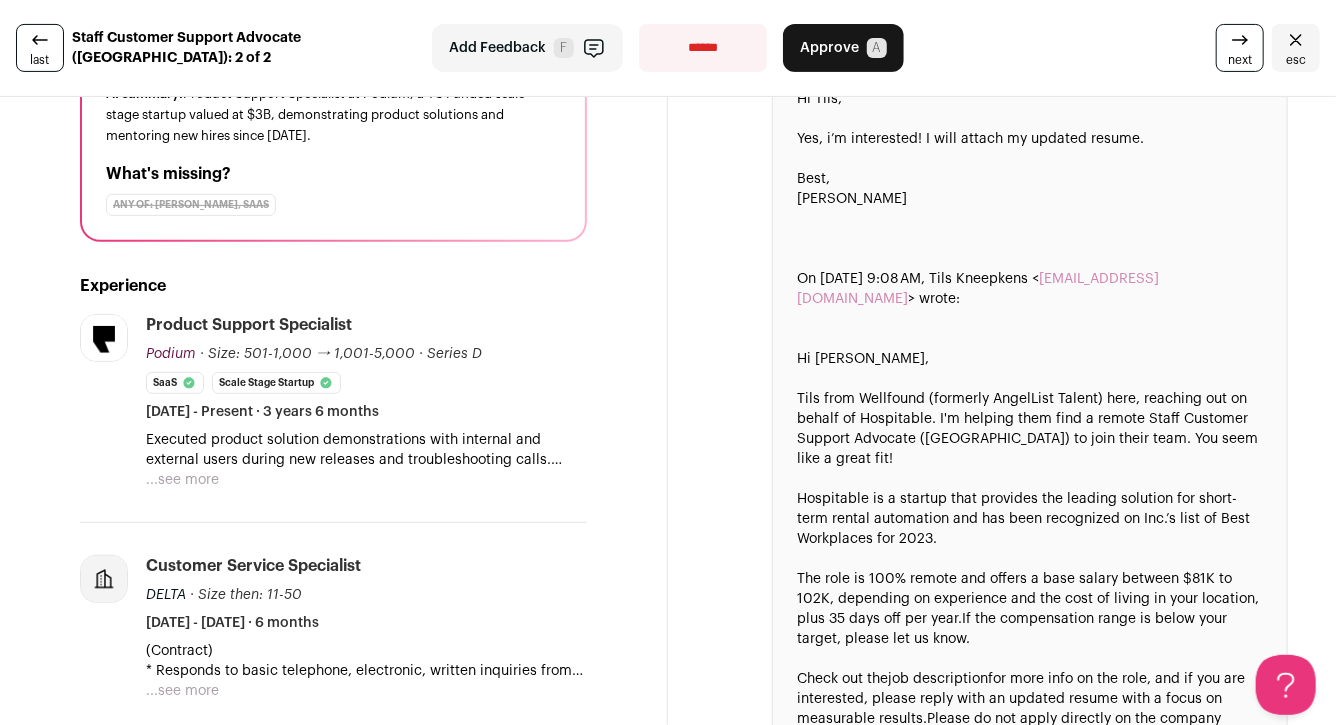 click on "...see more" at bounding box center (182, 480) 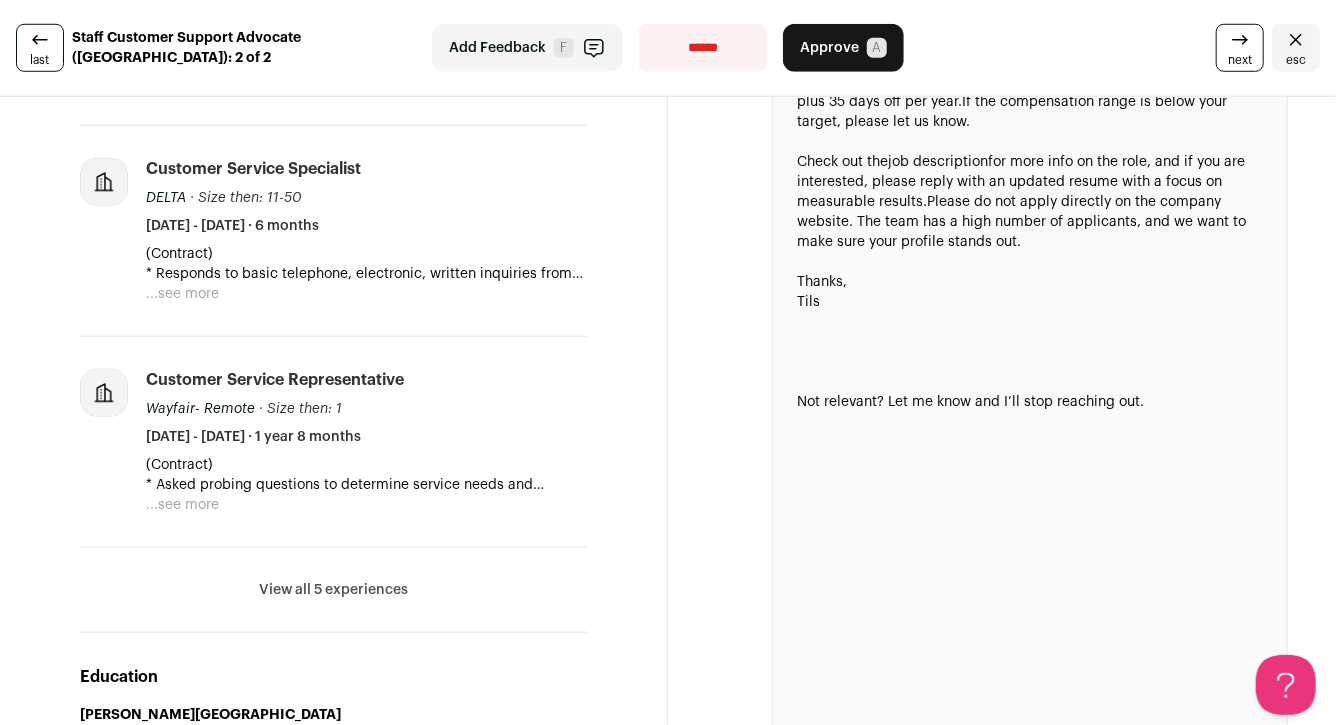 scroll, scrollTop: 783, scrollLeft: 0, axis: vertical 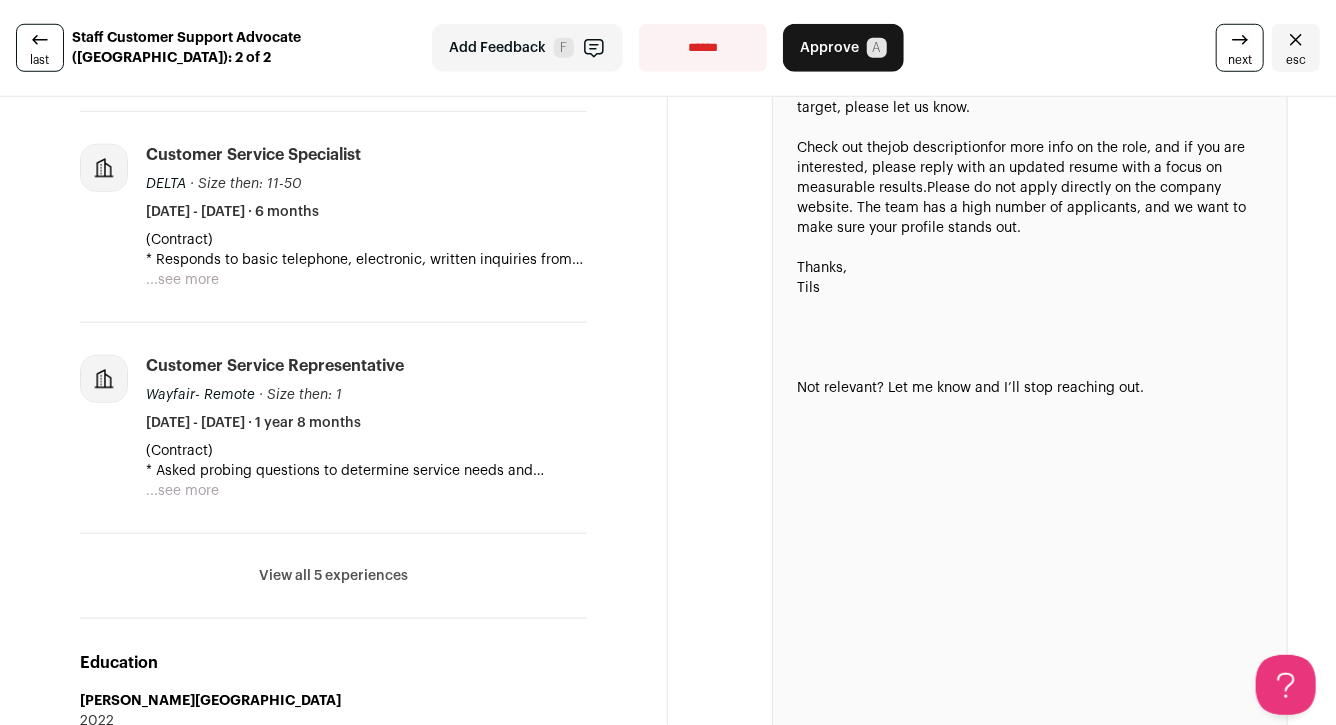 click on "View all 5 experiences" at bounding box center [333, 576] 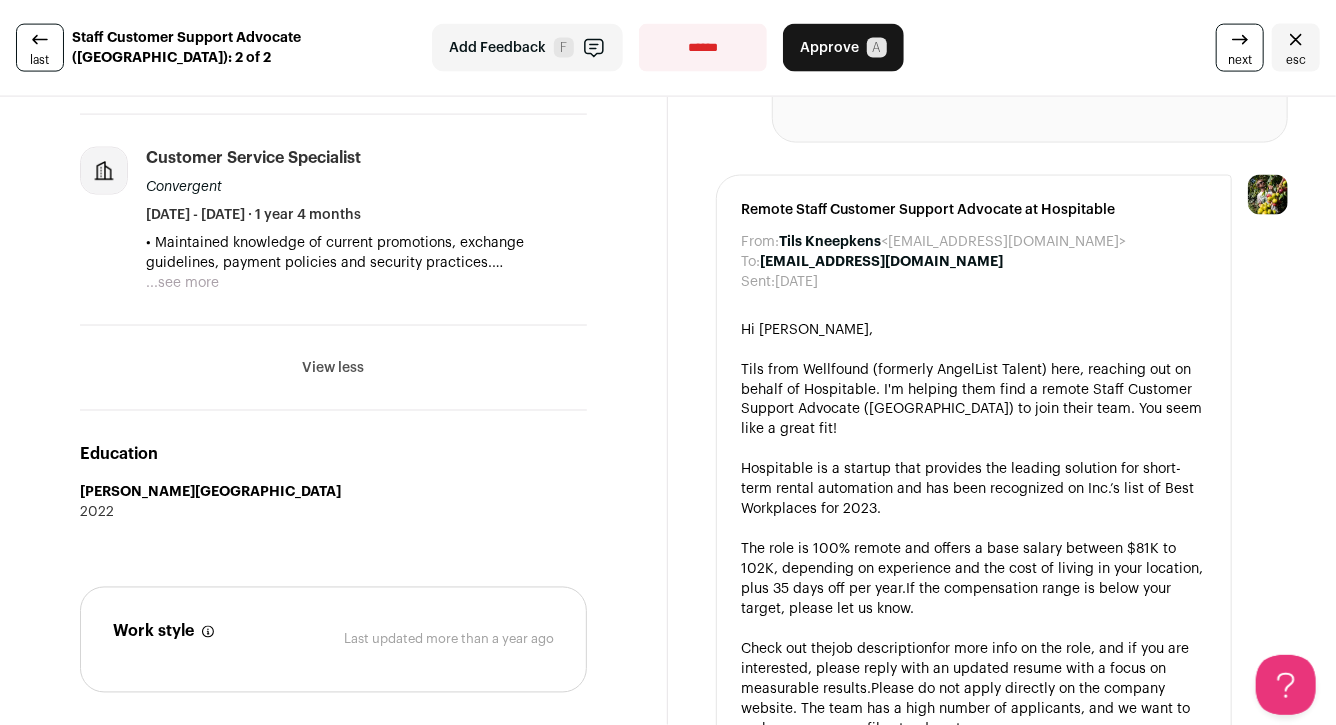 scroll, scrollTop: 1140, scrollLeft: 0, axis: vertical 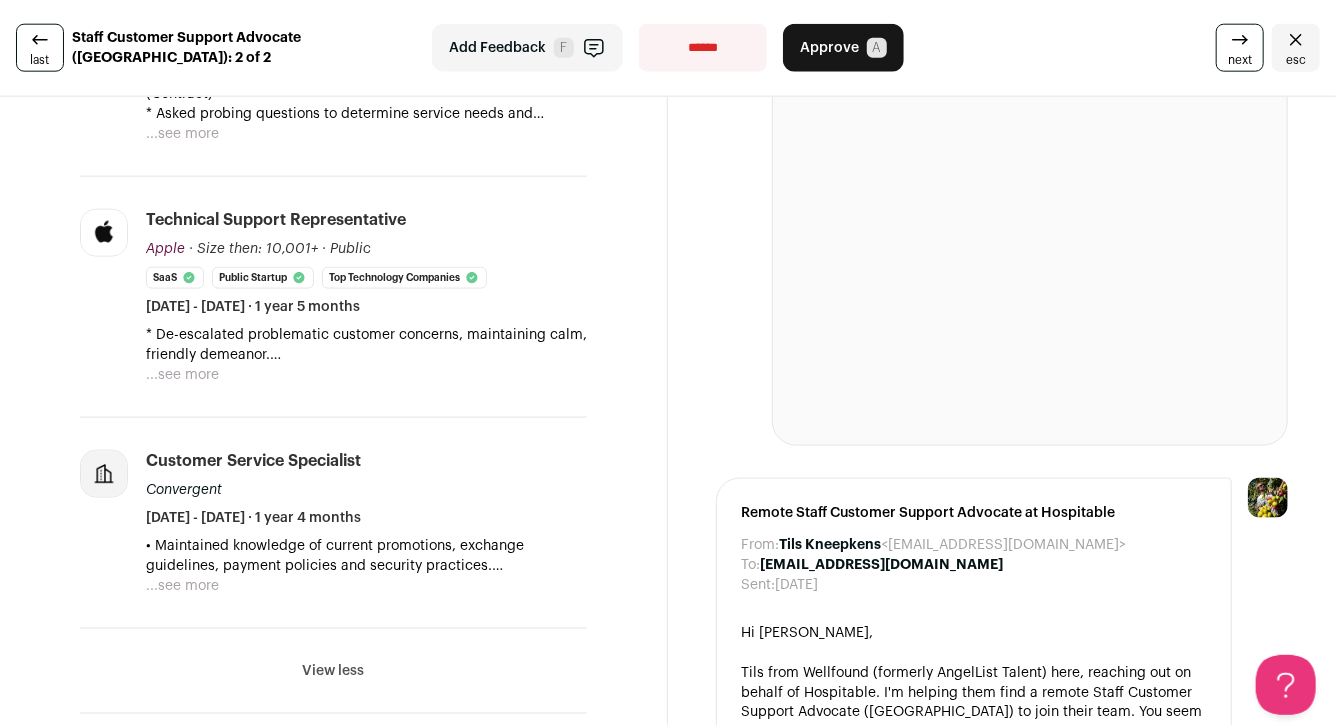 click on "...see more" at bounding box center [182, 375] 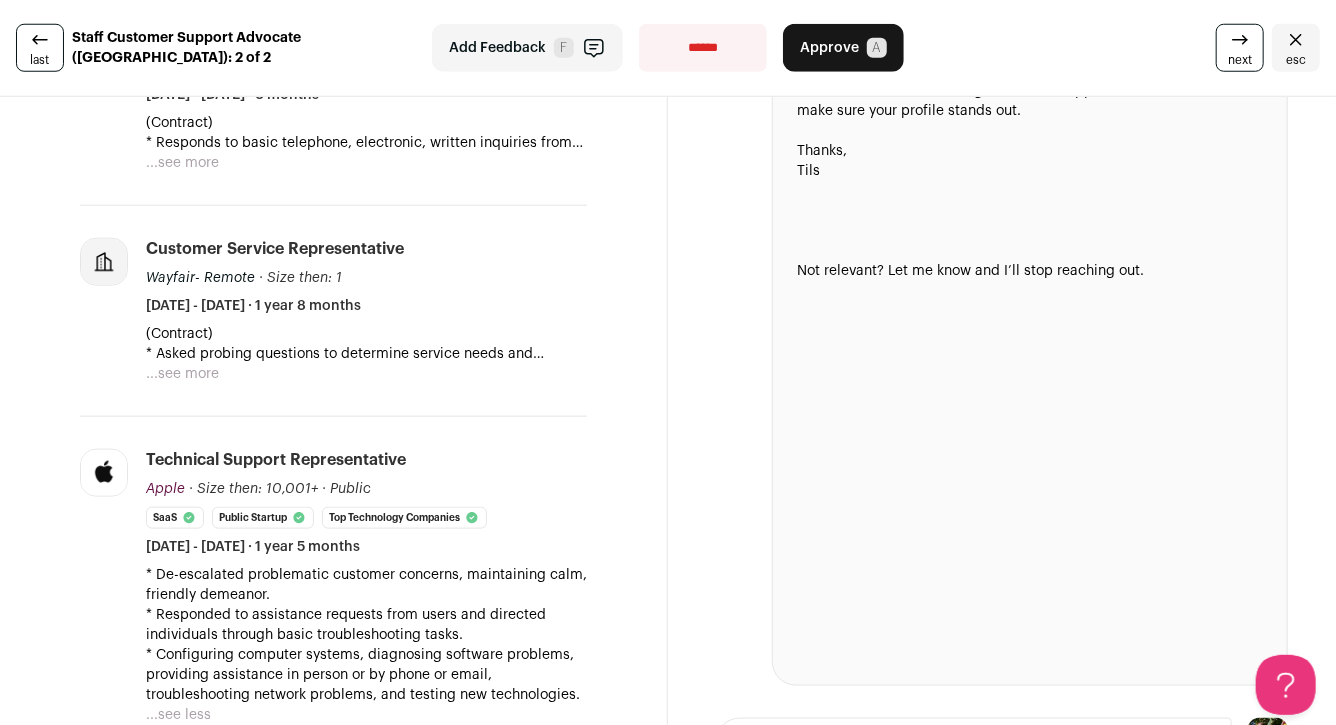 scroll, scrollTop: 824, scrollLeft: 0, axis: vertical 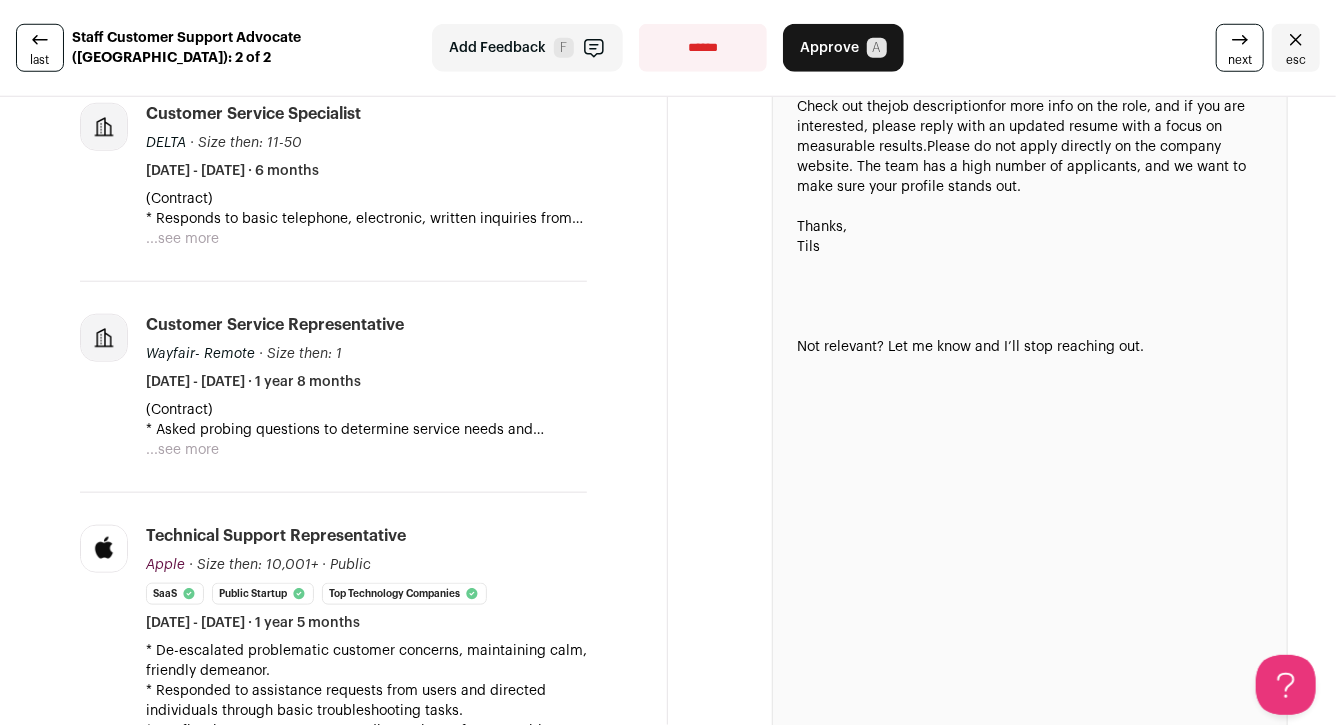 click on "...see more" at bounding box center [182, 450] 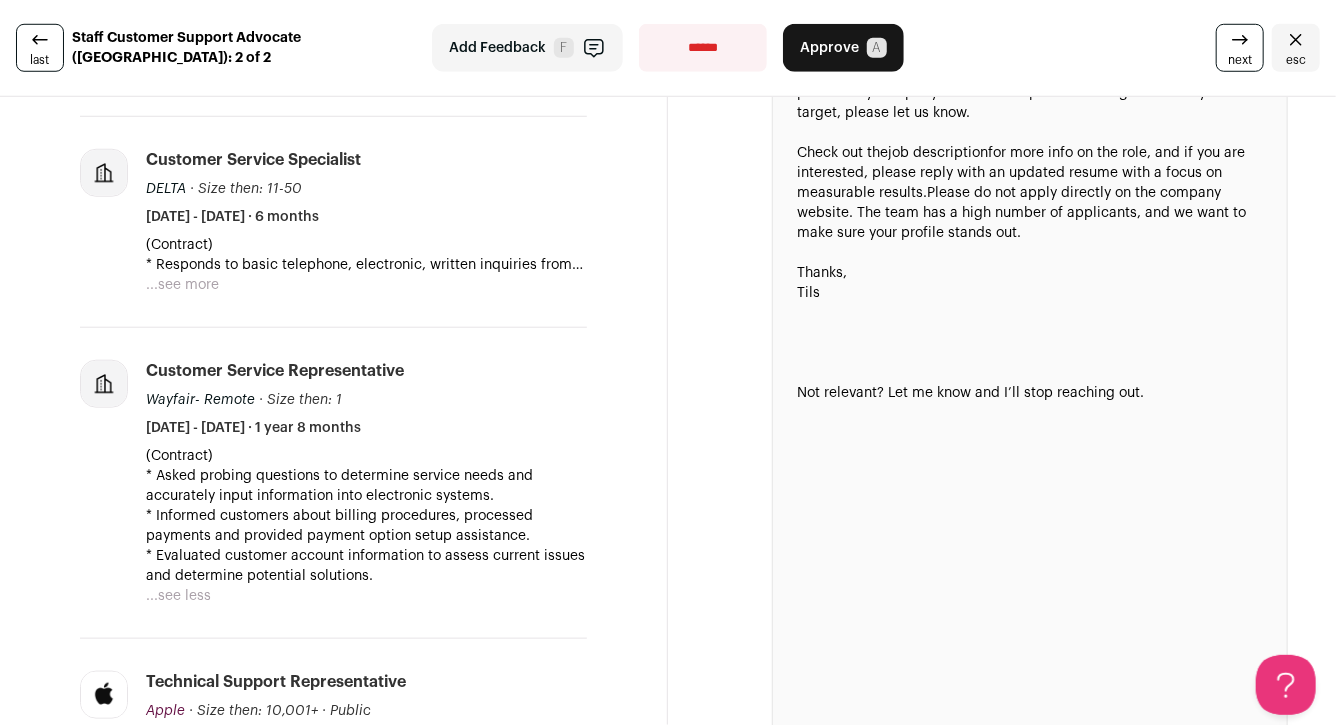 scroll, scrollTop: 713, scrollLeft: 0, axis: vertical 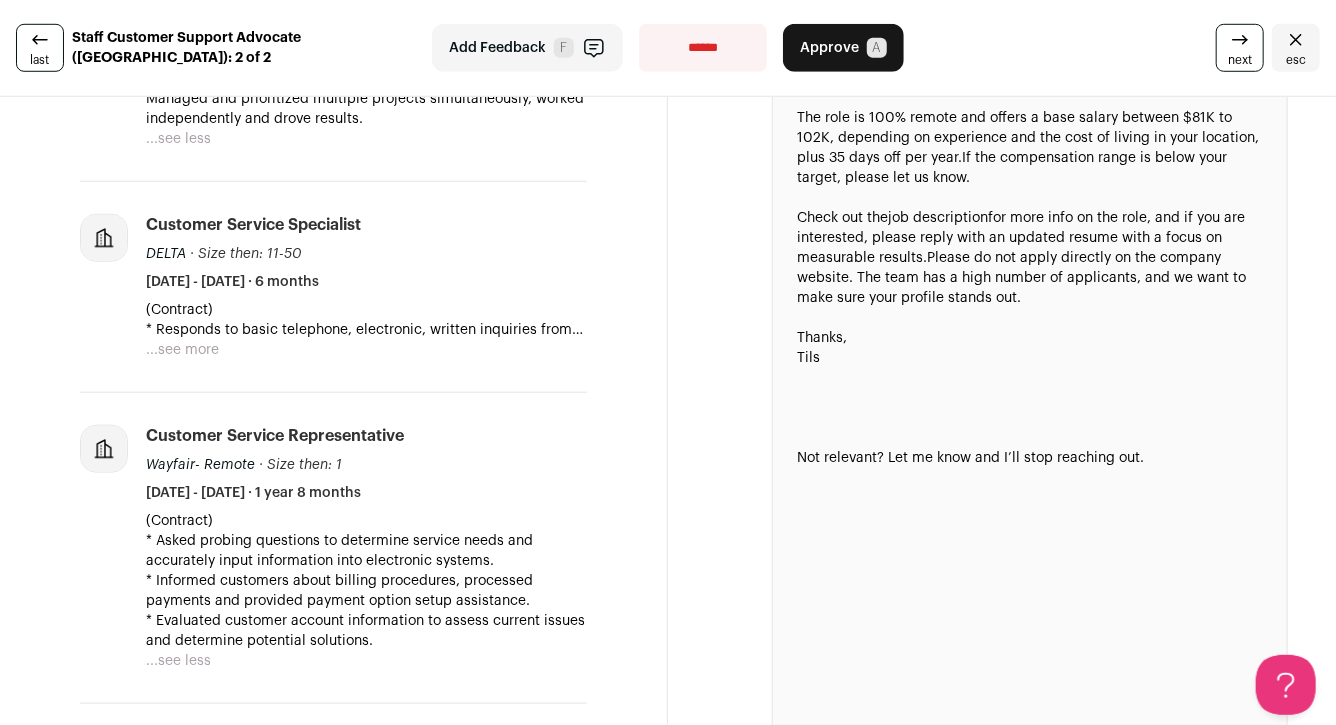 click on "(Contract)
* Responds to basic telephone, electronic, written inquiries from dental or vision professionals, groups, subscribers and brokers or customers.
* Communicates basic eligibility, benefits and claims status and forward specific inquiries as directed for priority resolution.
* Accurately completes online, hard copy forms and route to the appropriate department." at bounding box center (366, 320) 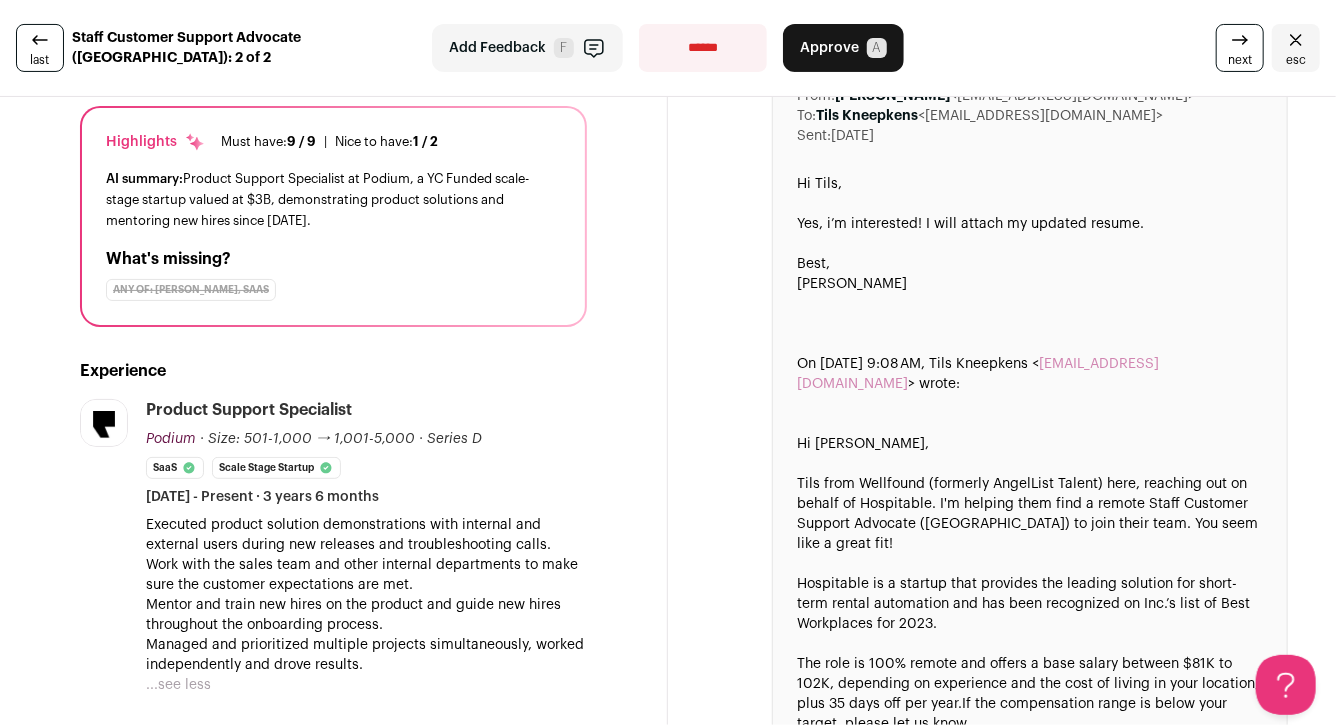 scroll, scrollTop: 0, scrollLeft: 0, axis: both 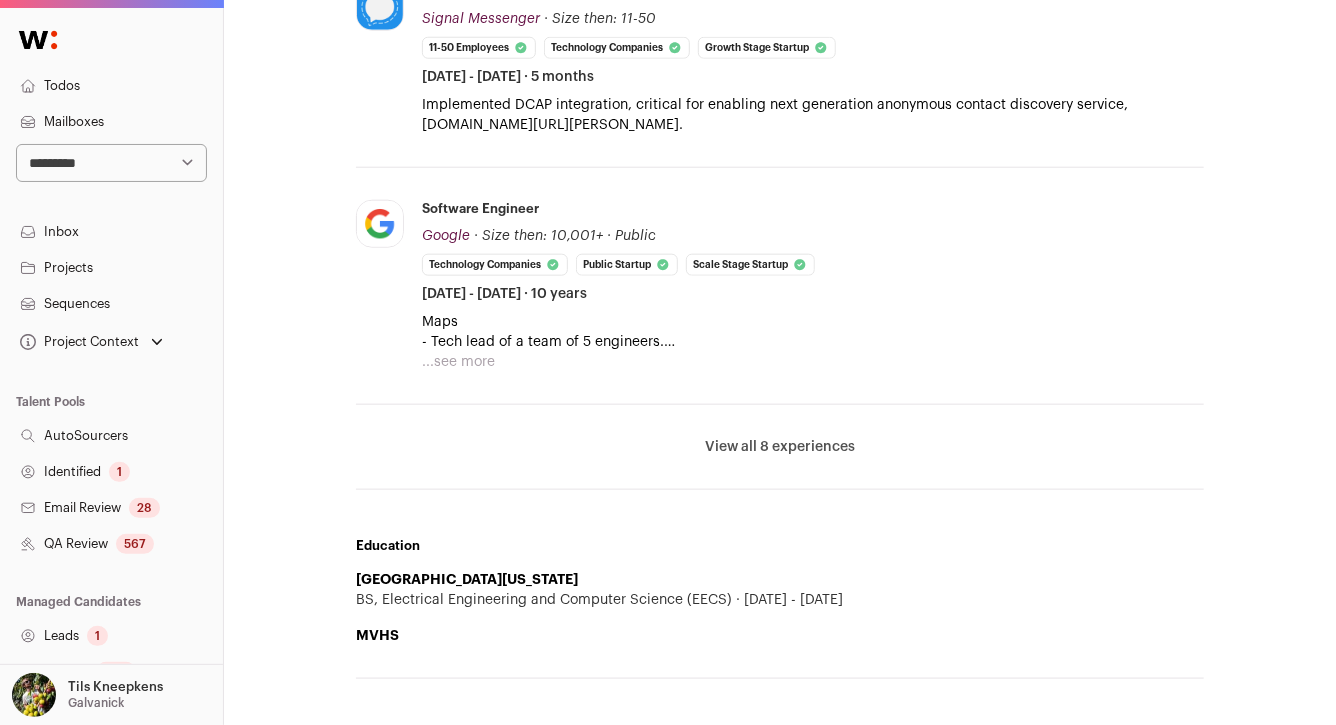 click on "...see more" at bounding box center [458, 362] 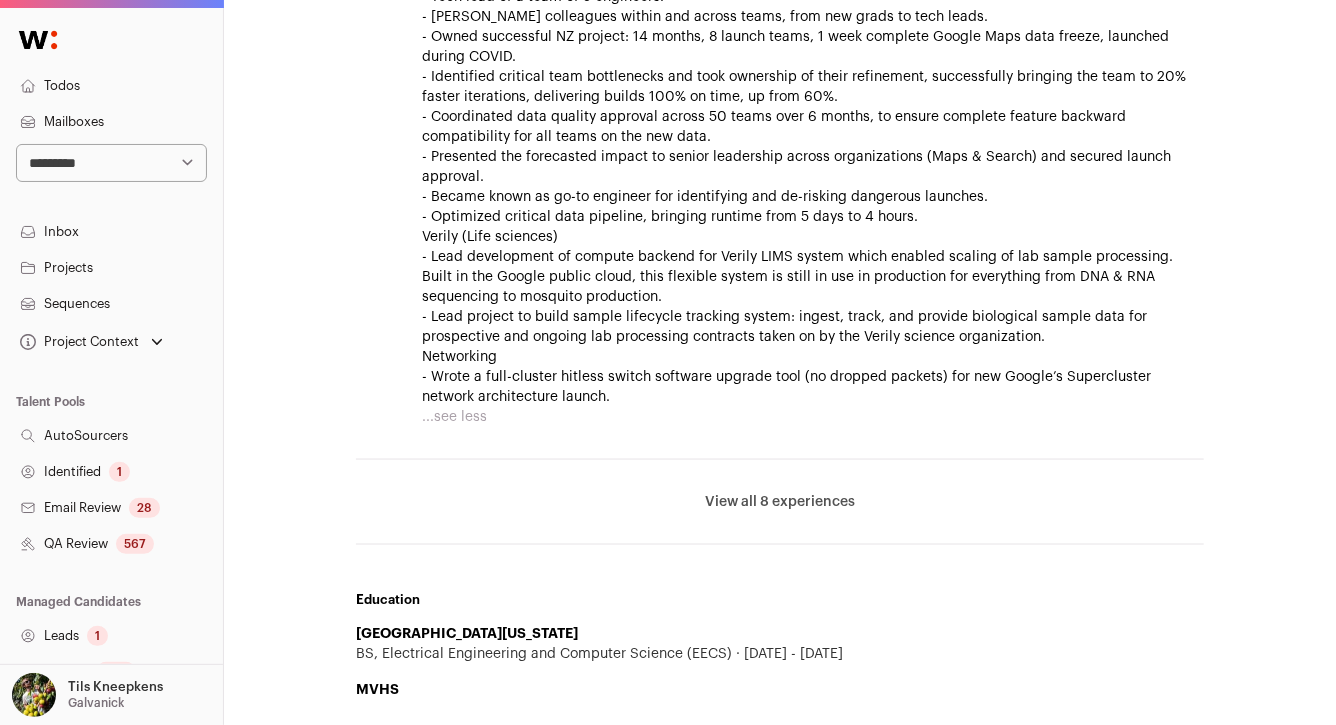 scroll, scrollTop: 1250, scrollLeft: 0, axis: vertical 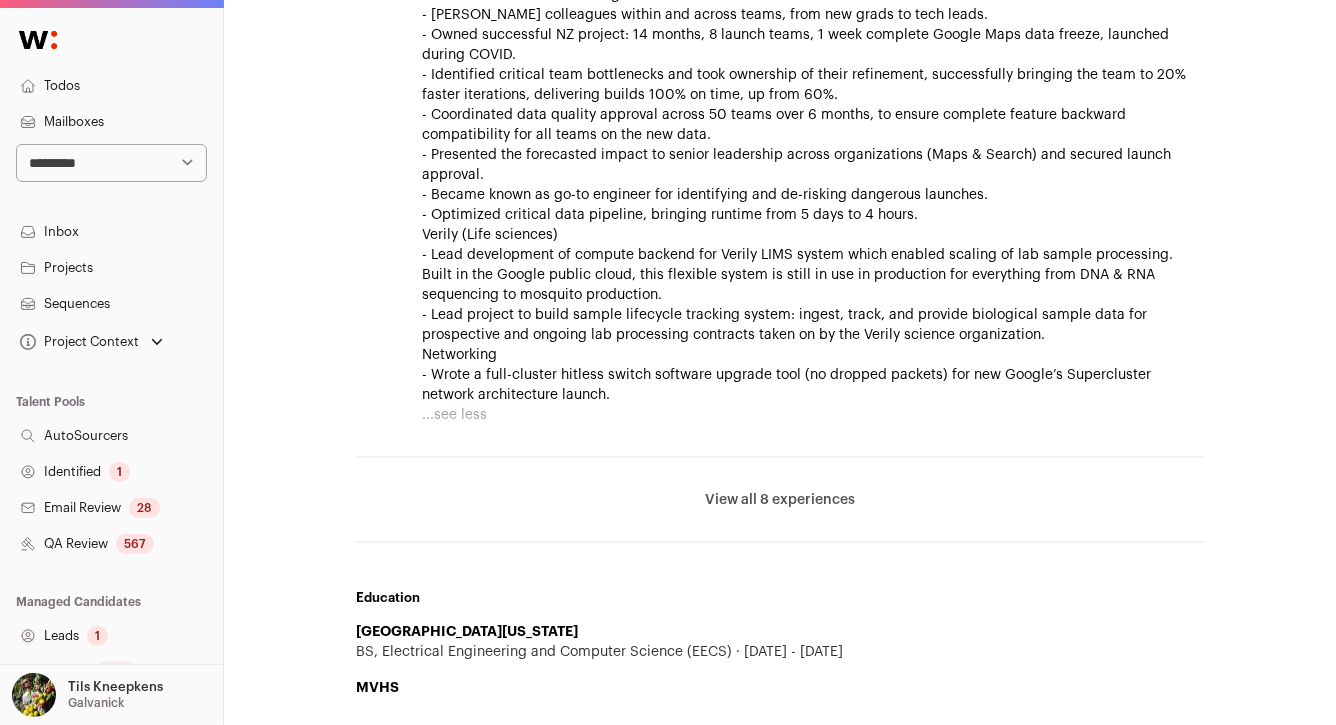 click on "View all 8 experiences
View less" at bounding box center [780, 500] 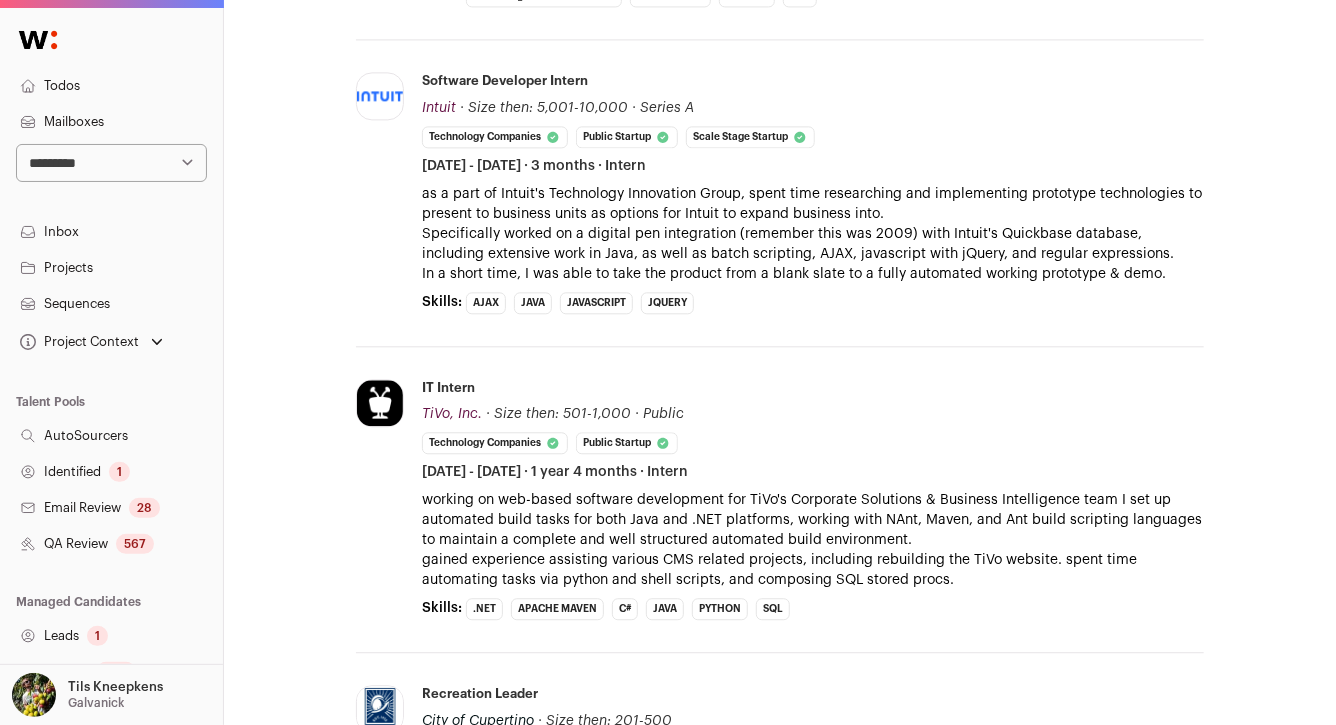 scroll, scrollTop: 2213, scrollLeft: 0, axis: vertical 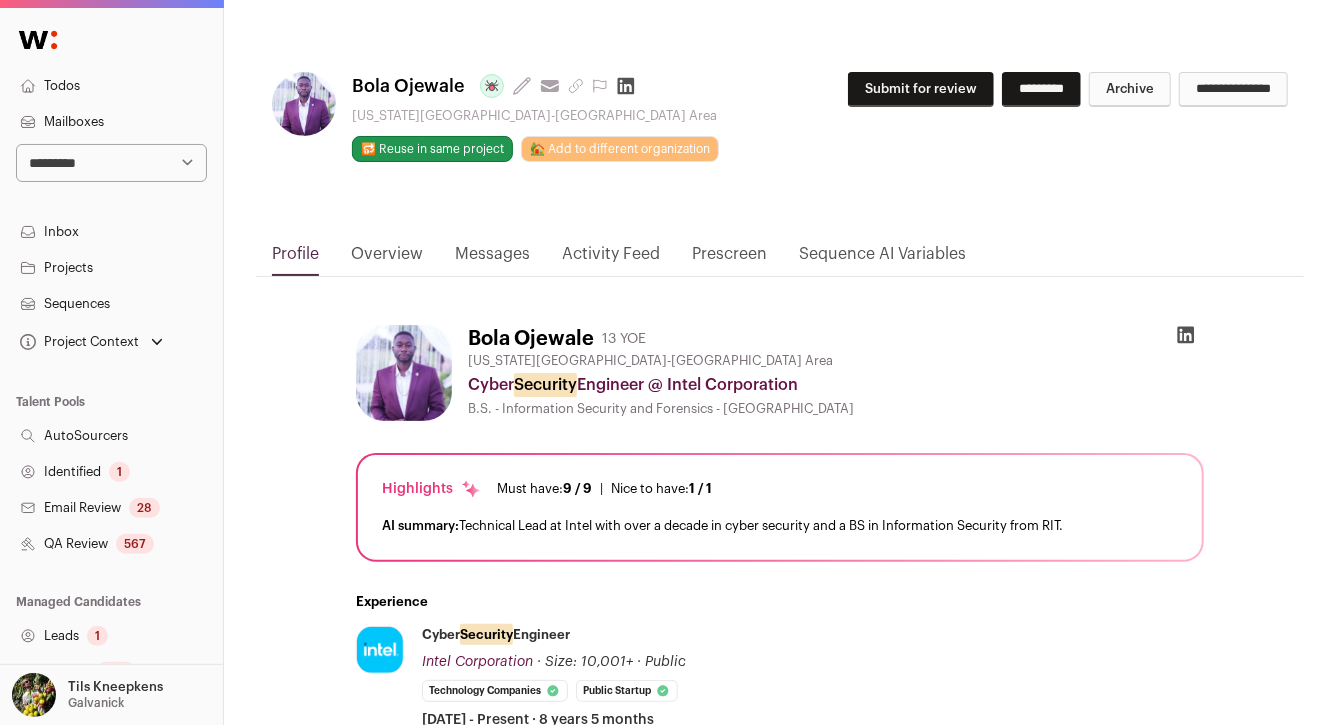 click 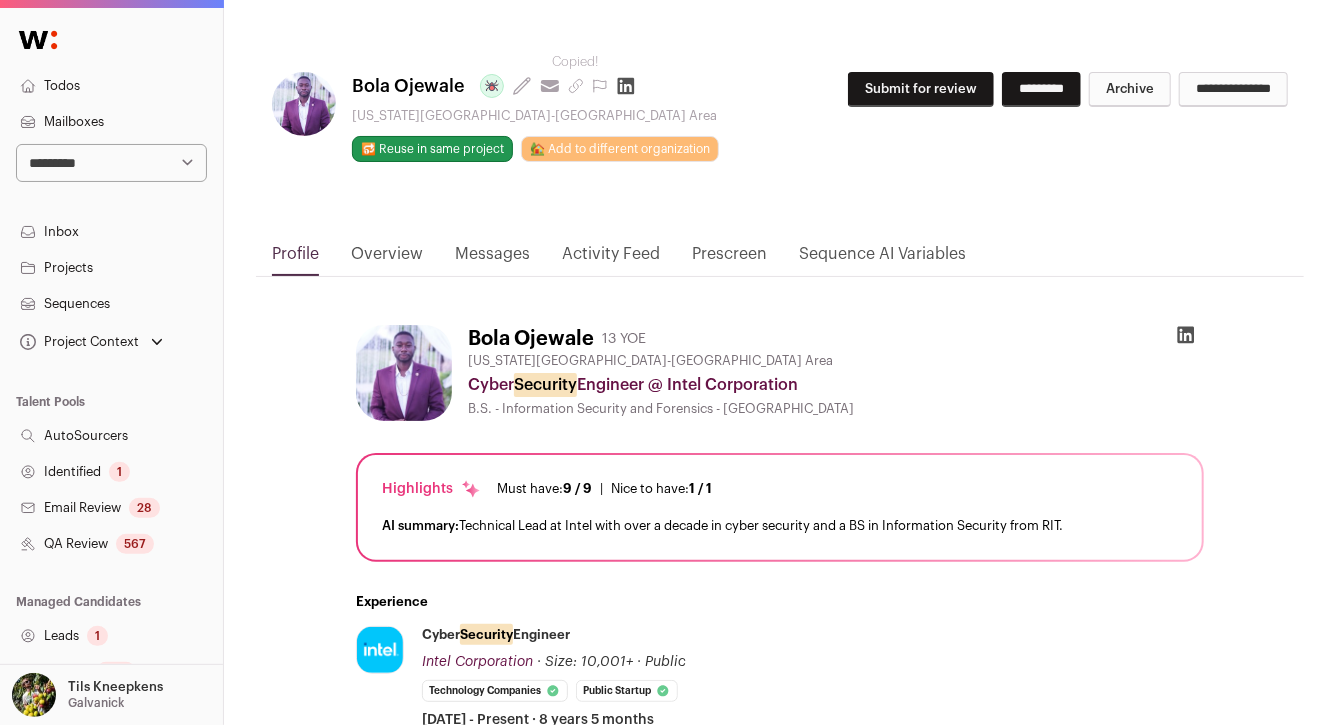 type 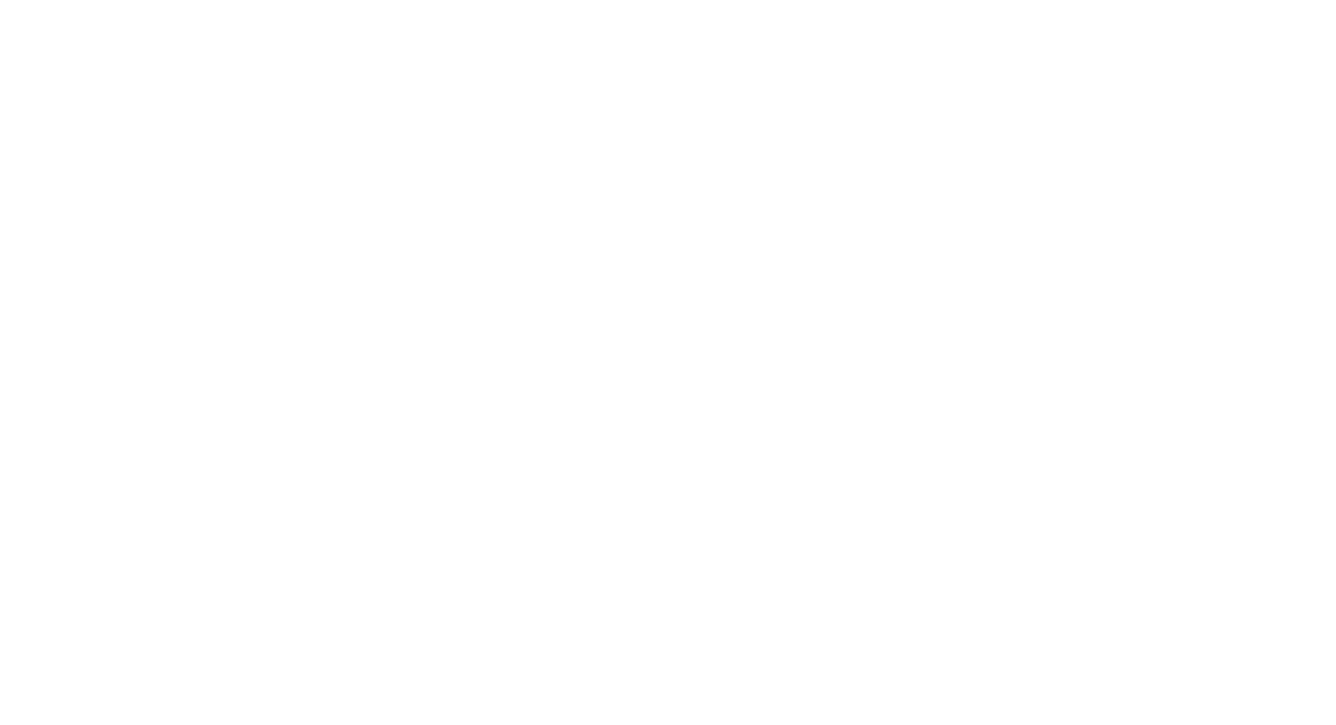 scroll, scrollTop: 0, scrollLeft: 0, axis: both 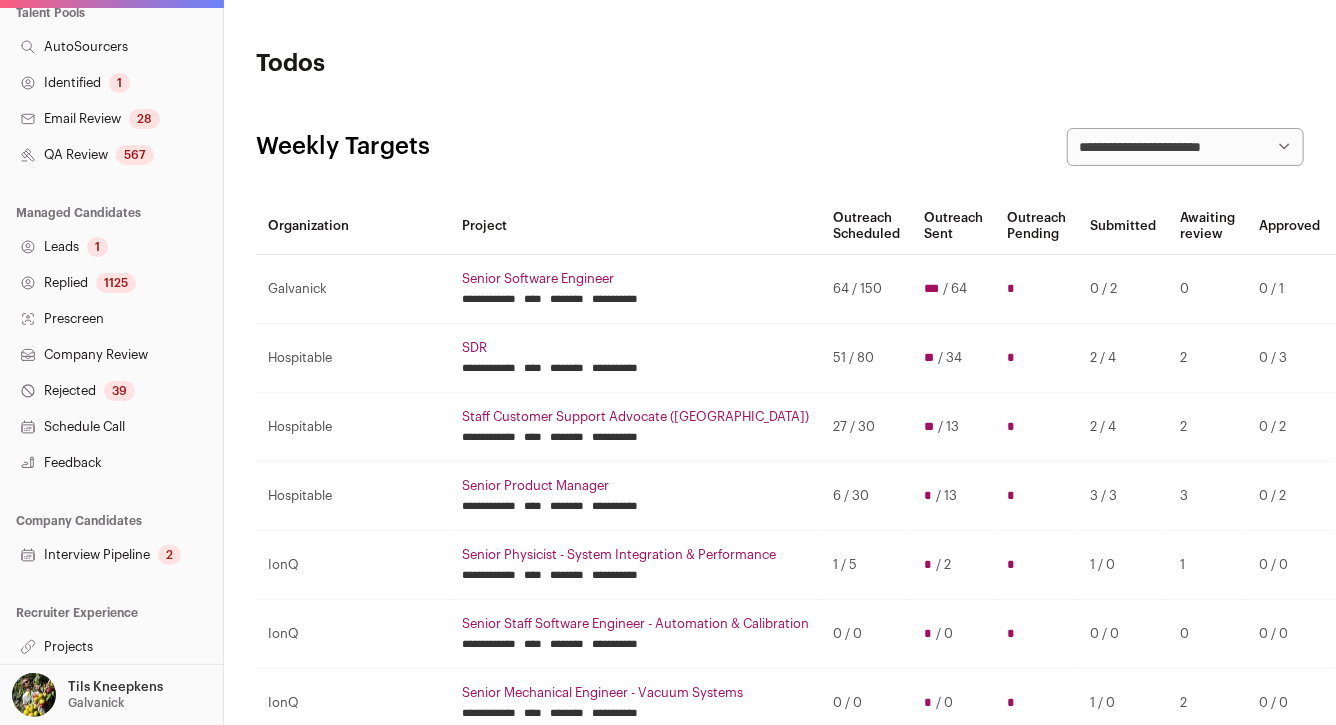 click on "Replied
1125" at bounding box center (111, 283) 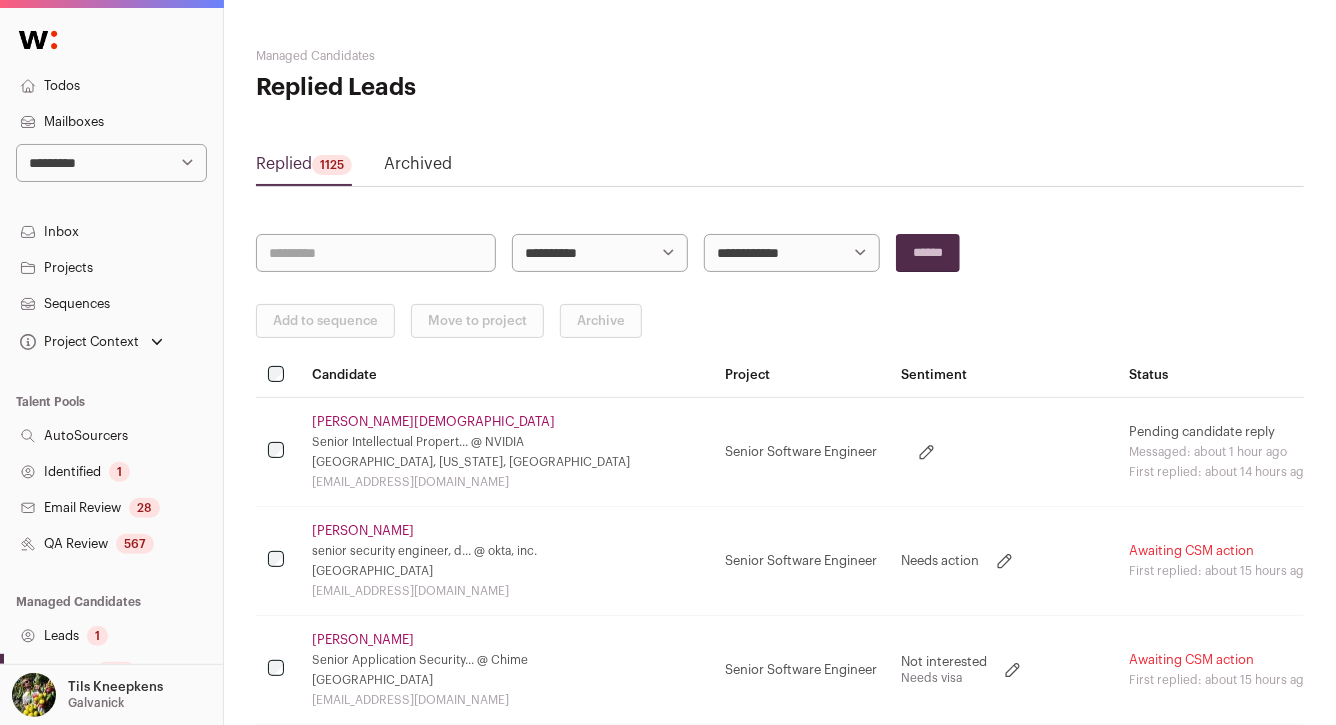 click at bounding box center (376, 253) 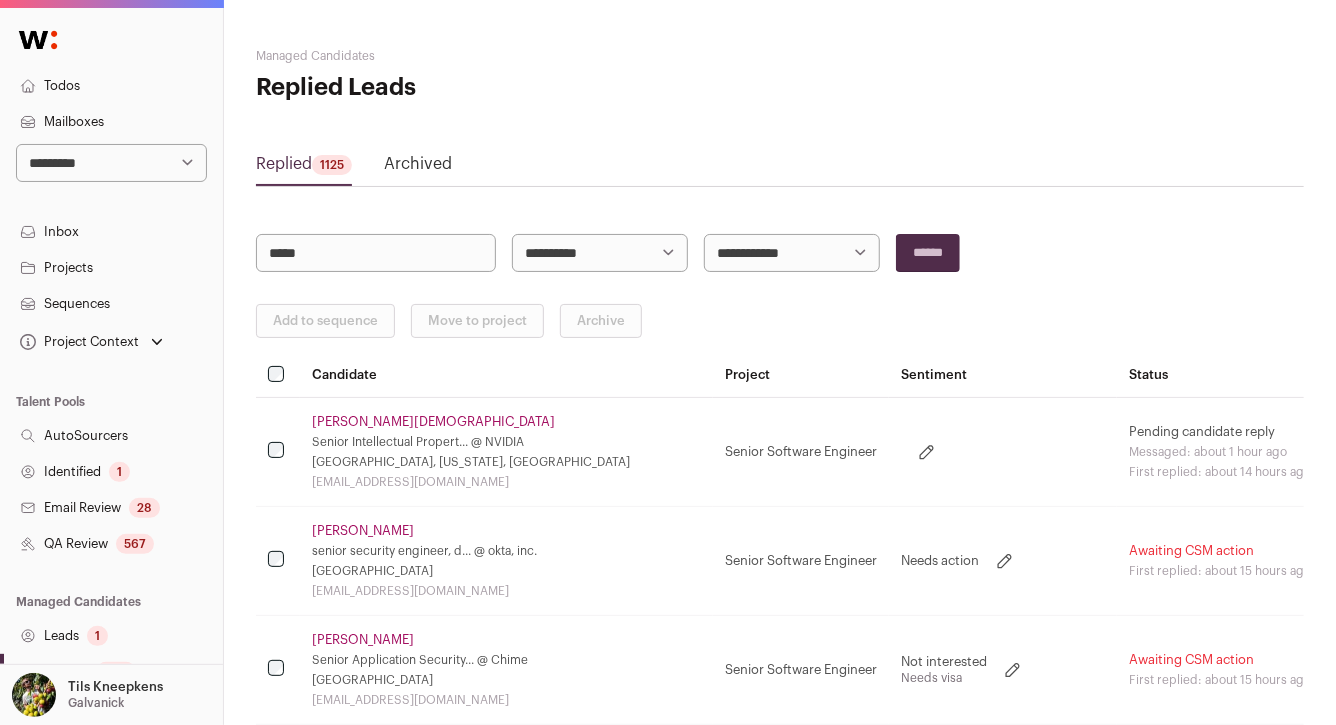 type on "*****" 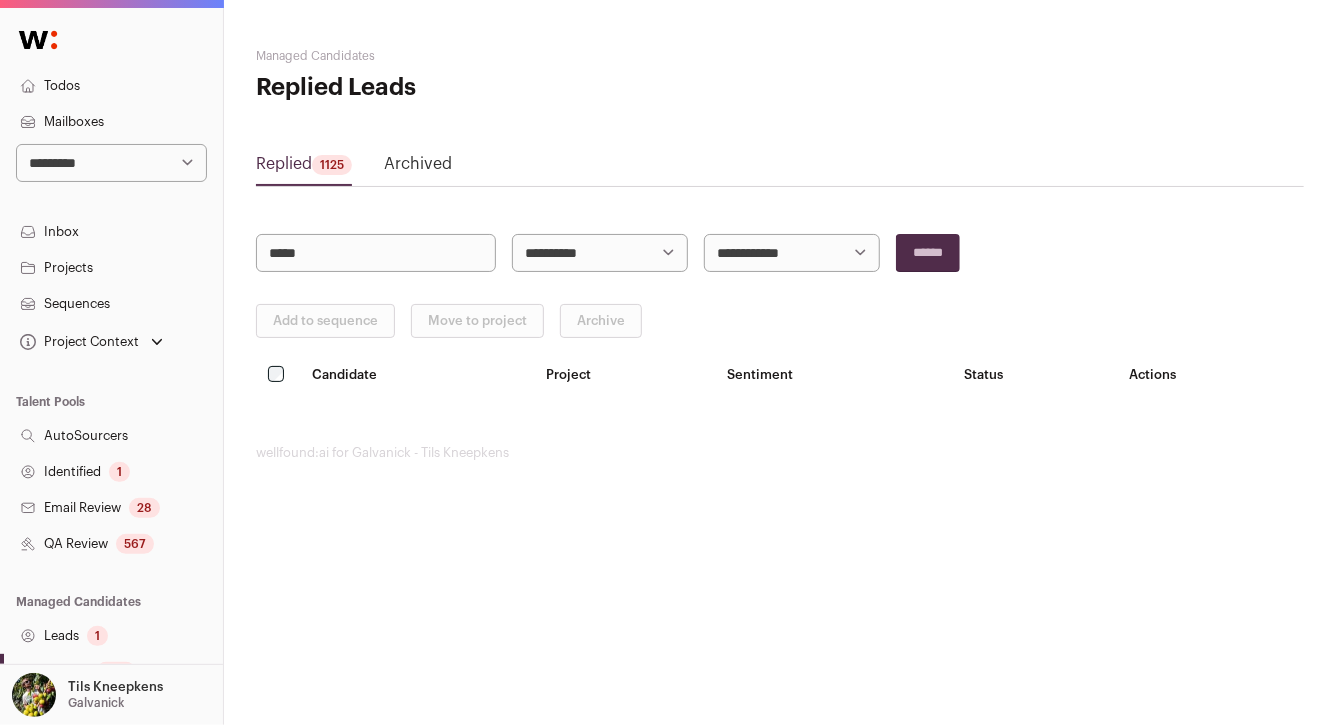 click on "*****" at bounding box center (376, 253) 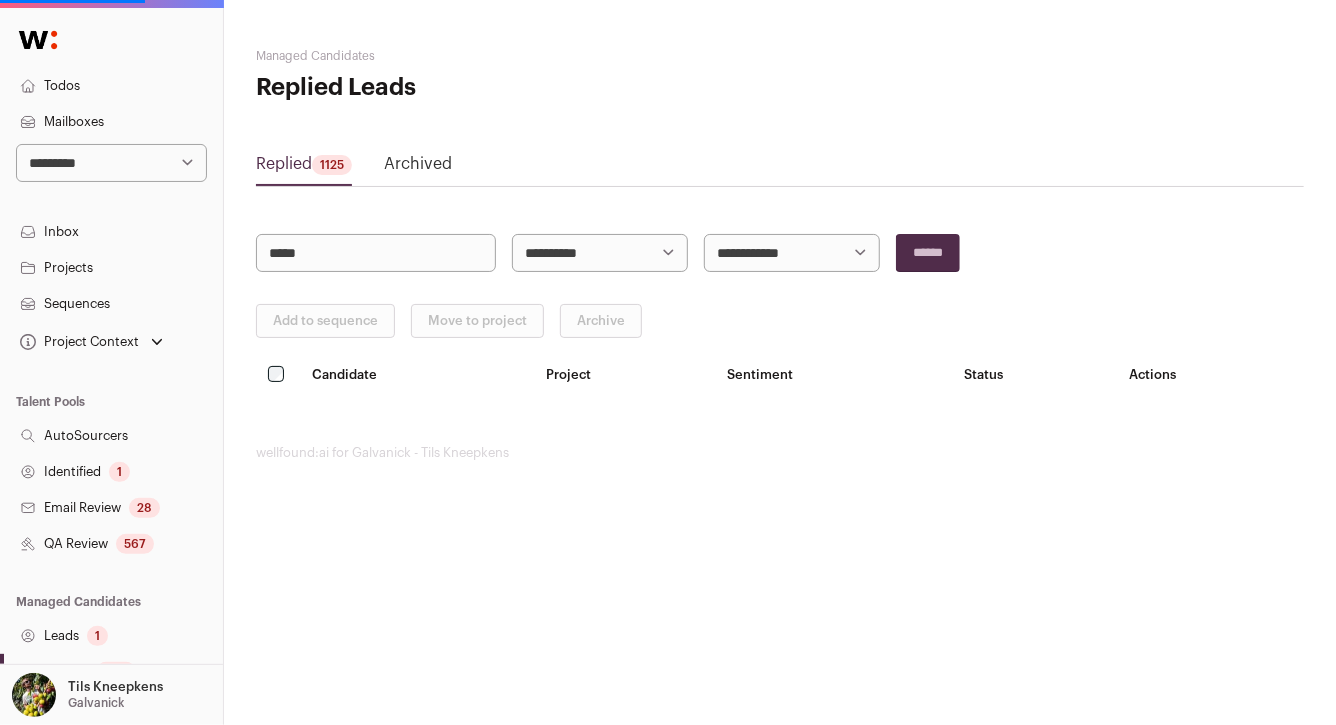 click on "**********" at bounding box center (780, 254) 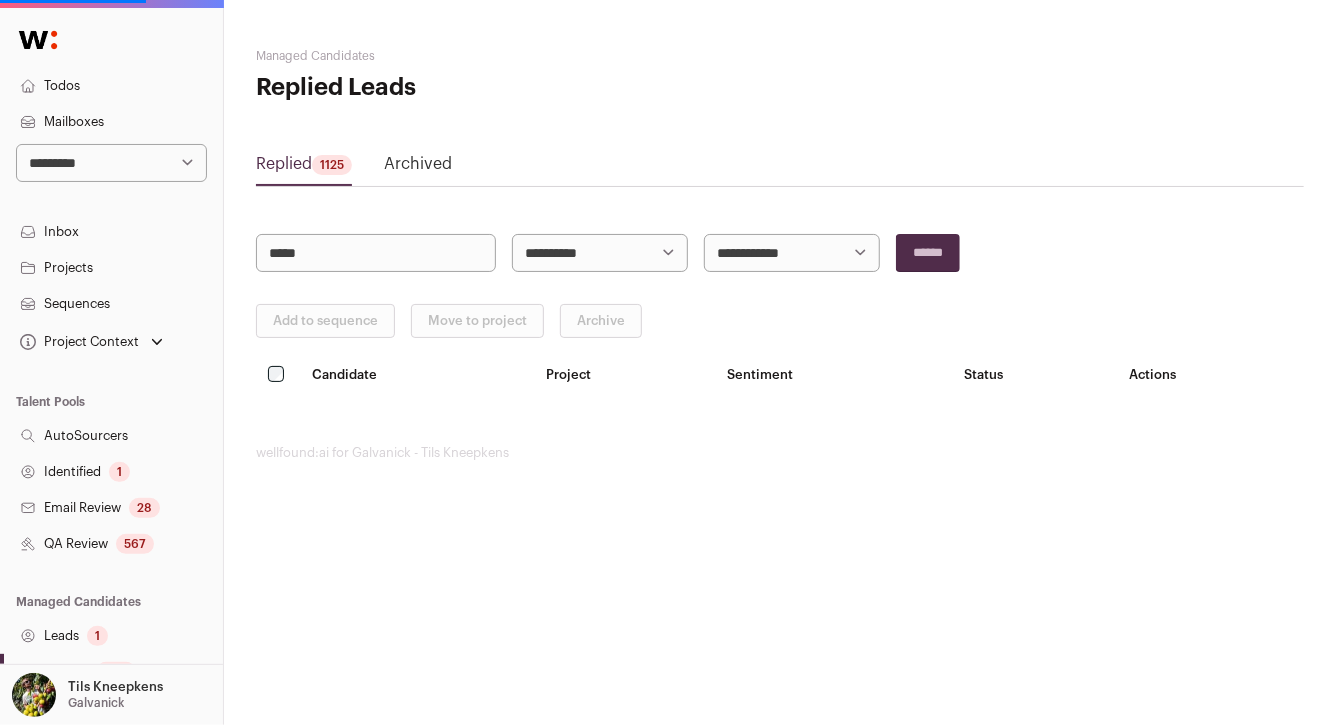 click on "**********" at bounding box center [780, 253] 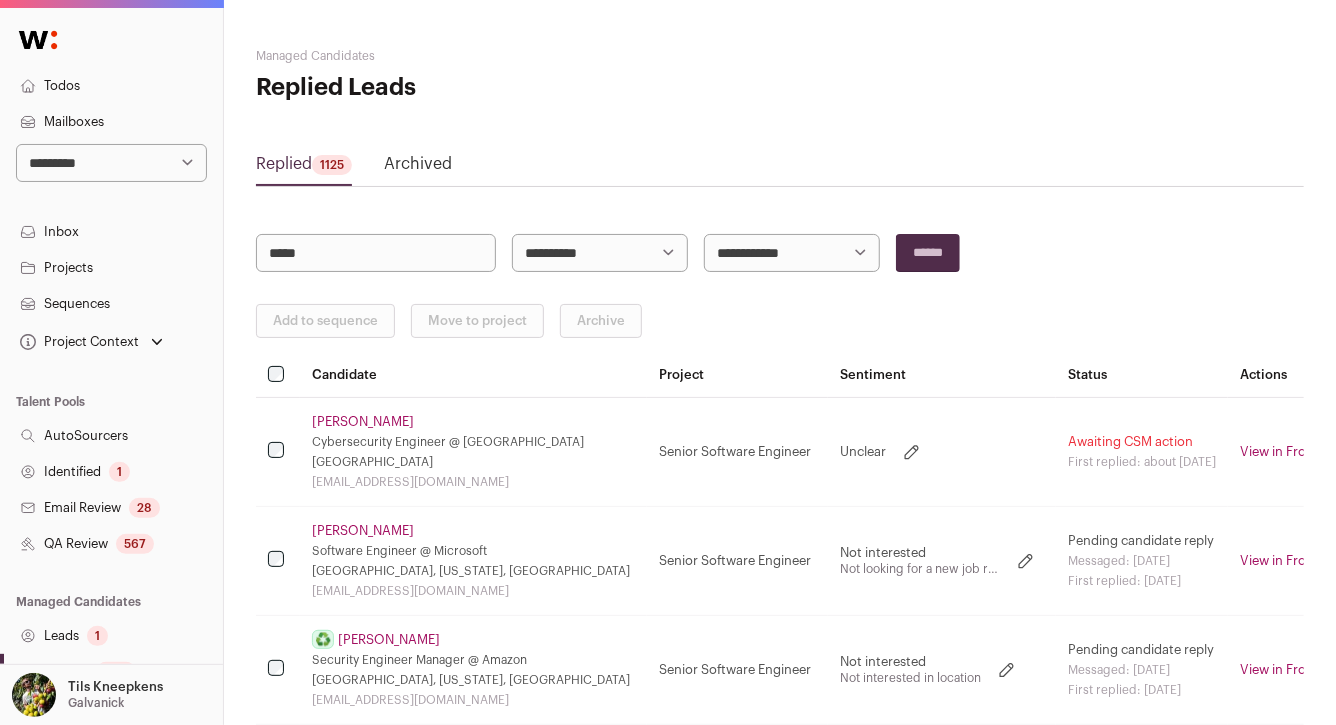 click on "*****" at bounding box center [376, 253] 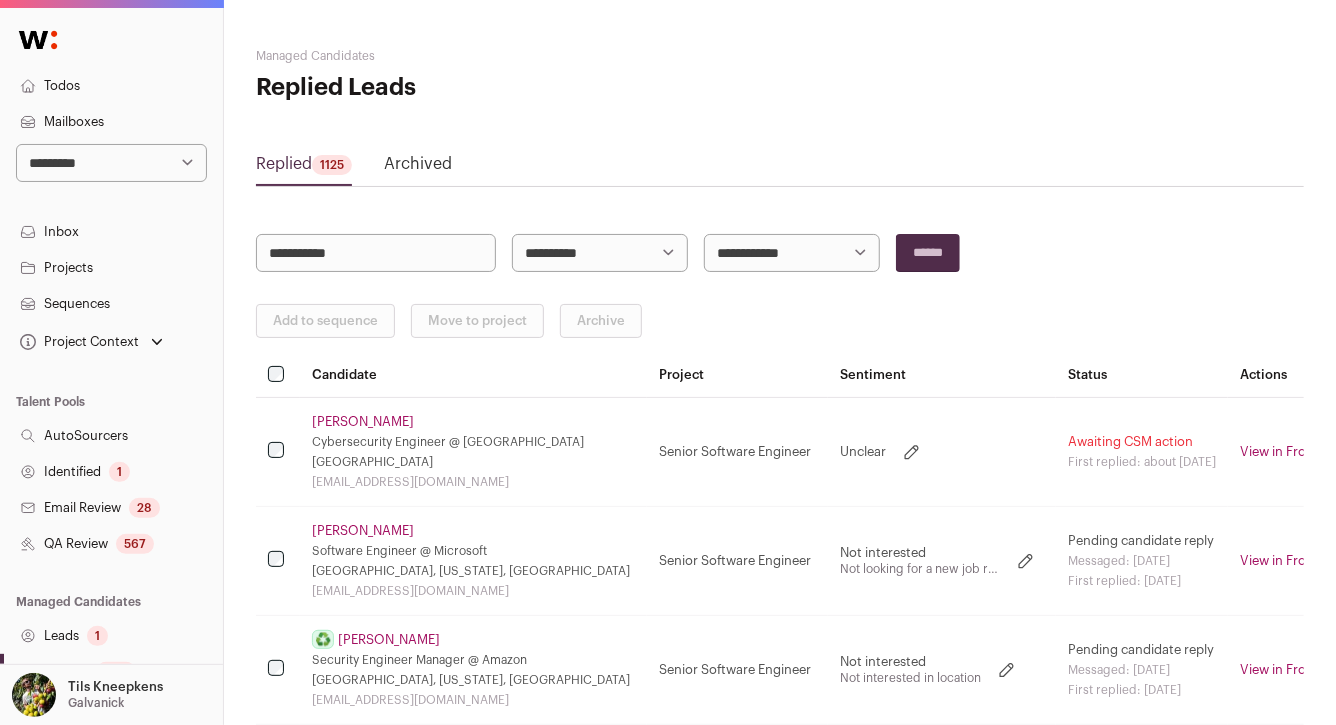 type on "**********" 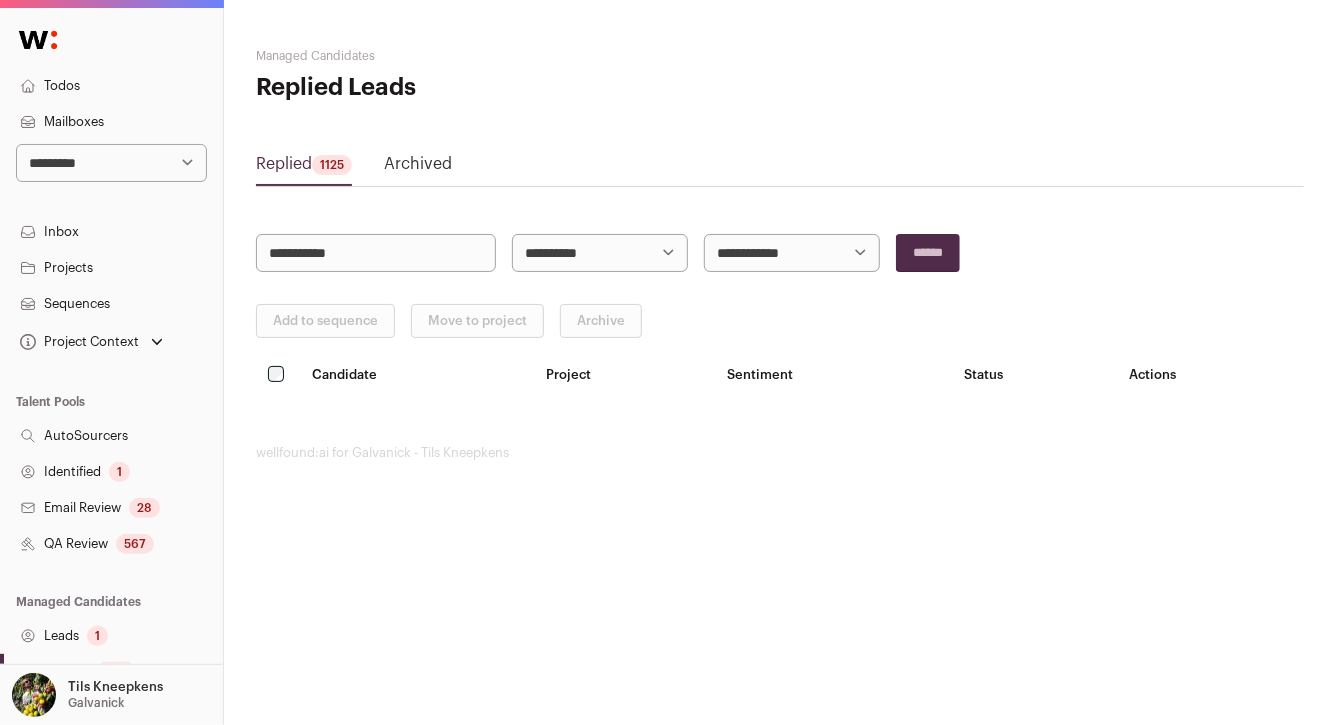 click on "**********" at bounding box center (111, 163) 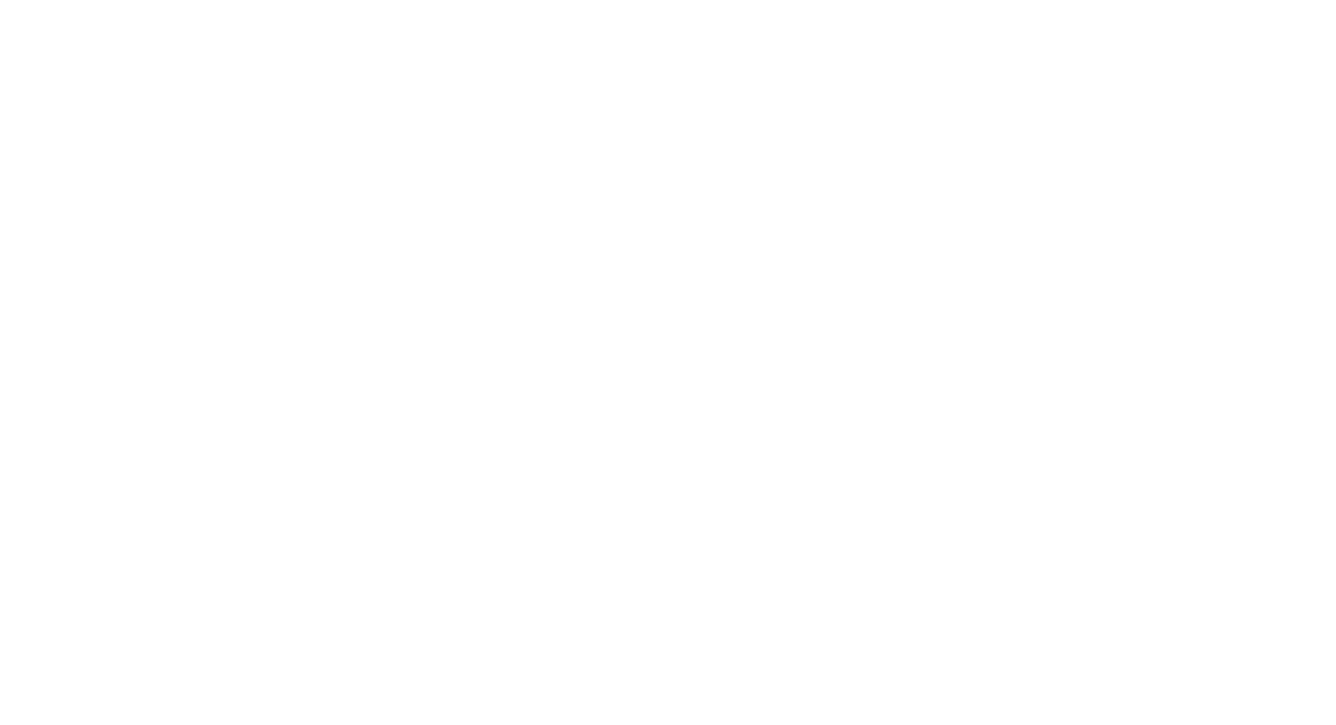 scroll, scrollTop: 0, scrollLeft: 0, axis: both 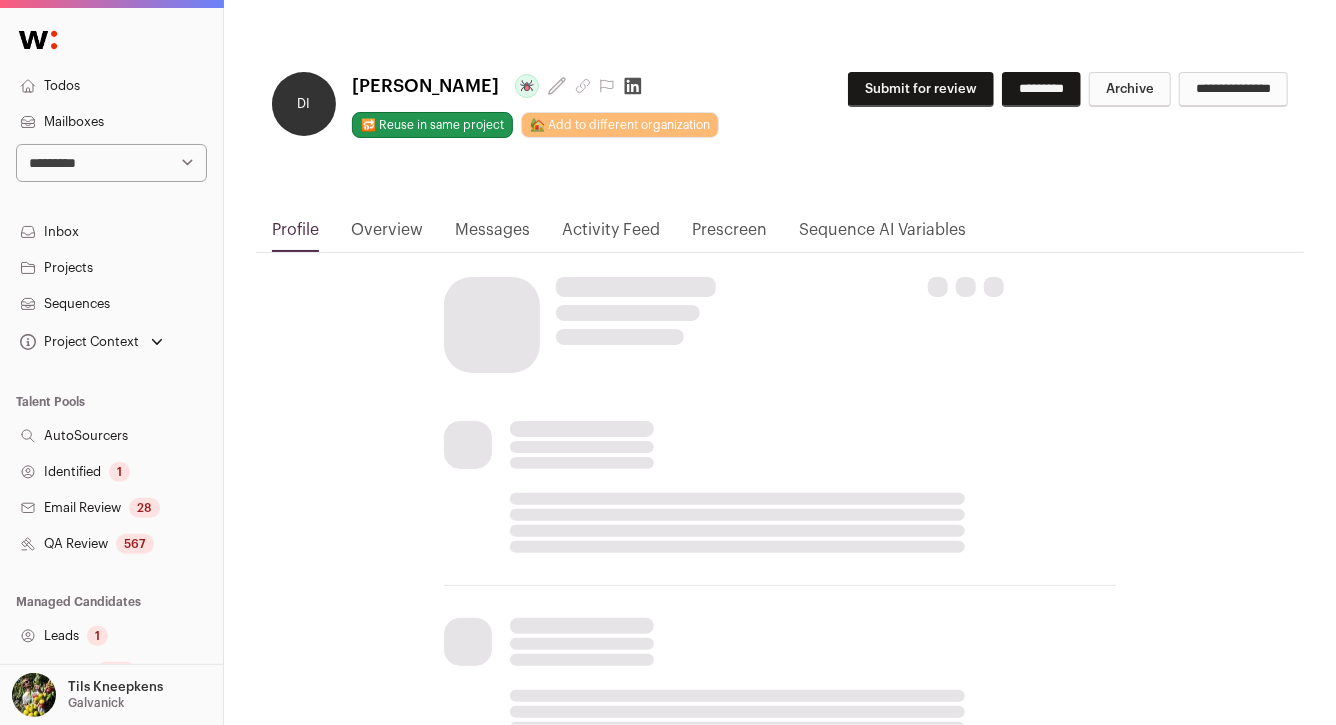 click on "**********" at bounding box center (668, 755) 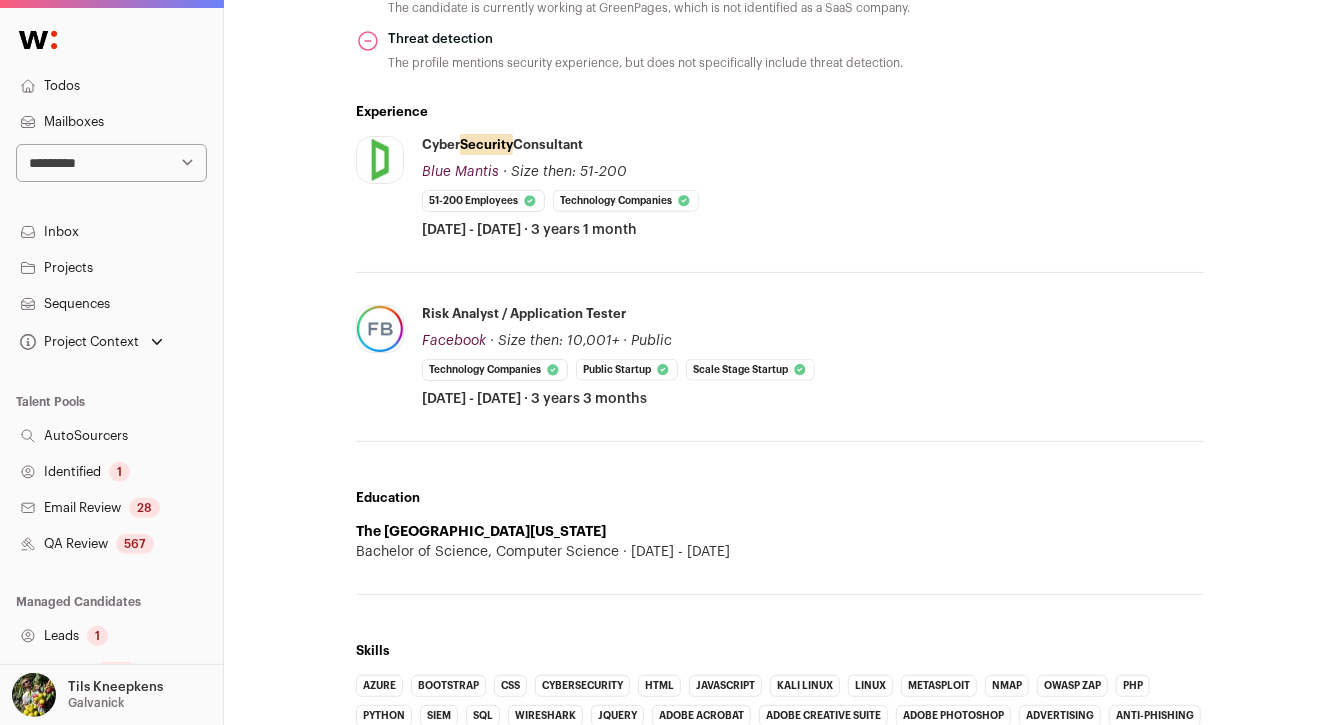 scroll, scrollTop: 0, scrollLeft: 0, axis: both 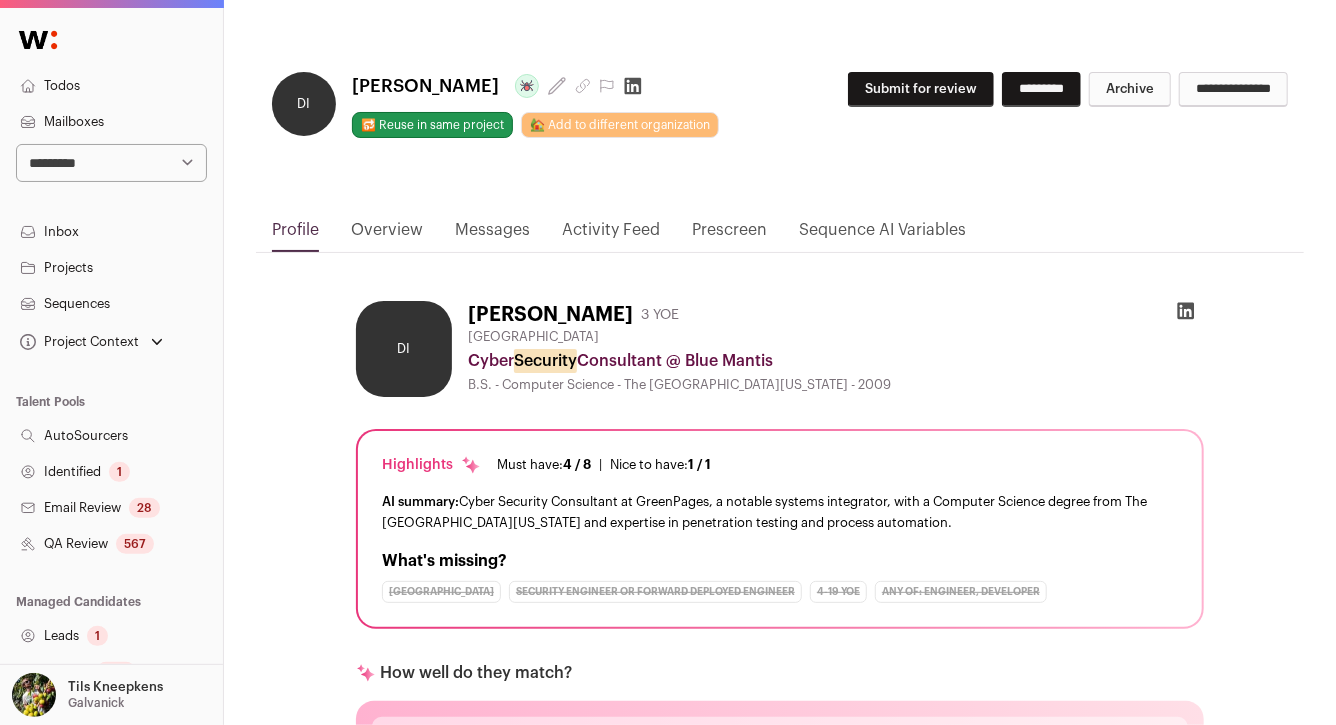 click on "Overview" at bounding box center (387, 235) 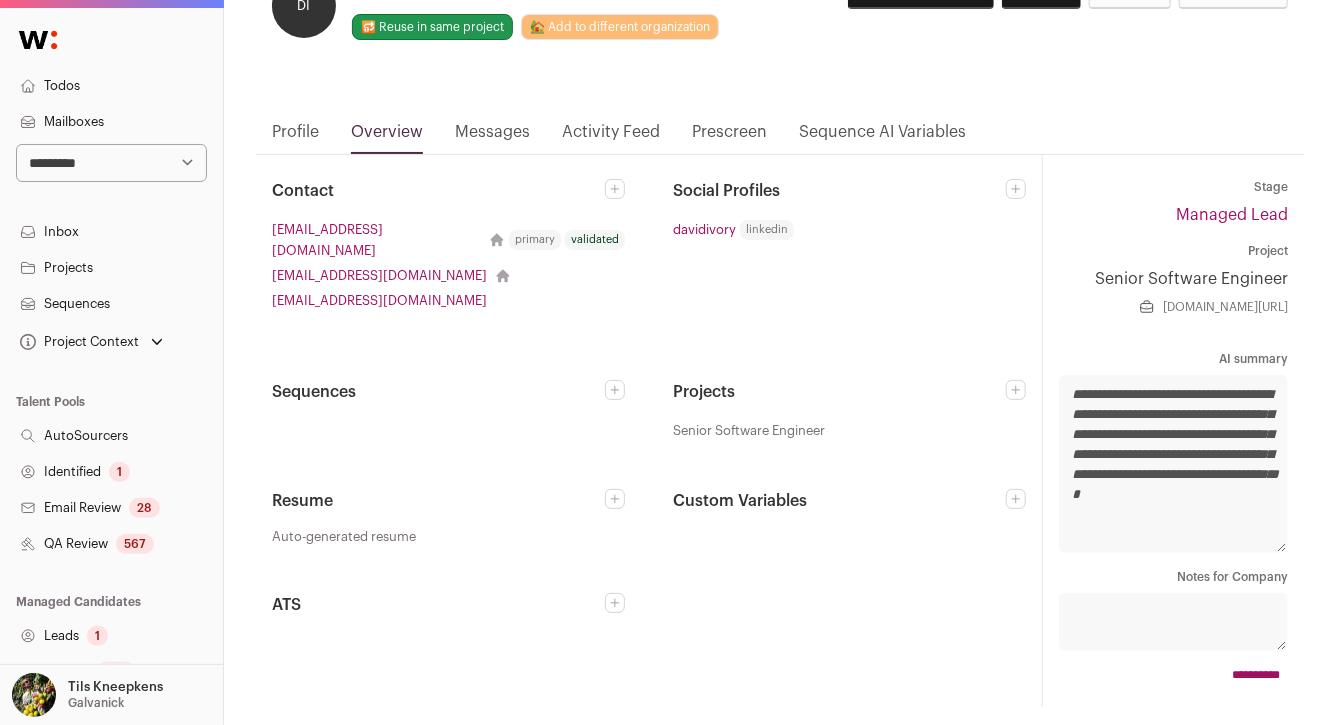 scroll, scrollTop: 102, scrollLeft: 0, axis: vertical 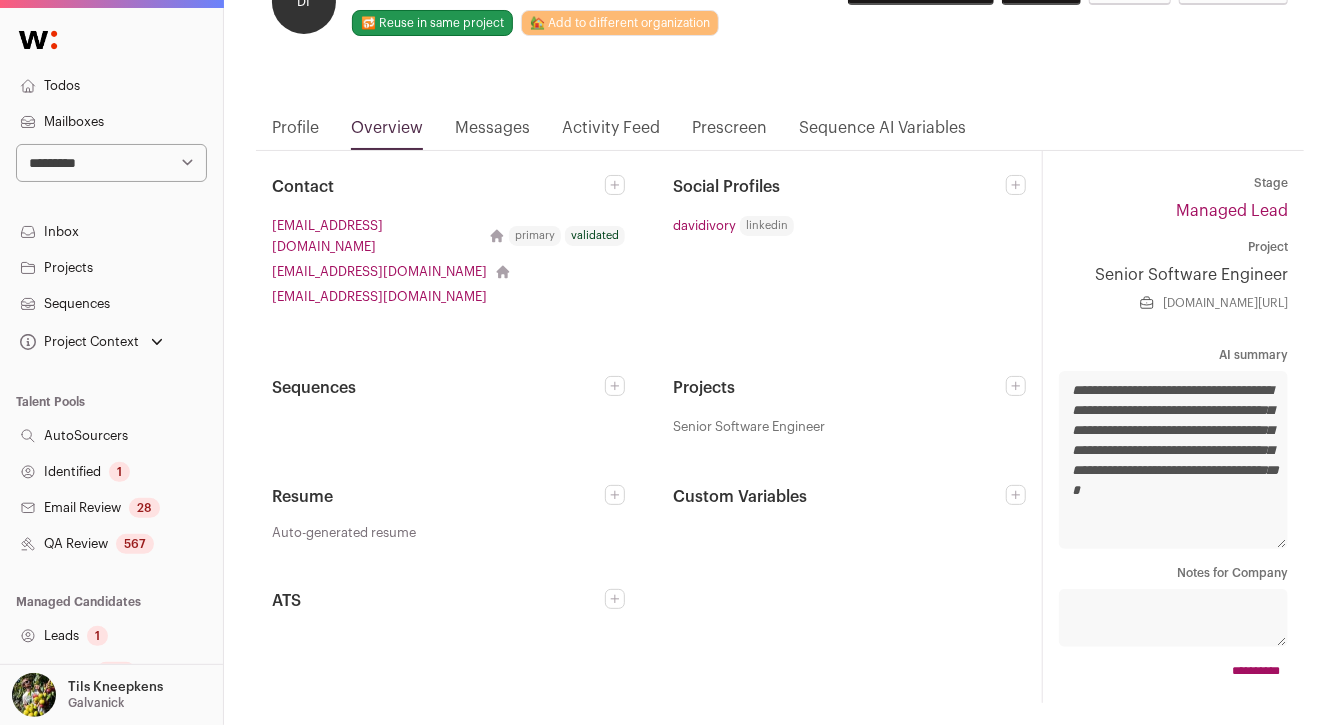 click 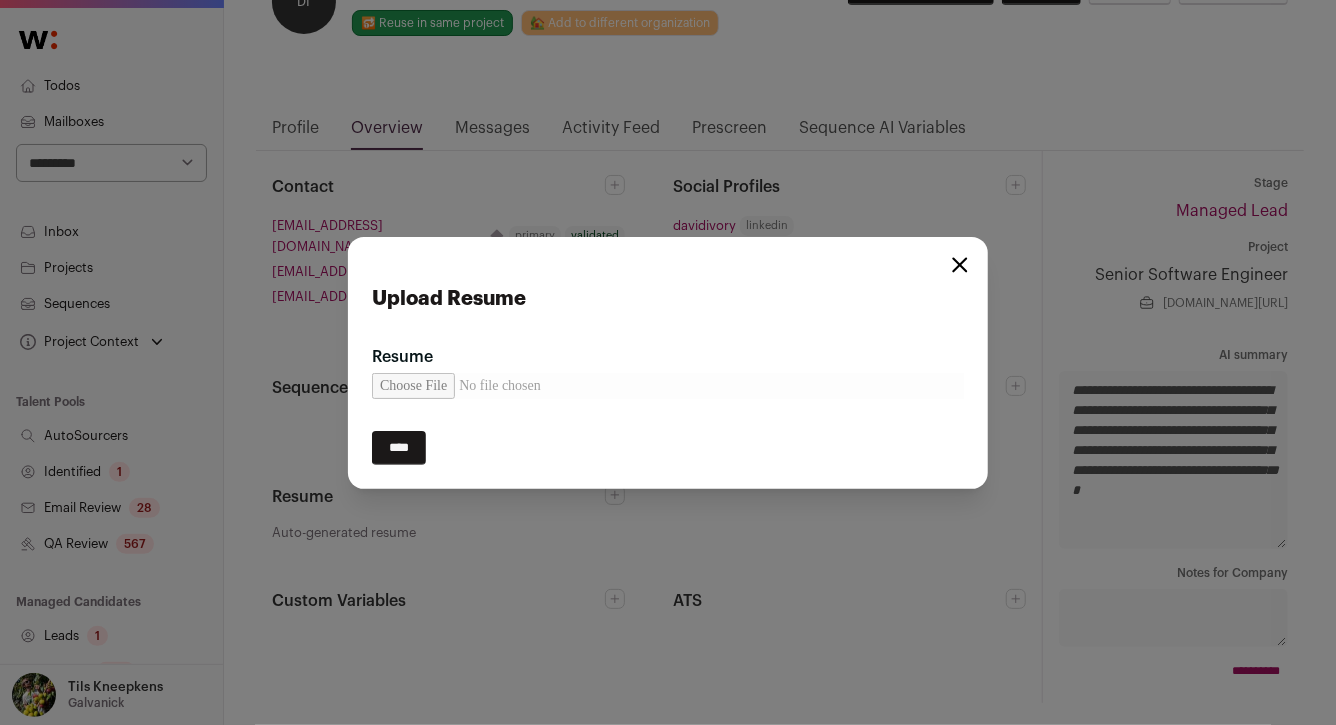 click on "Resume" at bounding box center [668, 386] 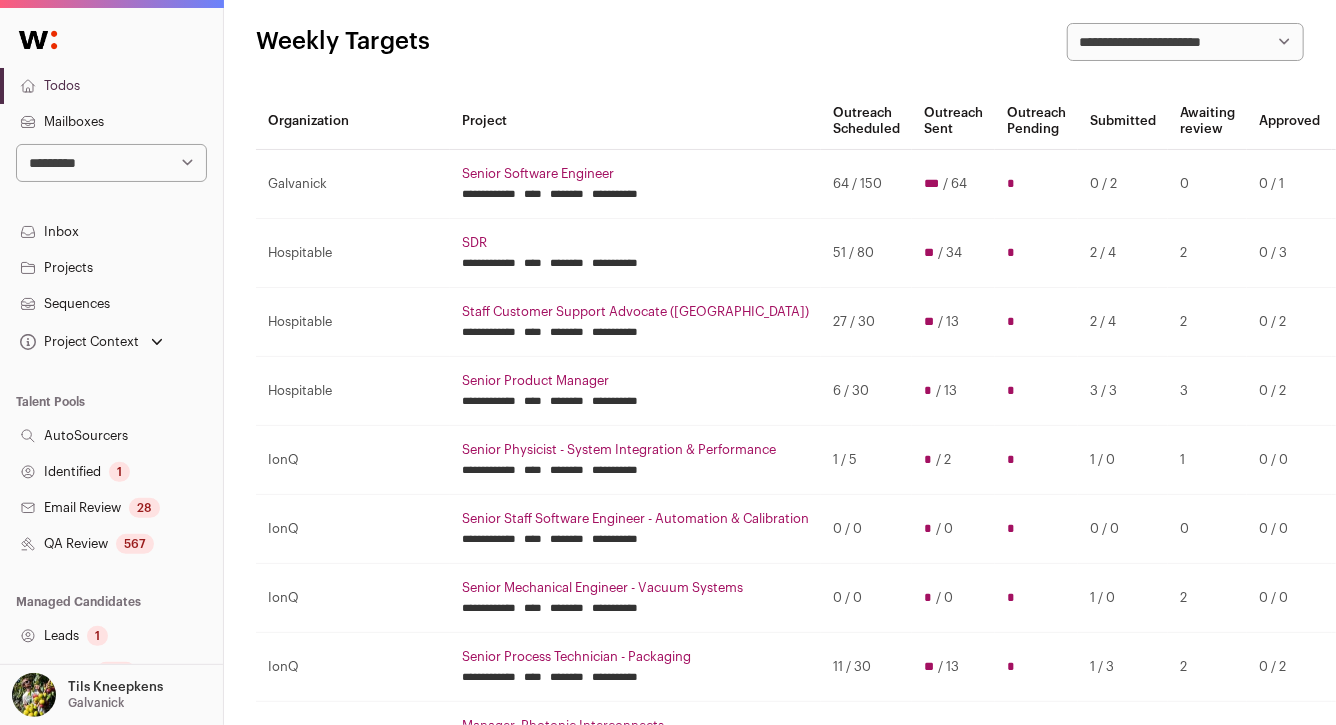 scroll, scrollTop: 118, scrollLeft: 0, axis: vertical 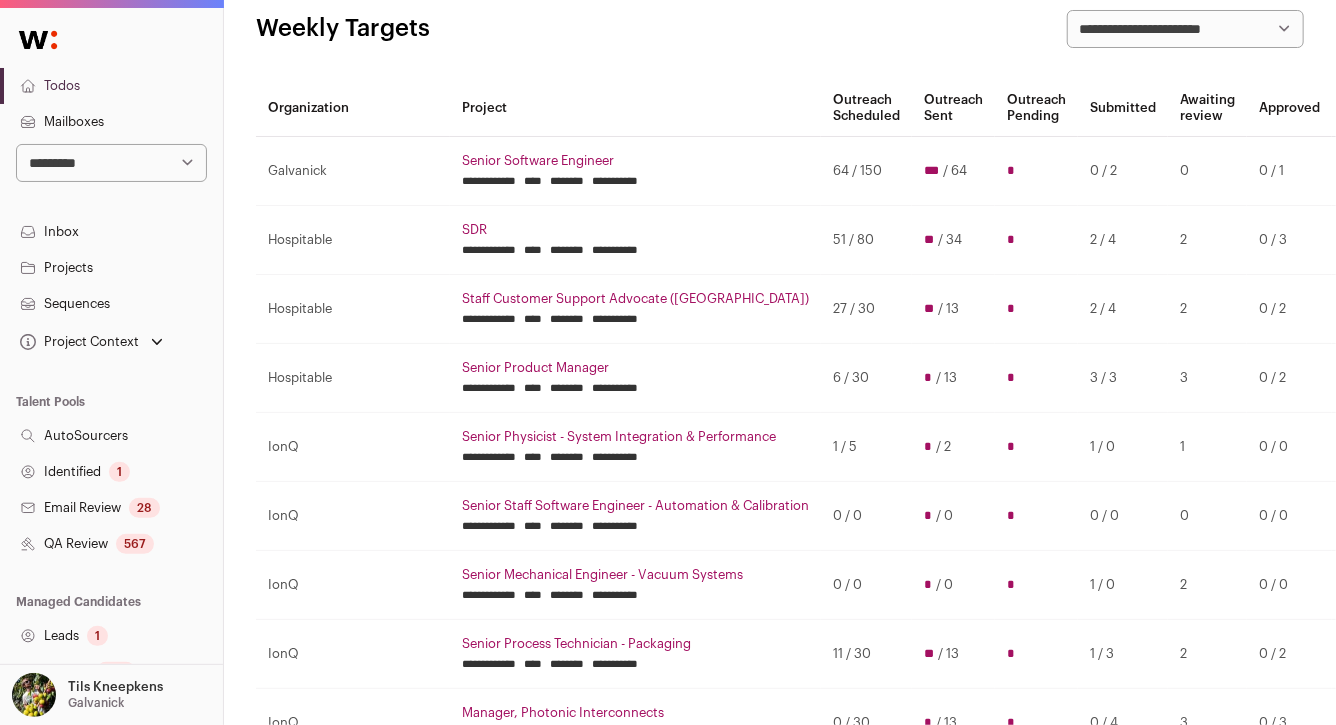 click on "SDR" at bounding box center (635, 230) 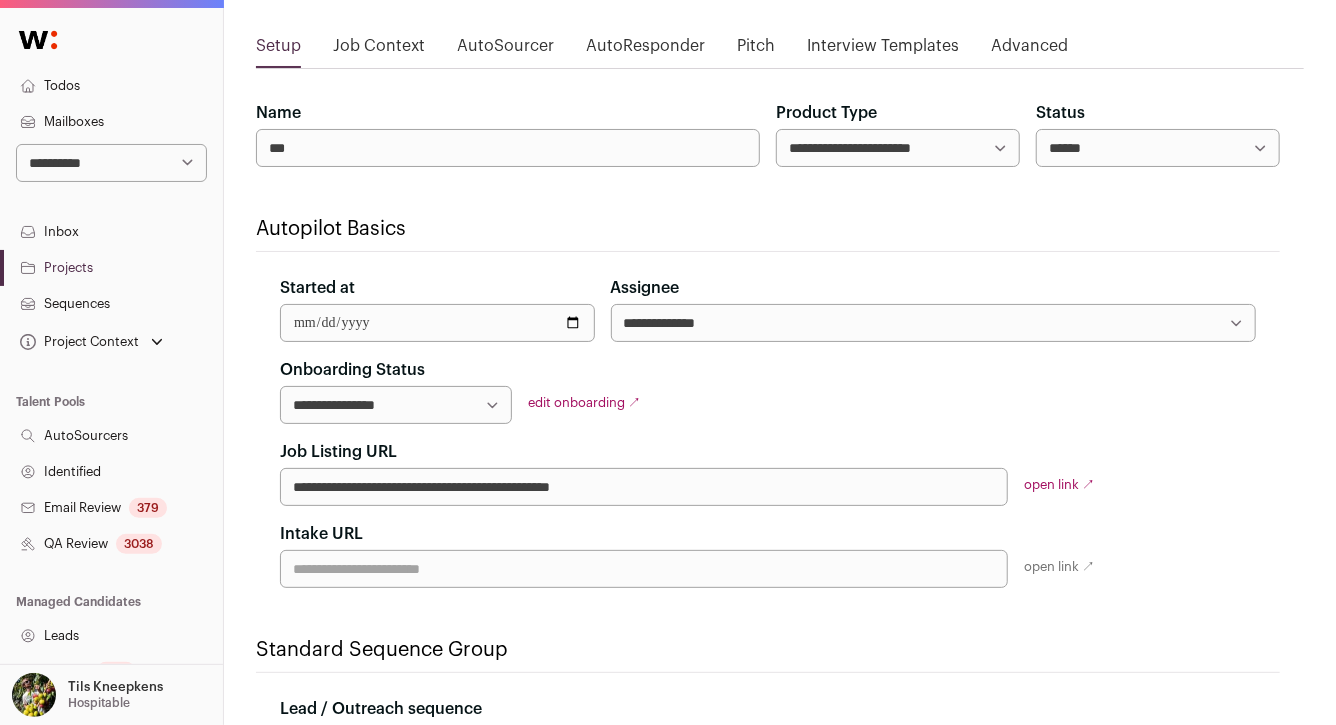 scroll, scrollTop: 0, scrollLeft: 0, axis: both 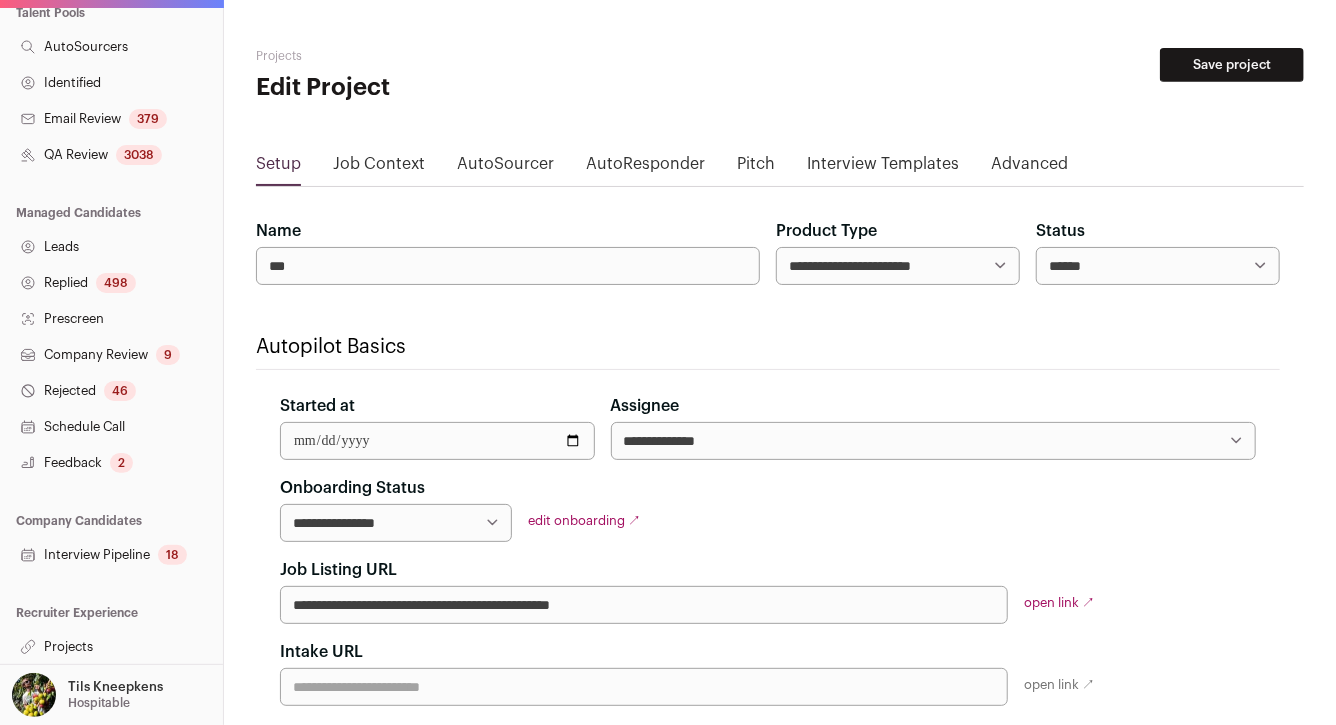 click on "Interview Pipeline
18" at bounding box center [111, 555] 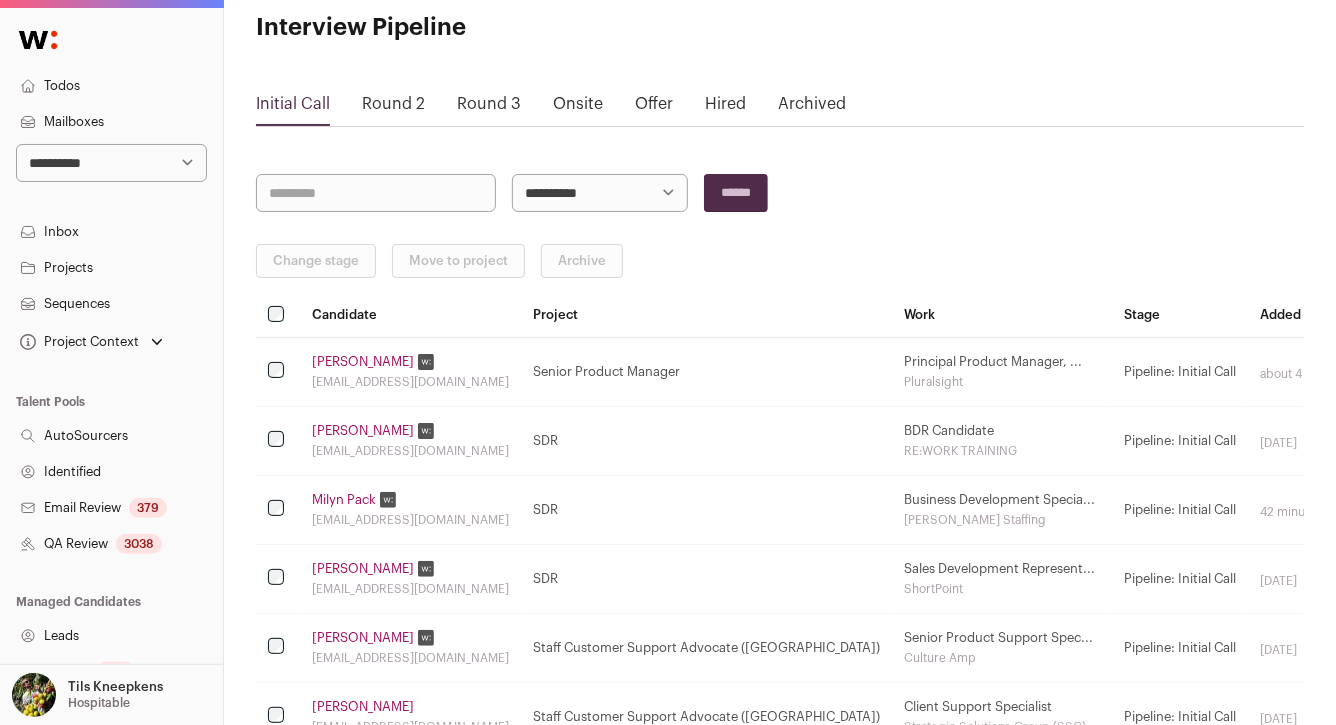 scroll, scrollTop: 70, scrollLeft: 0, axis: vertical 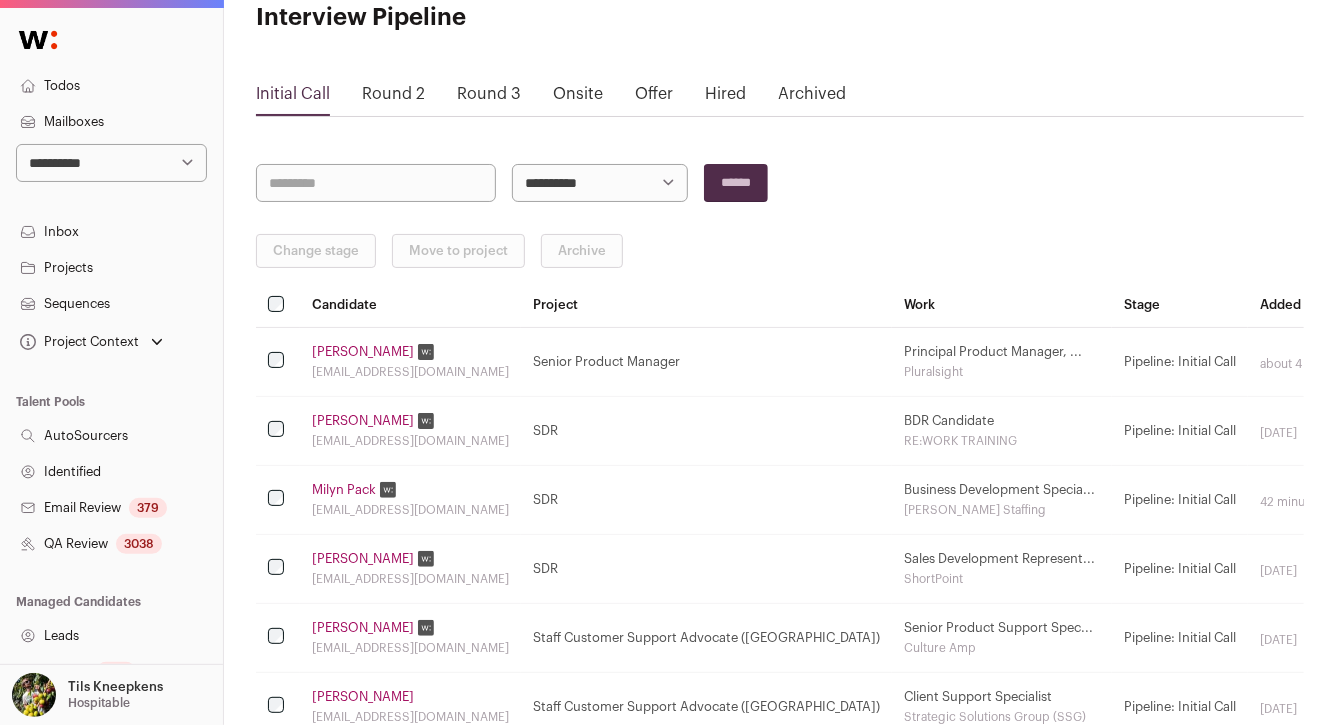 click on "Round 2" at bounding box center [393, 99] 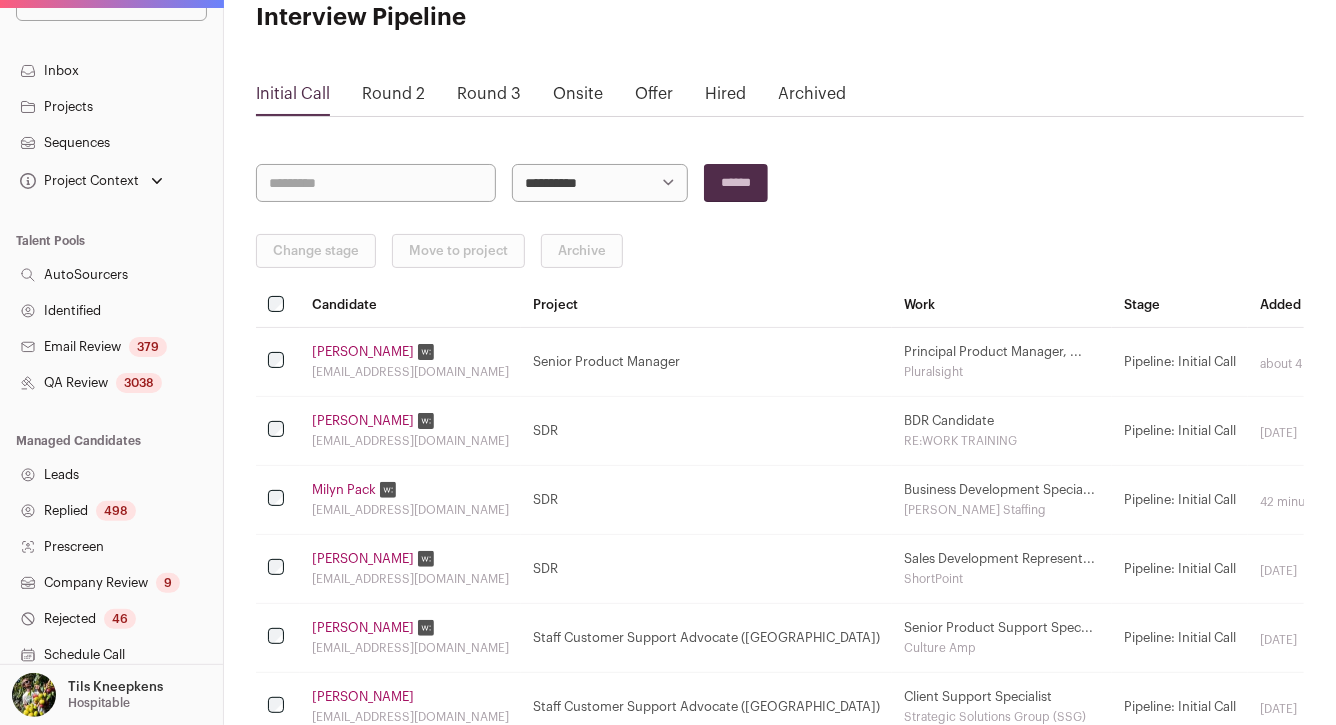 scroll, scrollTop: 200, scrollLeft: 0, axis: vertical 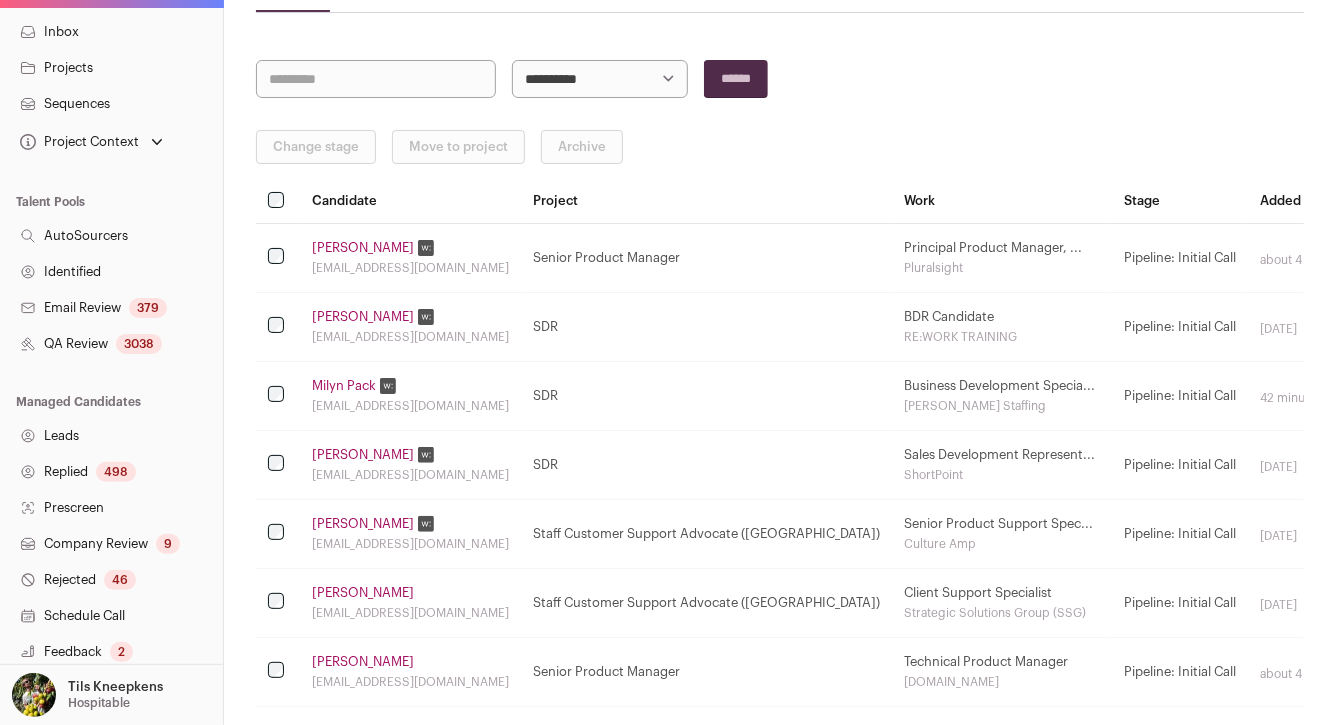 click on "**********" at bounding box center [600, 79] 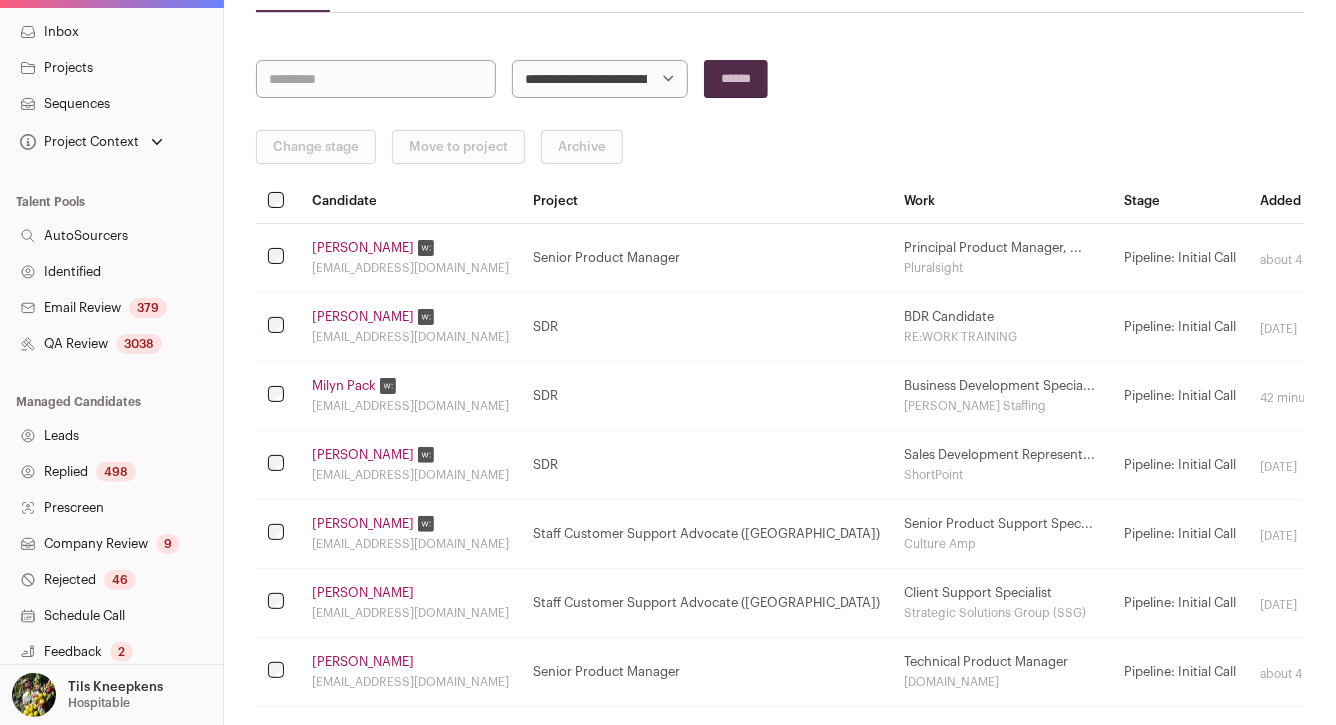 click on "******" at bounding box center (736, 79) 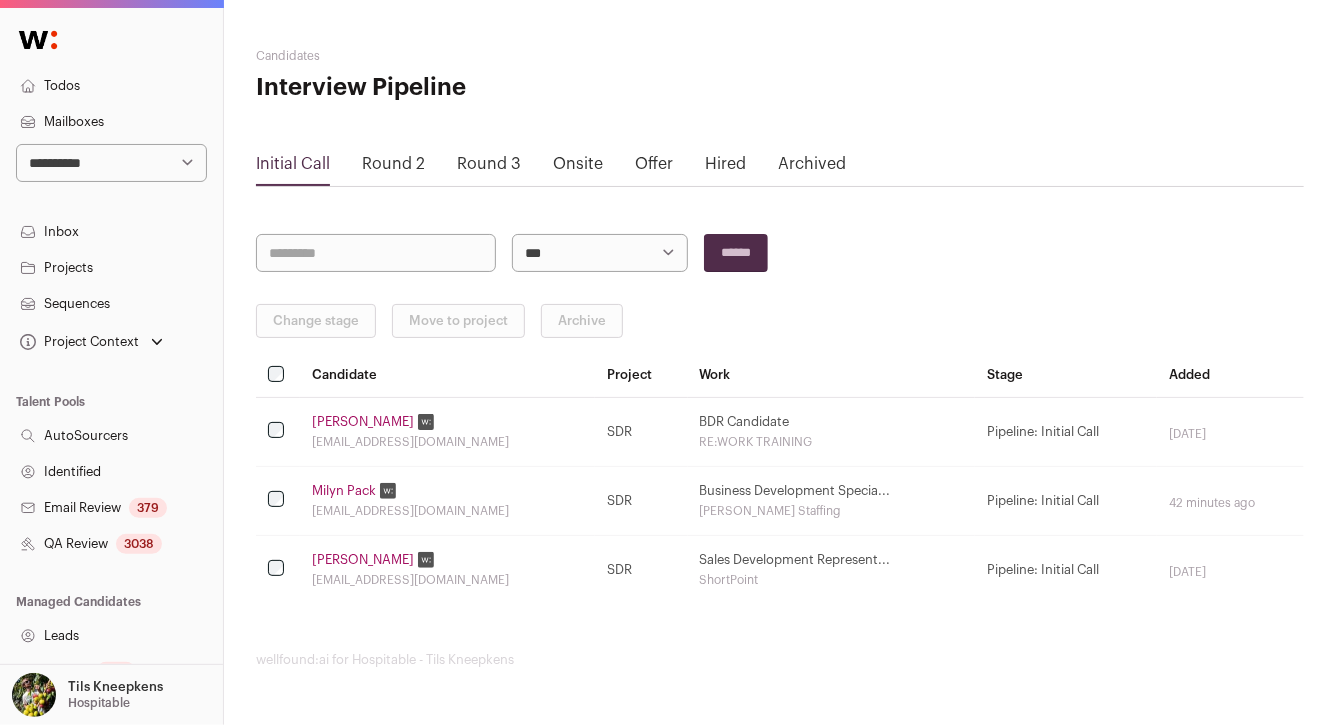 scroll, scrollTop: 0, scrollLeft: 0, axis: both 